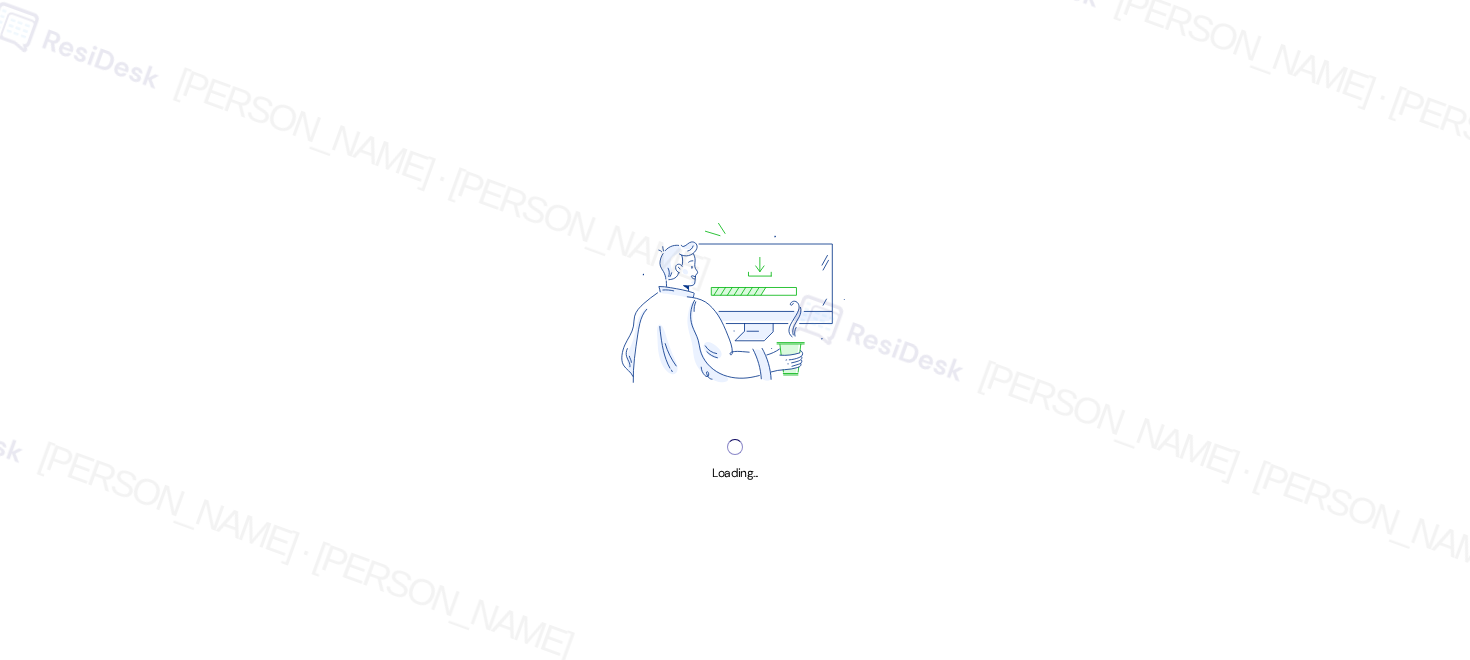 scroll, scrollTop: 0, scrollLeft: 0, axis: both 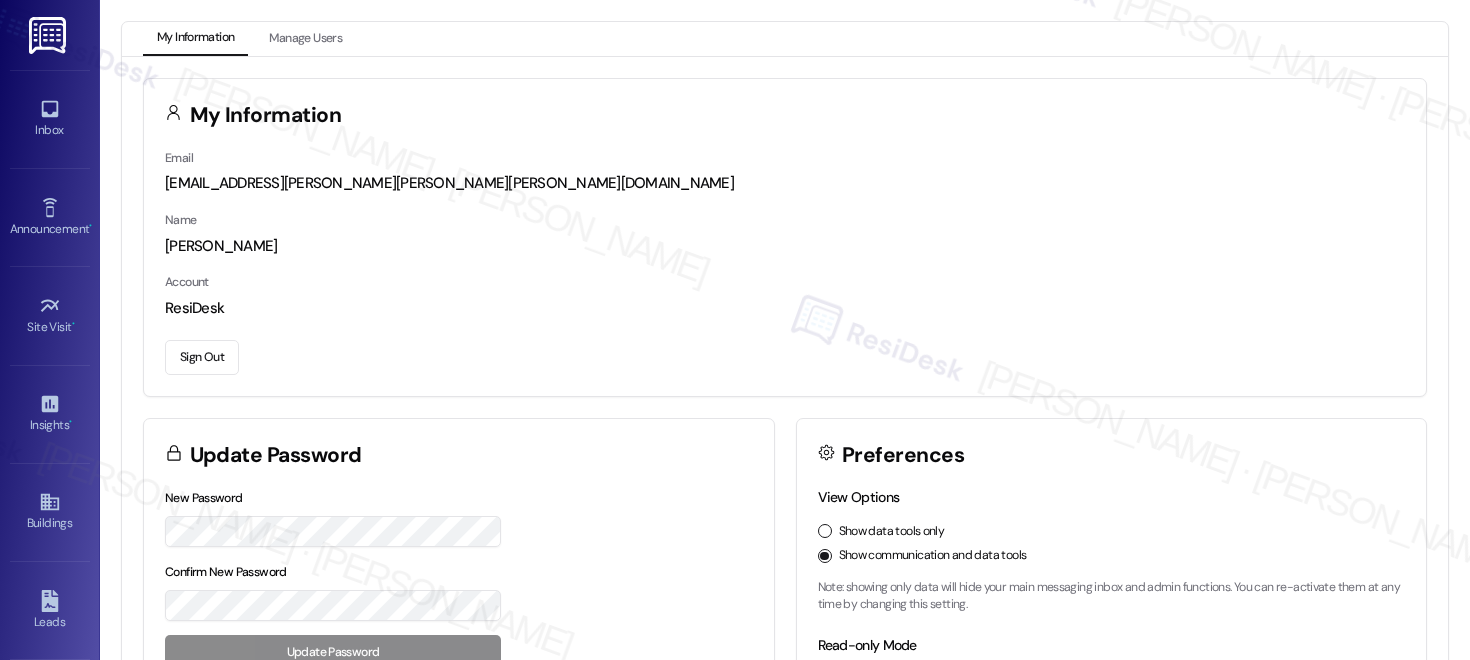 click on "Sign Out" at bounding box center (202, 357) 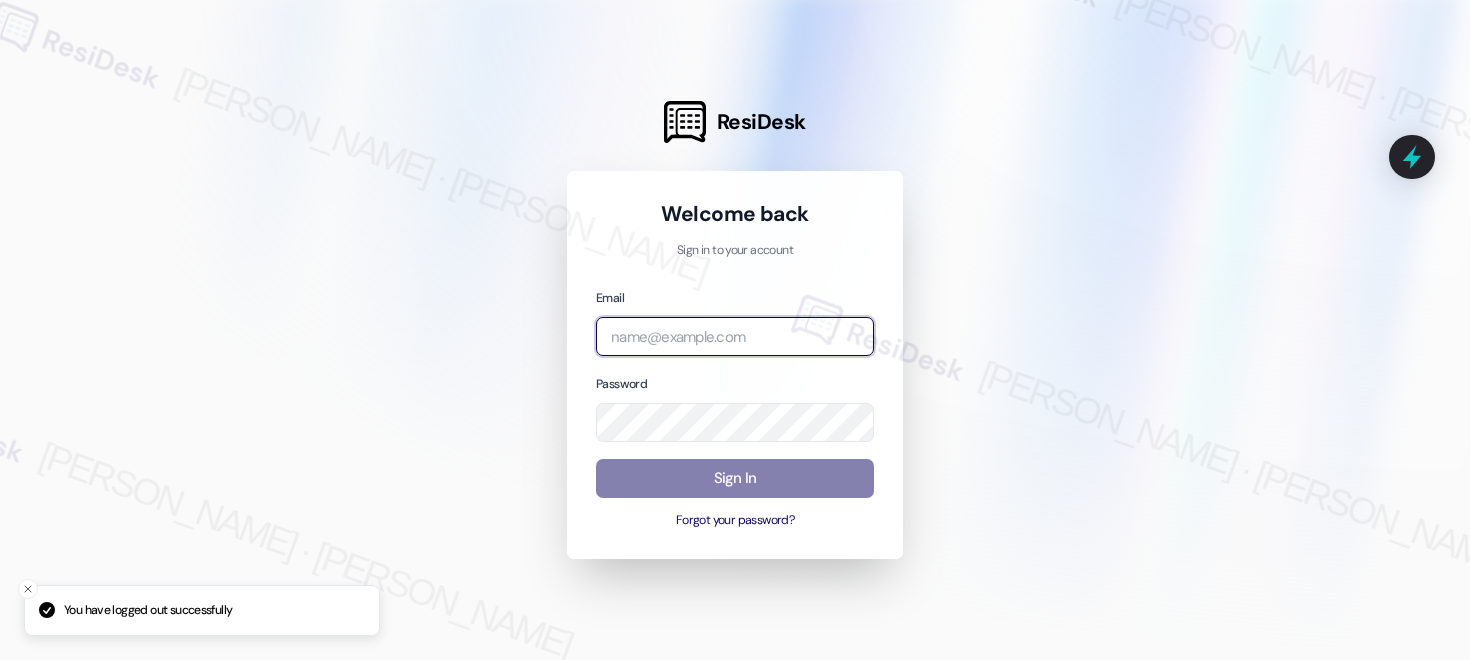 click at bounding box center (735, 336) 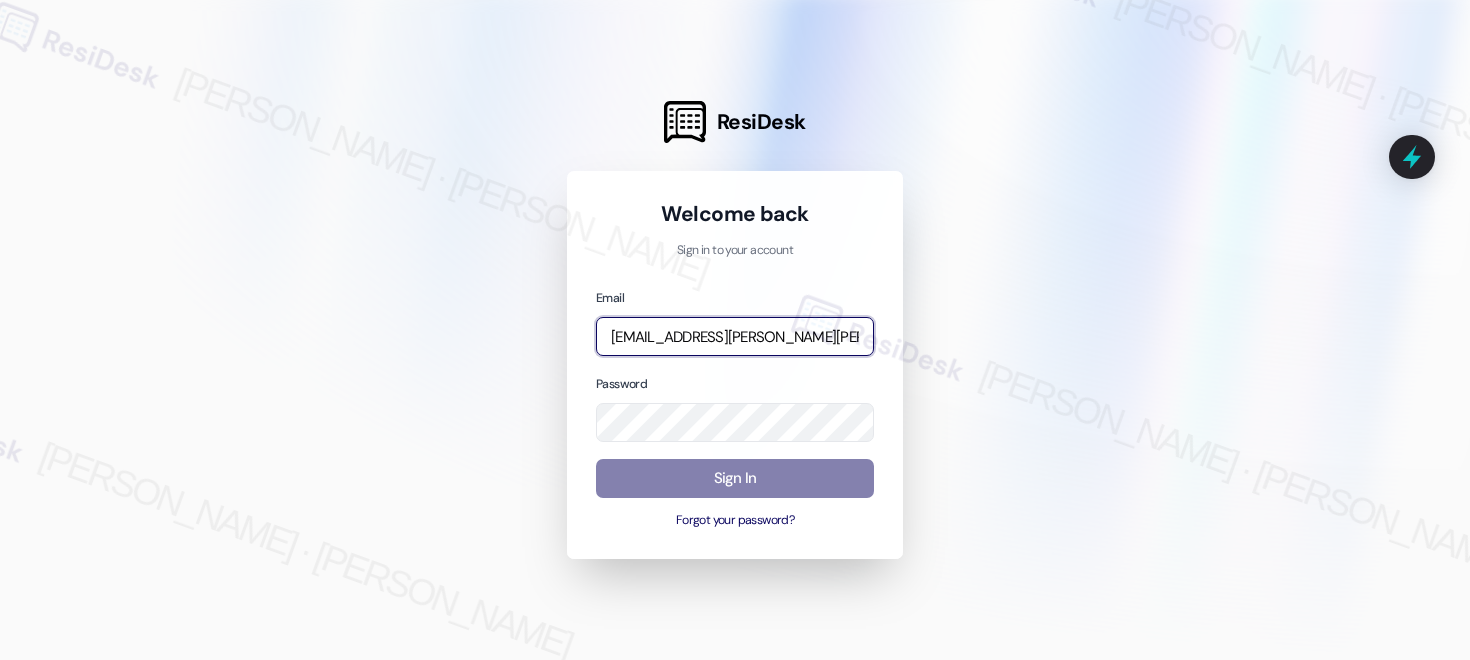 type on "[EMAIL_ADDRESS][PERSON_NAME][PERSON_NAME][PERSON_NAME][DOMAIN_NAME]" 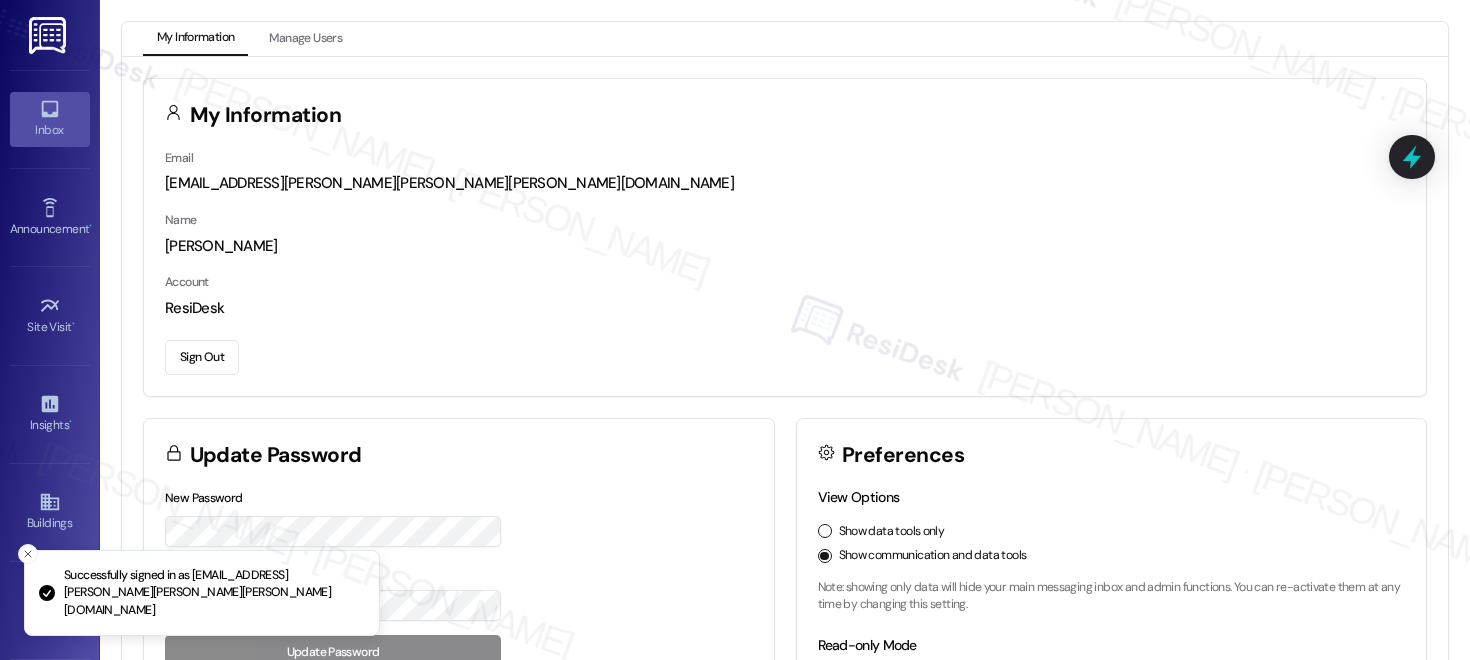 click 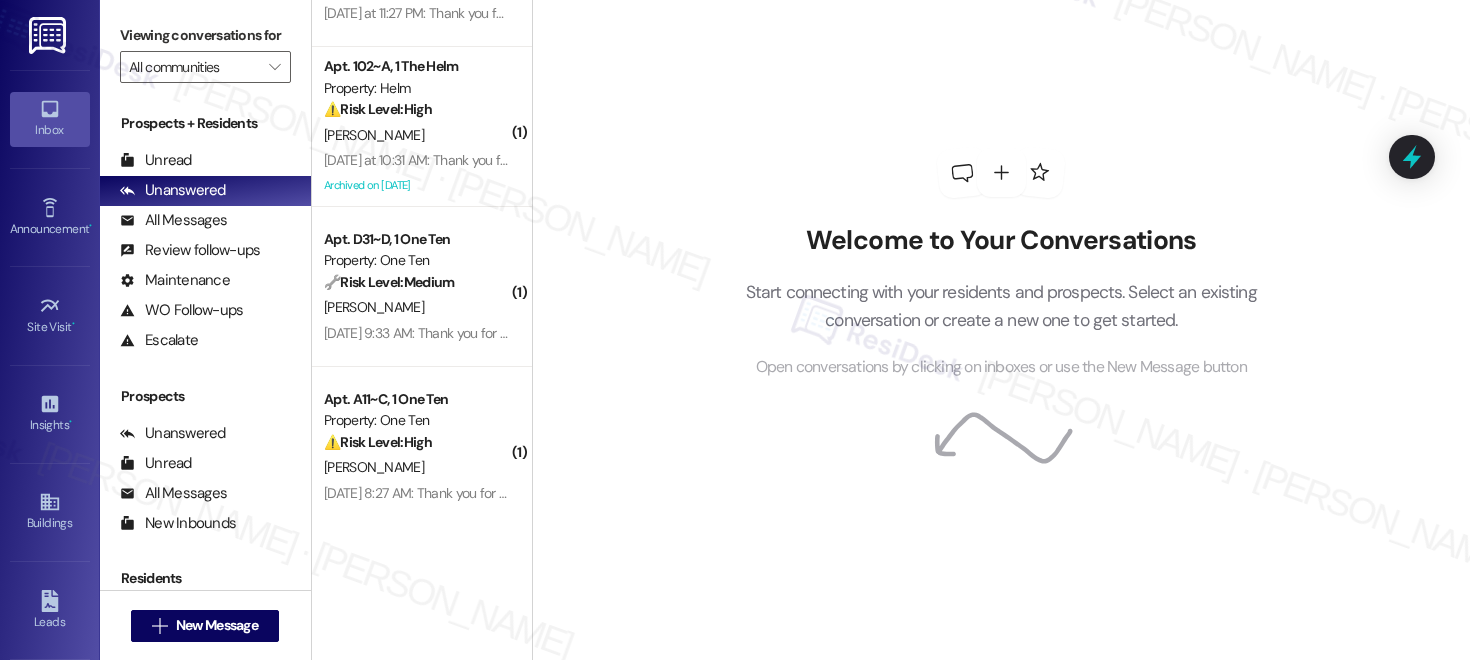 scroll, scrollTop: 762, scrollLeft: 0, axis: vertical 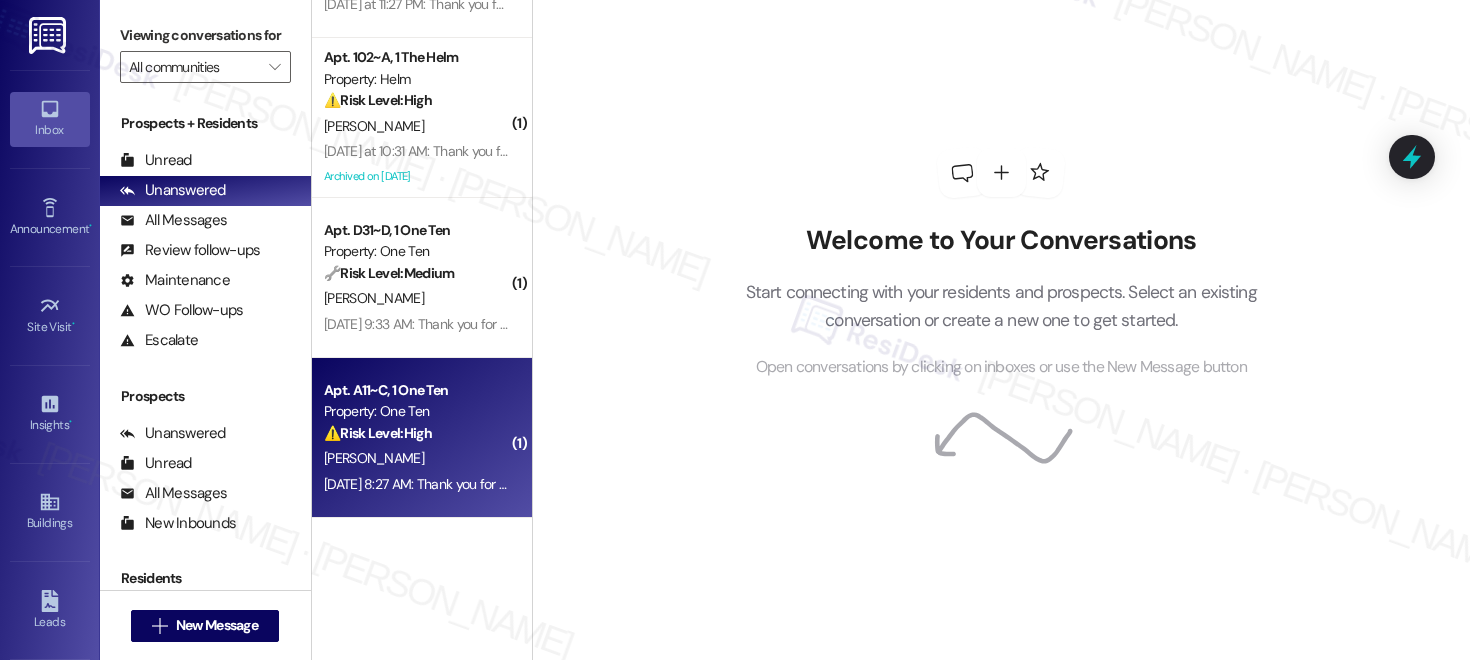 click on "Property: One Ten" at bounding box center [416, 411] 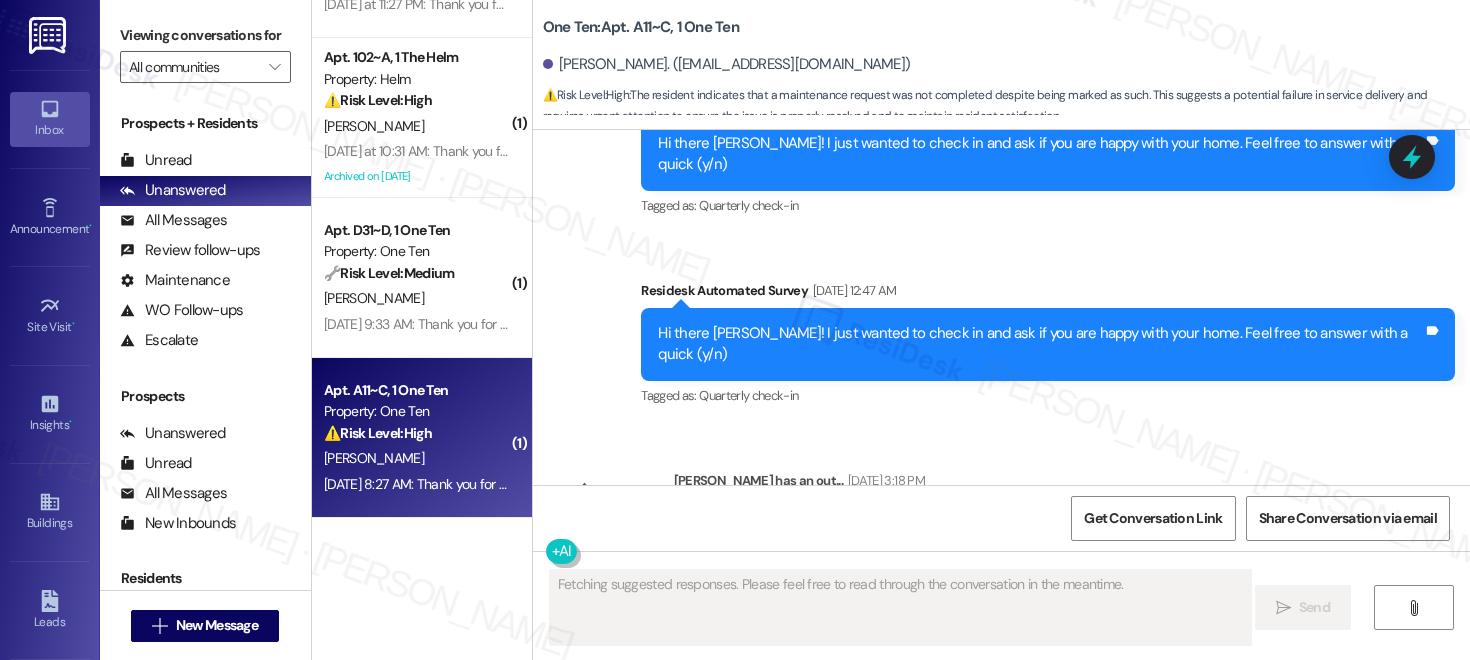 scroll, scrollTop: 3058, scrollLeft: 0, axis: vertical 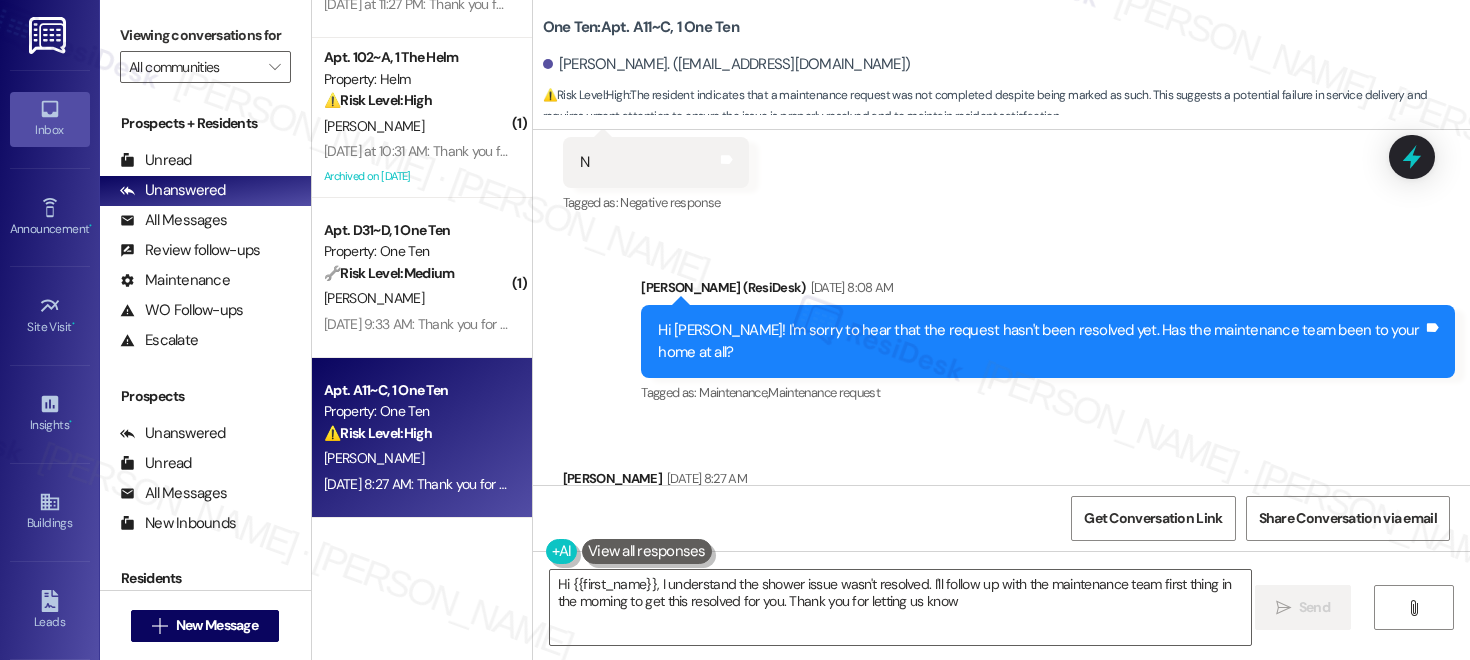 type on "Hi {{first_name}}, I understand the shower issue wasn't resolved. I'll follow up with the maintenance team first thing in the morning to get this resolved for you. Thank you for letting us know!" 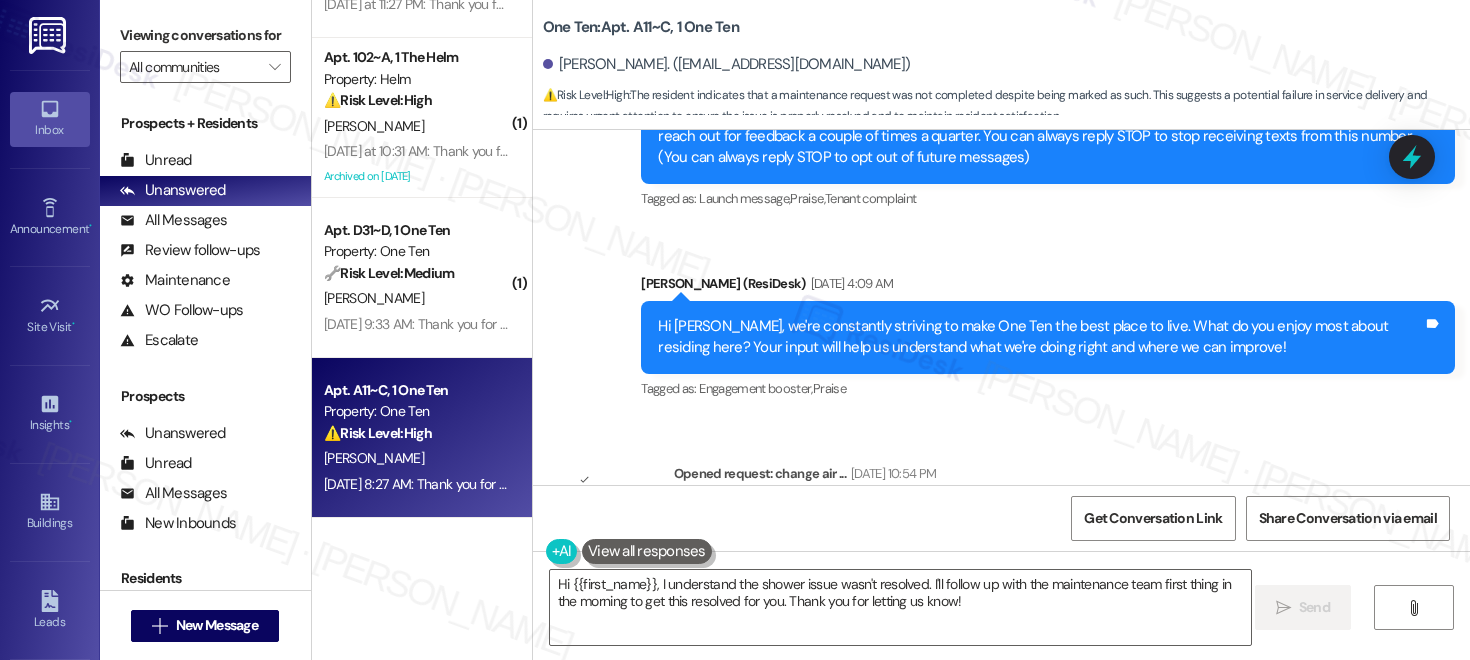 scroll, scrollTop: 585, scrollLeft: 0, axis: vertical 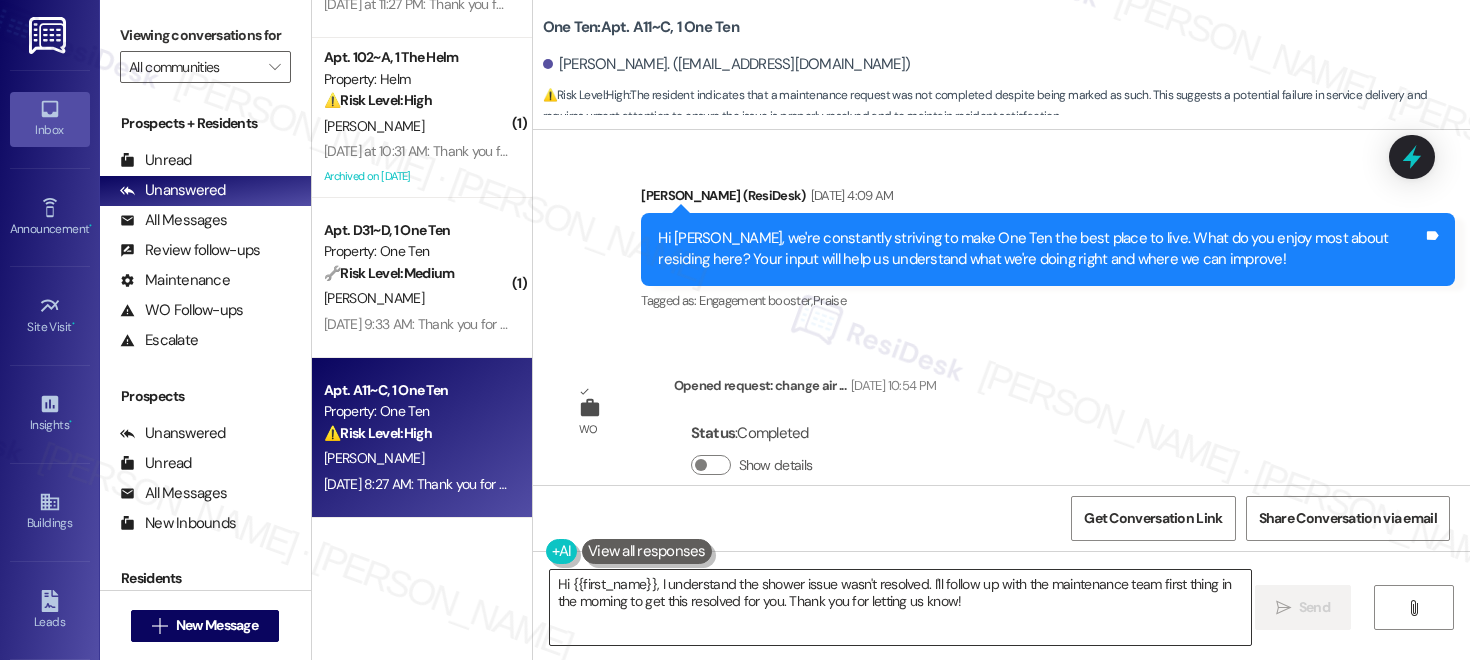 click on "Hi {{first_name}}, I understand the shower issue wasn't resolved. I'll follow up with the maintenance team first thing in the morning to get this resolved for you. Thank you for letting us know!" at bounding box center (900, 607) 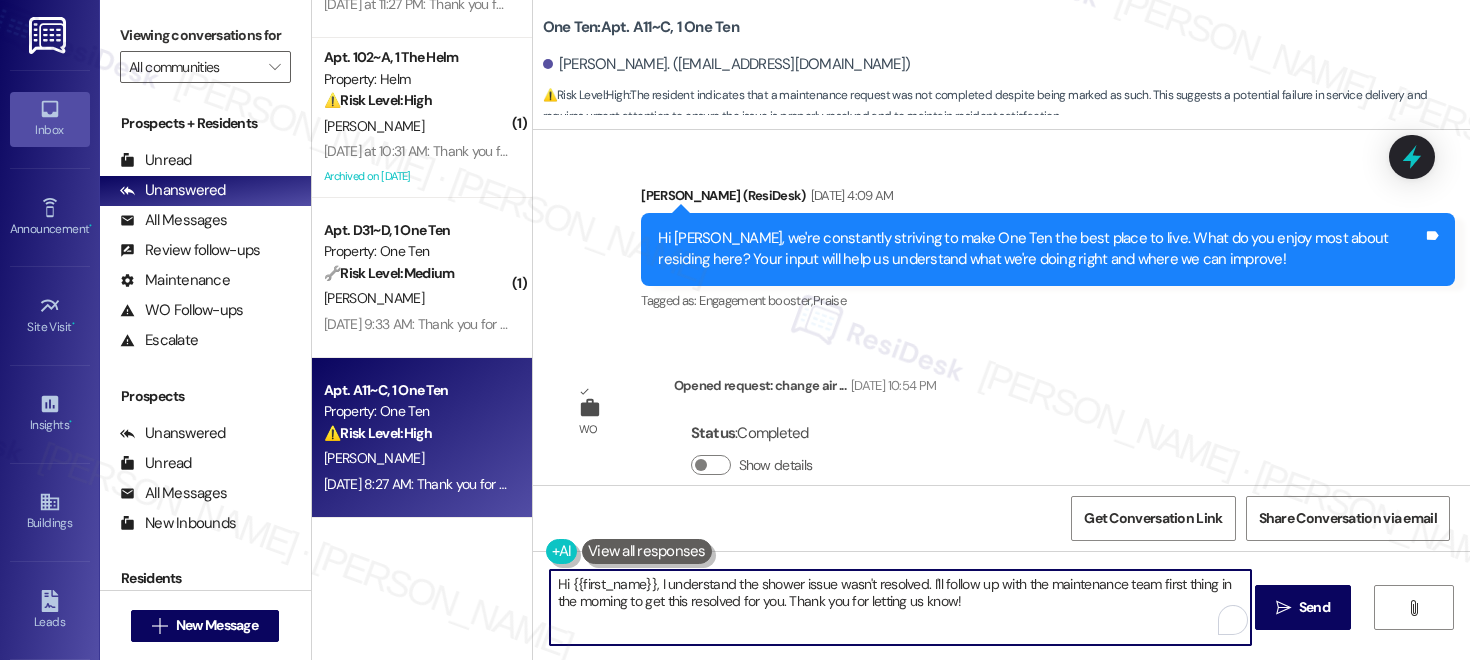 click on "Hi {{first_name}}, I understand the shower issue wasn't resolved. I'll follow up with the maintenance team first thing in the morning to get this resolved for you. Thank you for letting us know!" at bounding box center (900, 607) 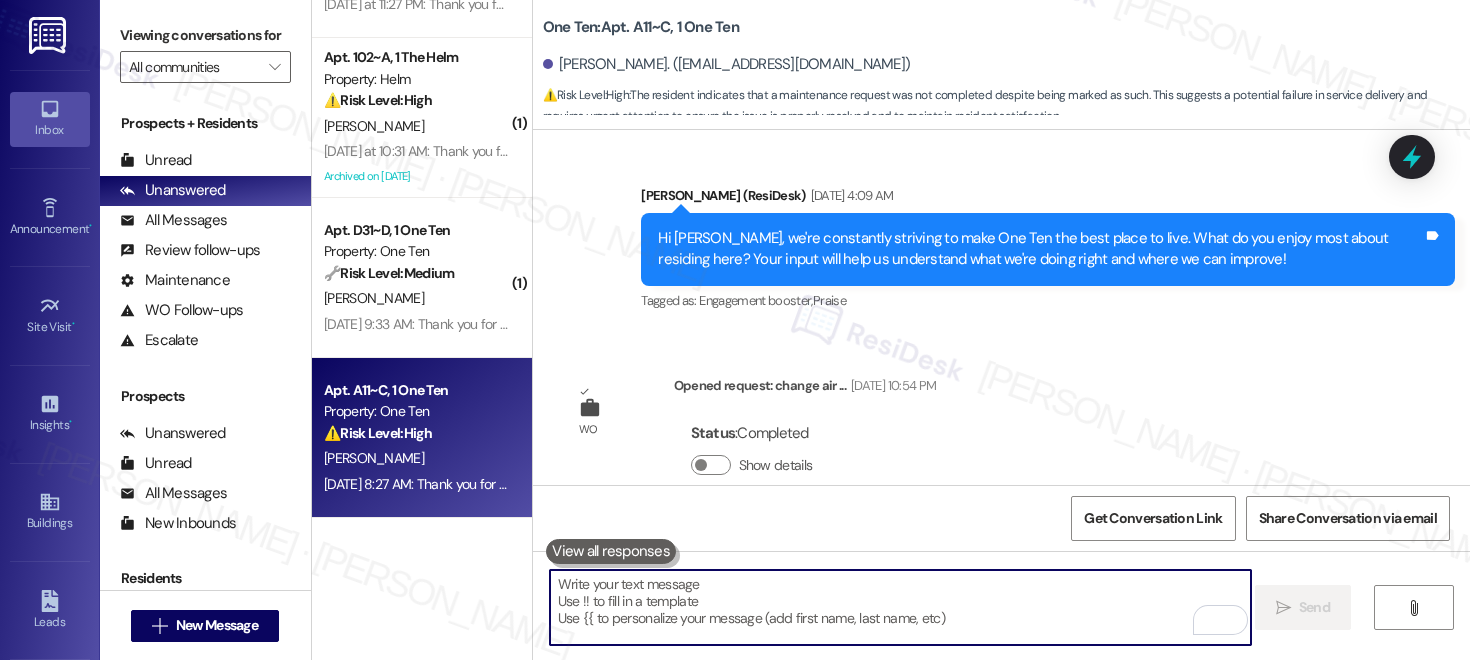type 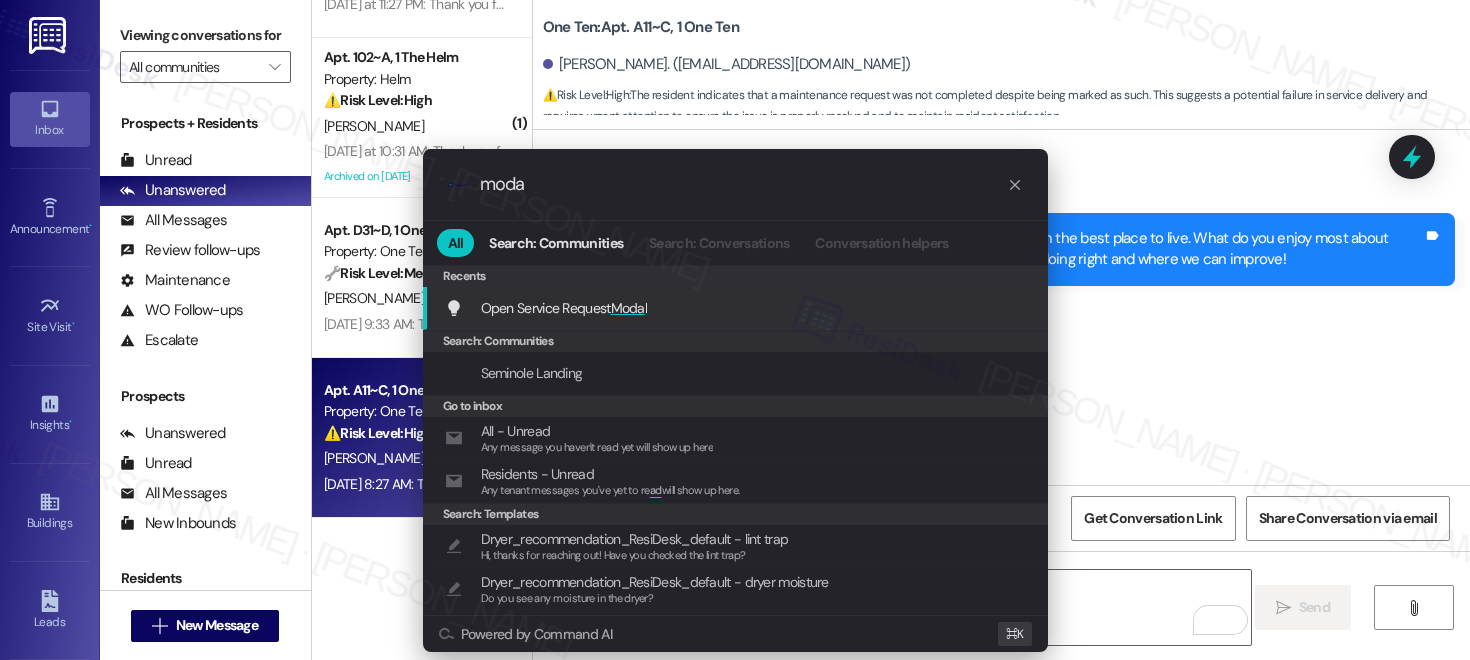 click on "Open Service Request  Moda l Add shortcut" at bounding box center (737, 308) 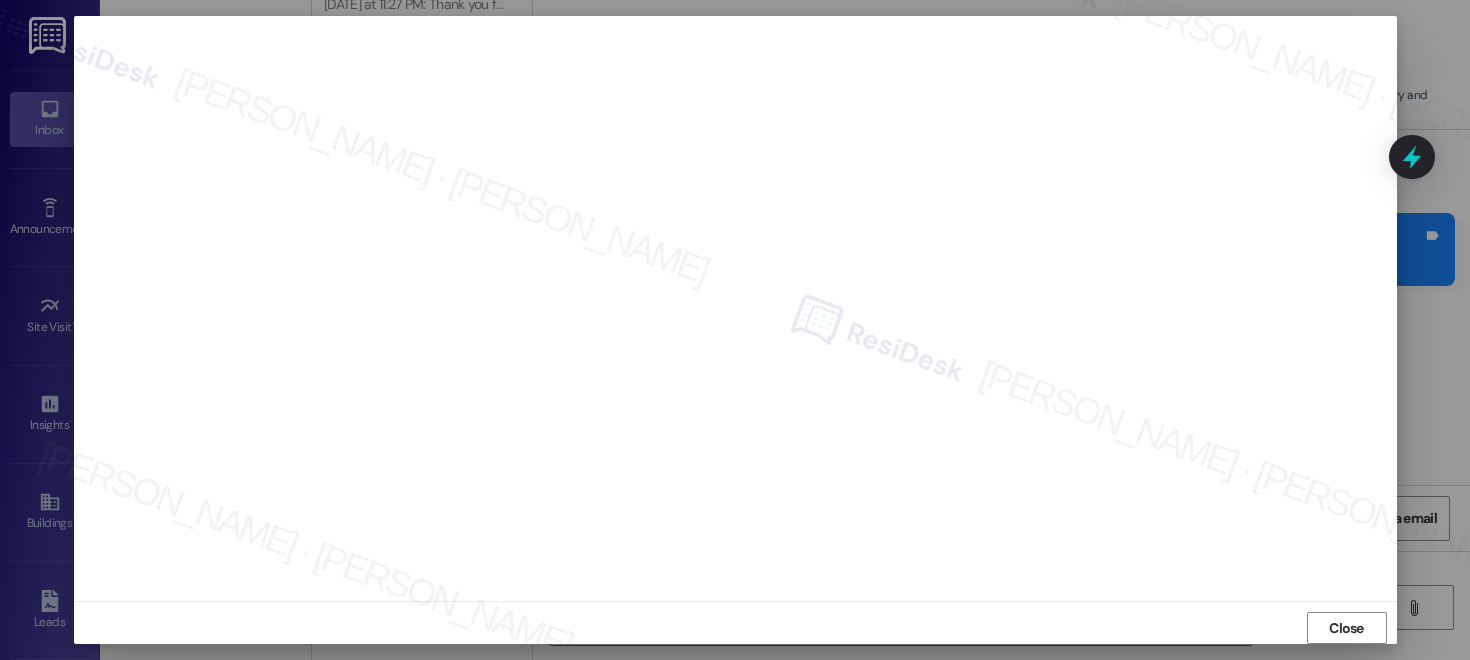 scroll, scrollTop: 19, scrollLeft: 0, axis: vertical 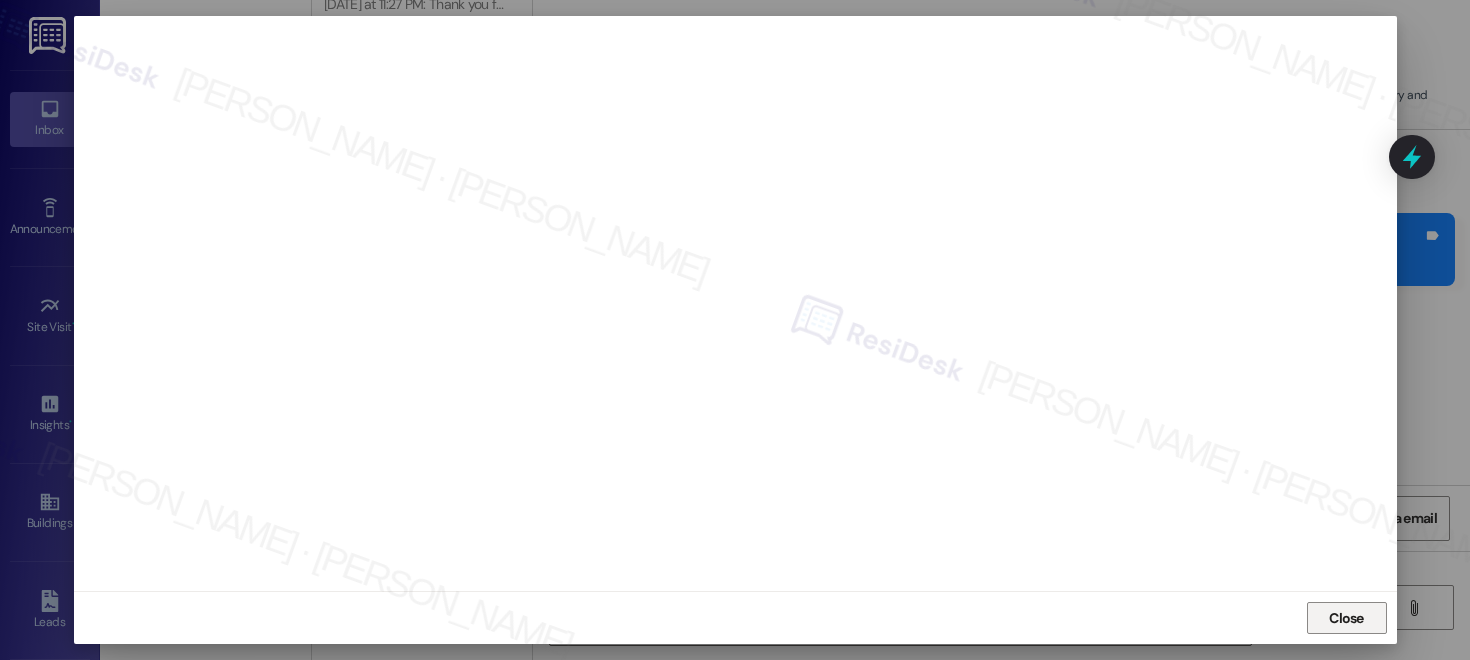 click on "Close" at bounding box center (1346, 618) 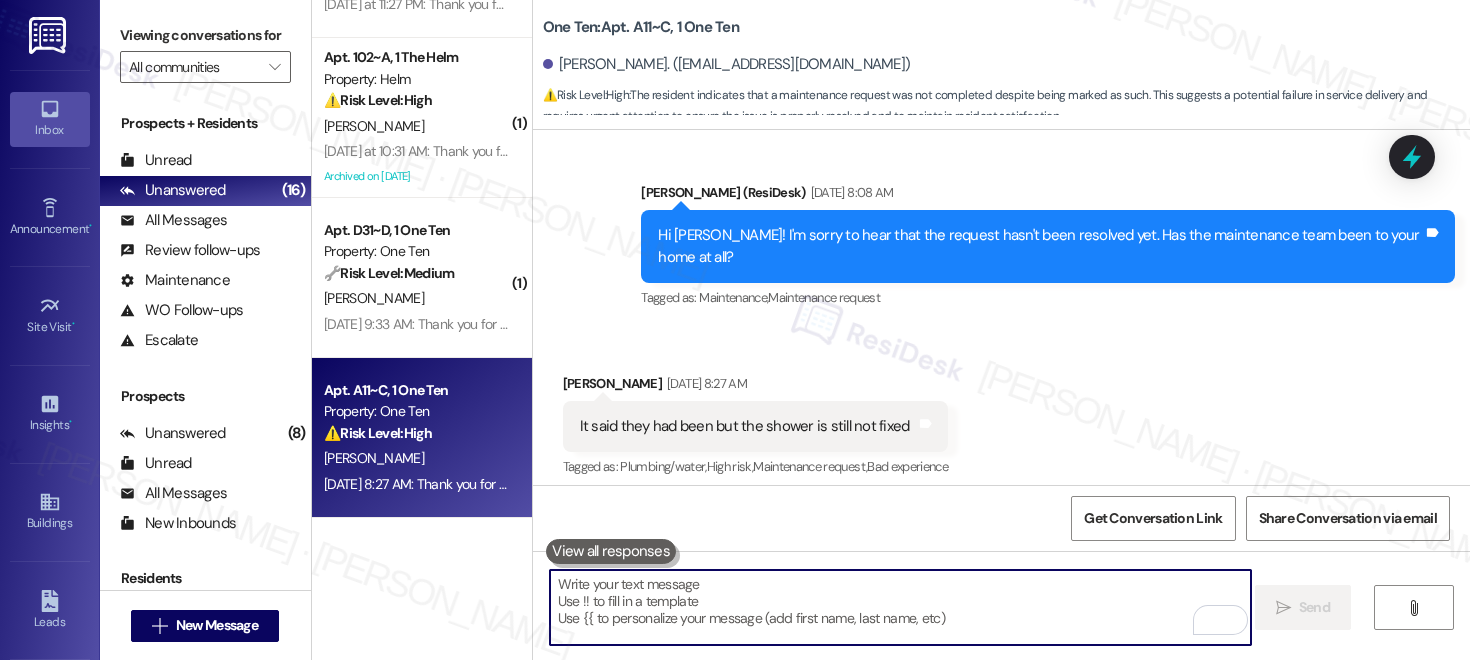 scroll, scrollTop: 3249, scrollLeft: 0, axis: vertical 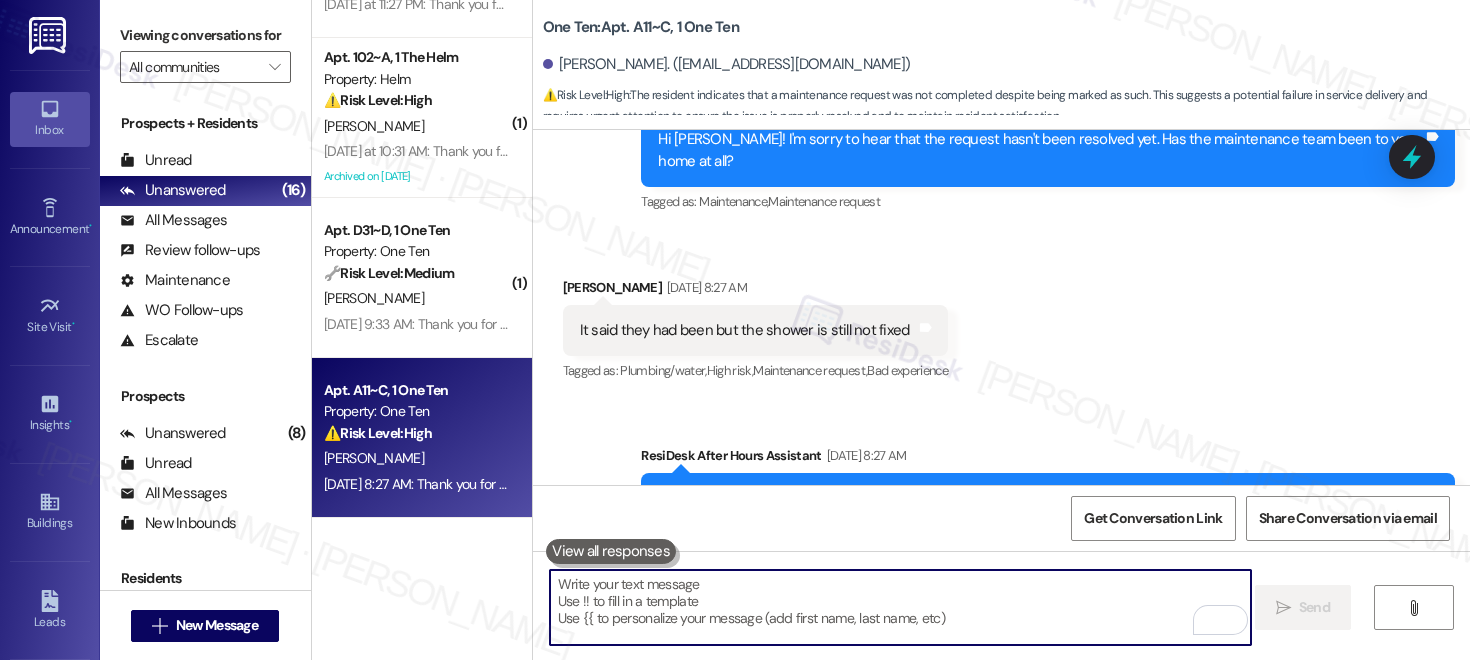 click on "It said they had been but the shower is still not fixed" at bounding box center [745, 330] 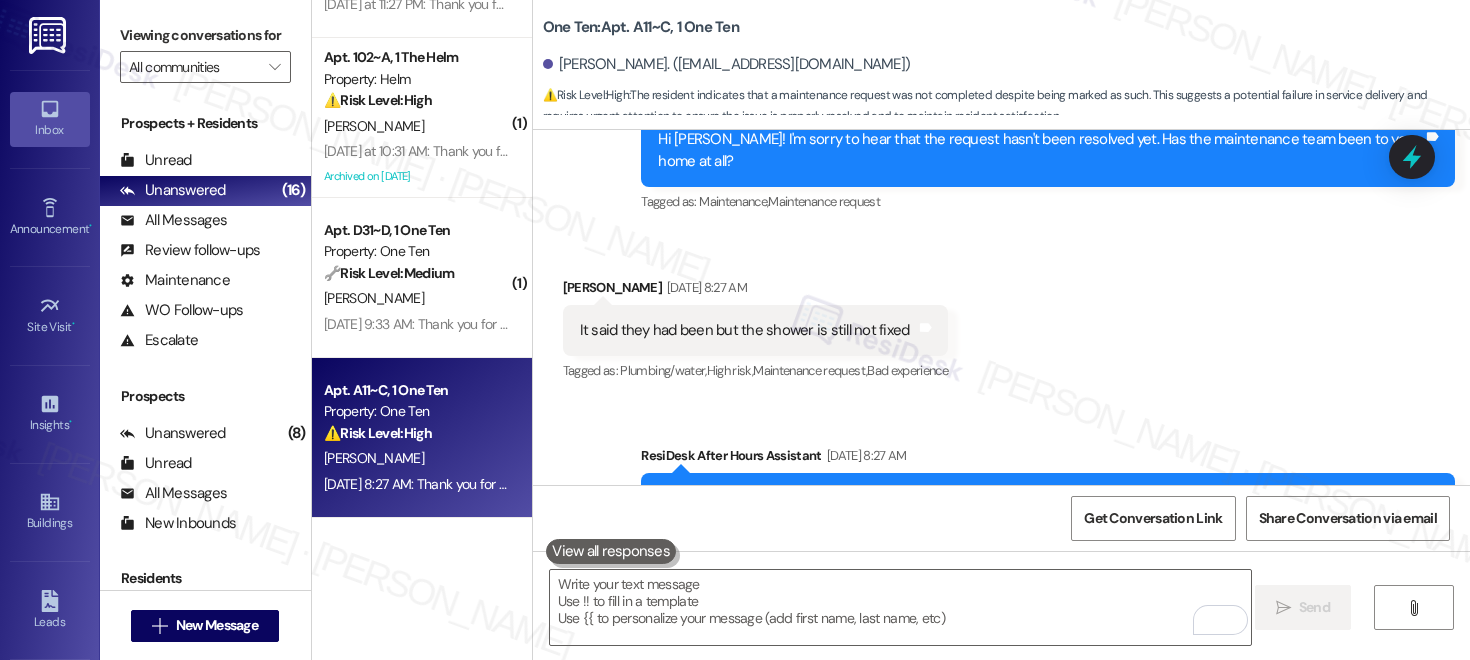 click on "It said they had been but the shower is still not fixed" at bounding box center (745, 330) 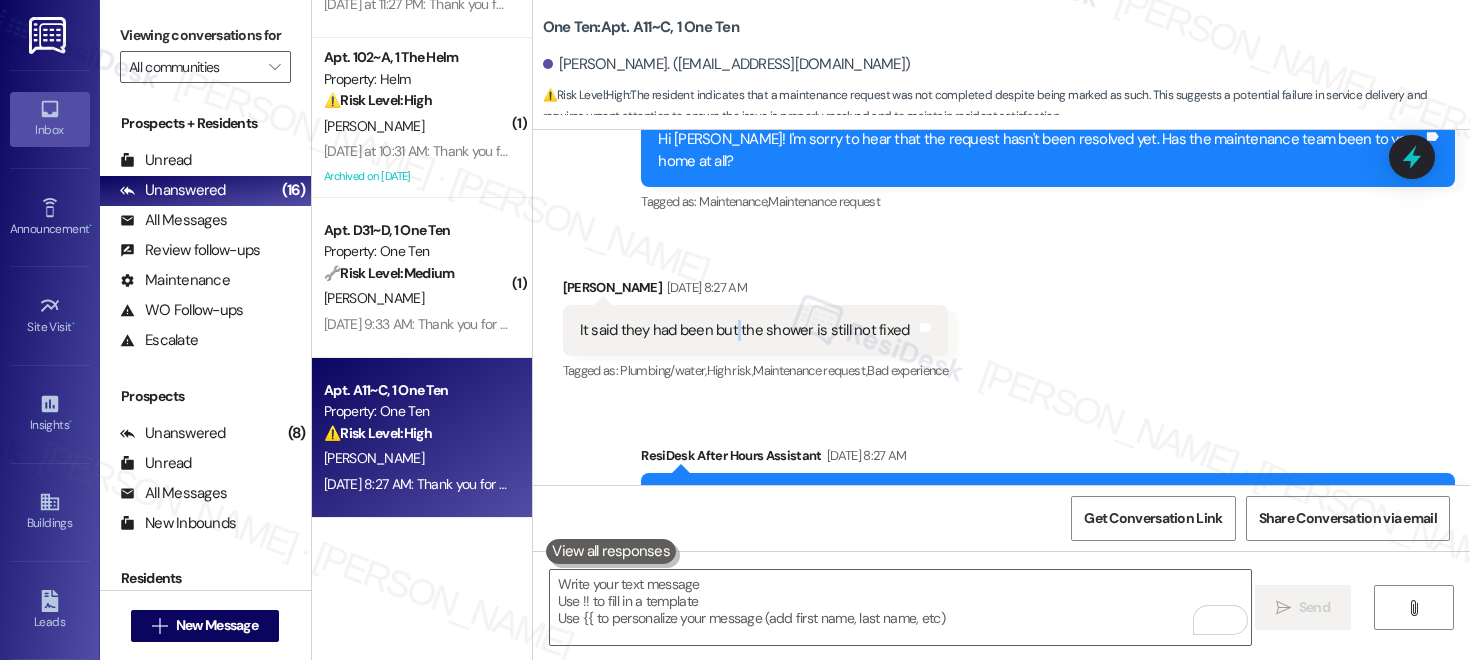 click on "It said they had been but the shower is still not fixed" at bounding box center [745, 330] 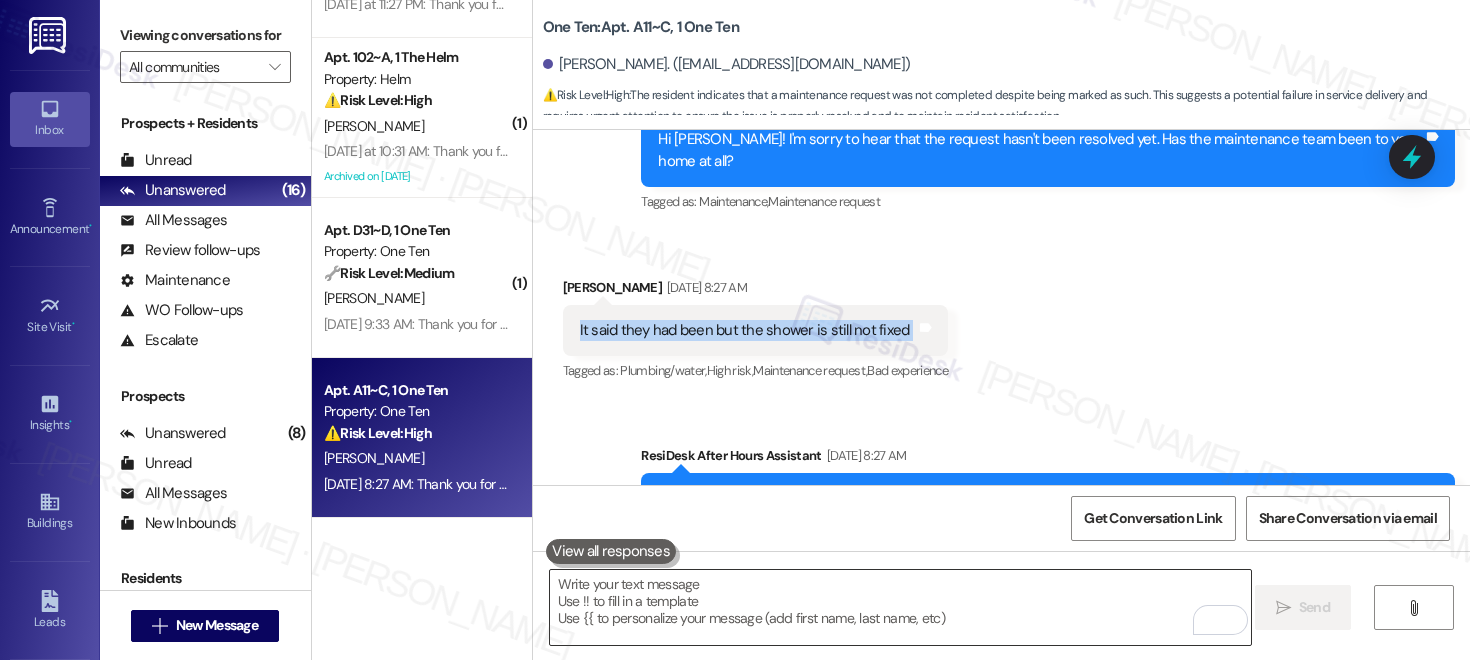 click at bounding box center [900, 607] 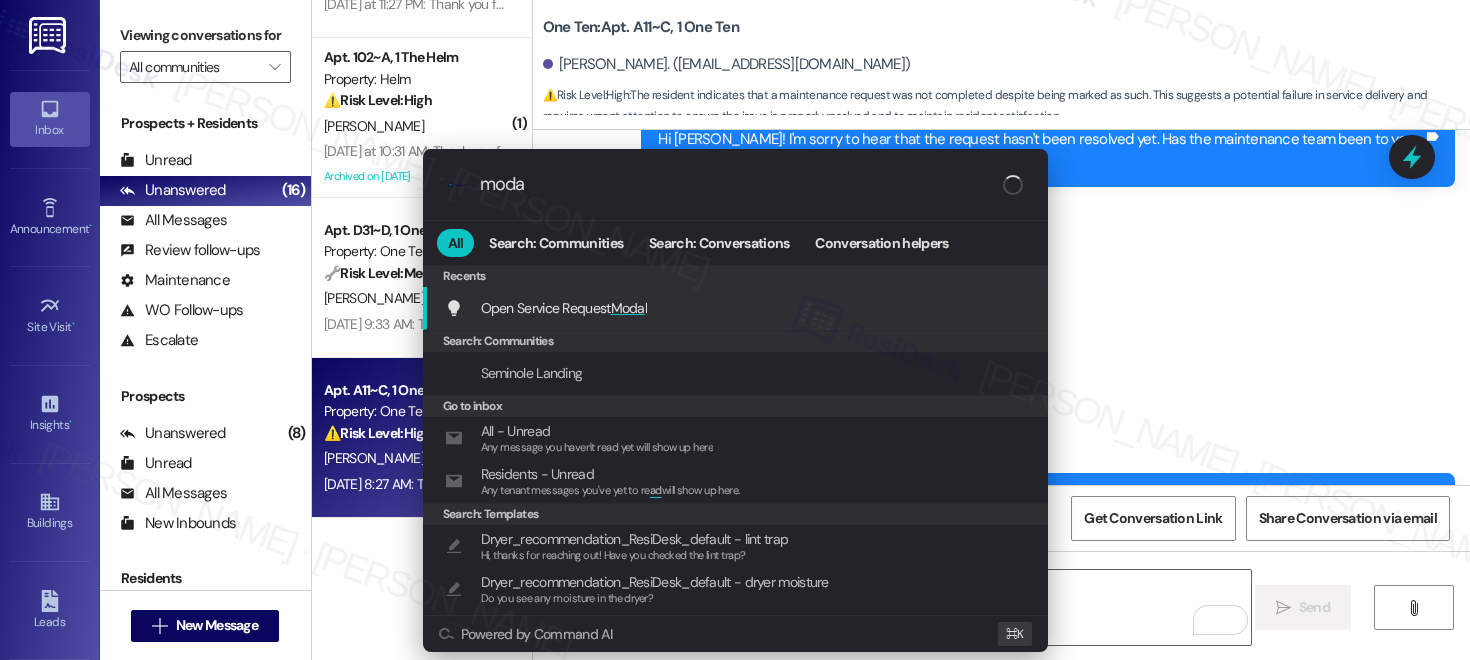 type on "modal" 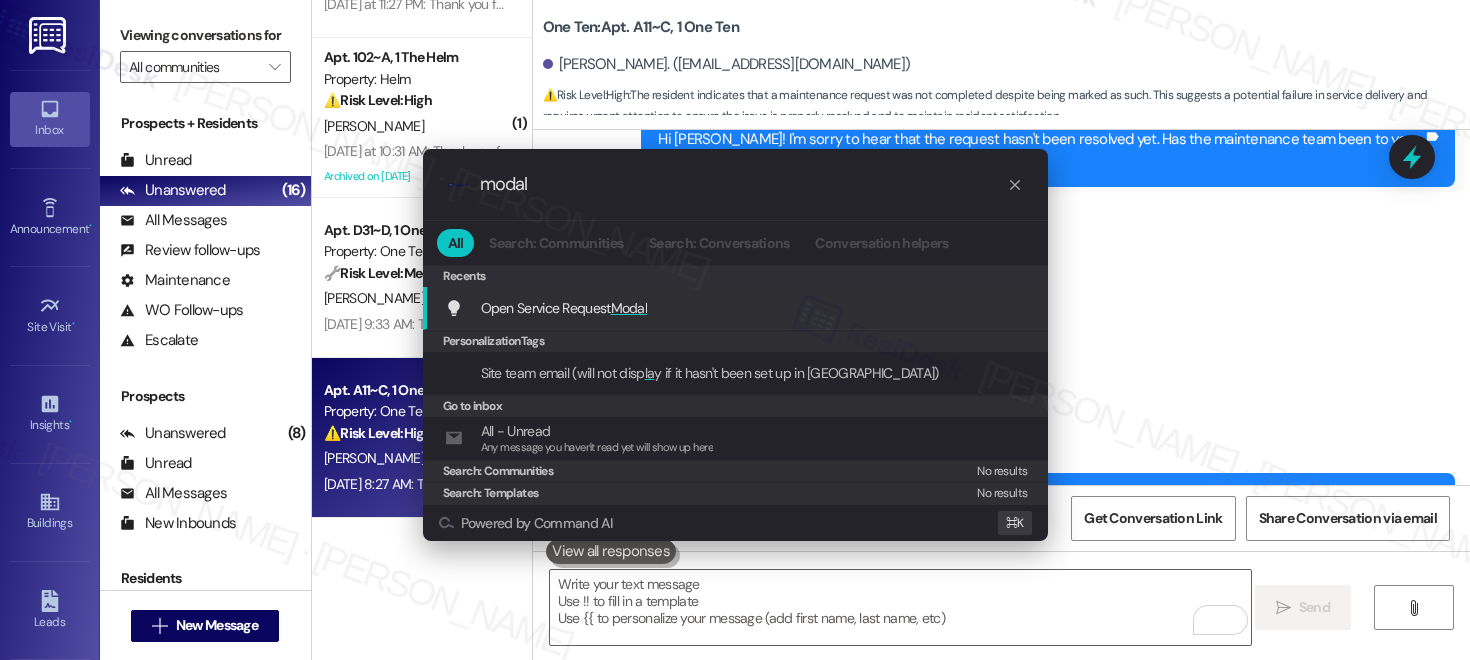 click on "Open Service Request  Modal Add shortcut" at bounding box center [737, 308] 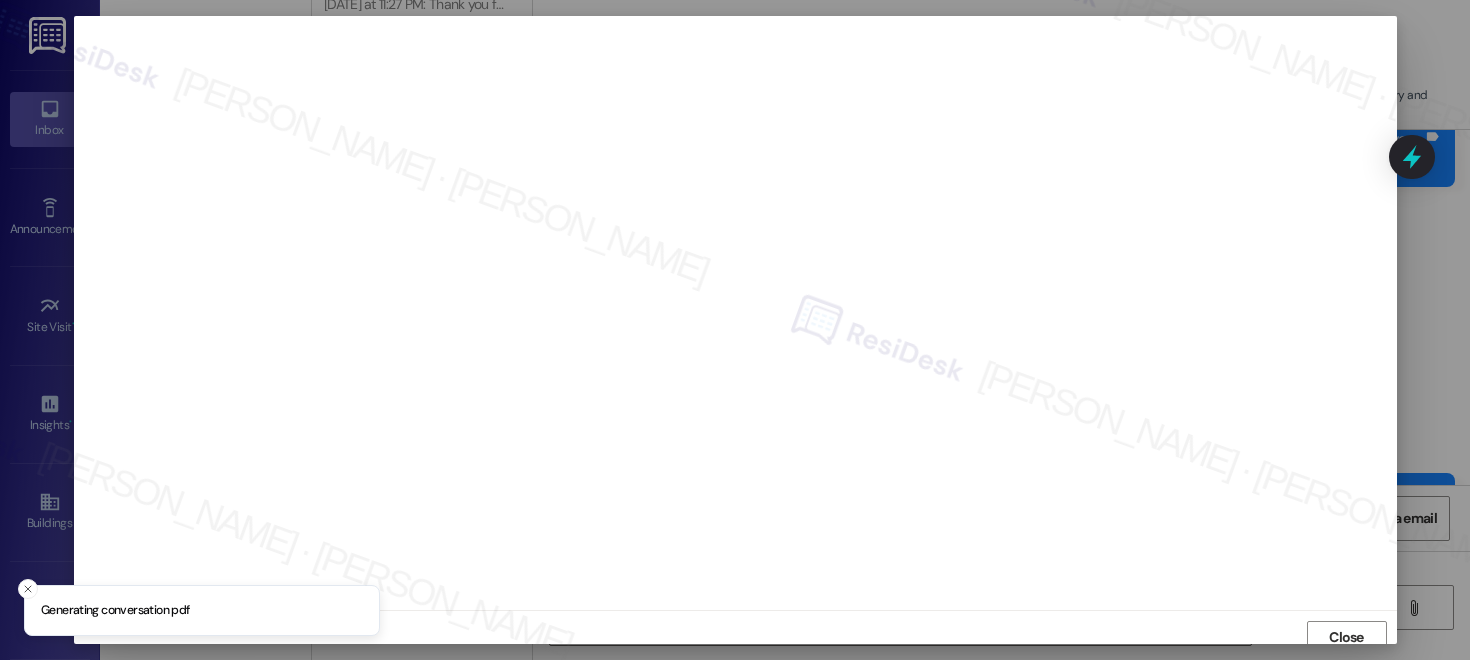 scroll, scrollTop: 9, scrollLeft: 0, axis: vertical 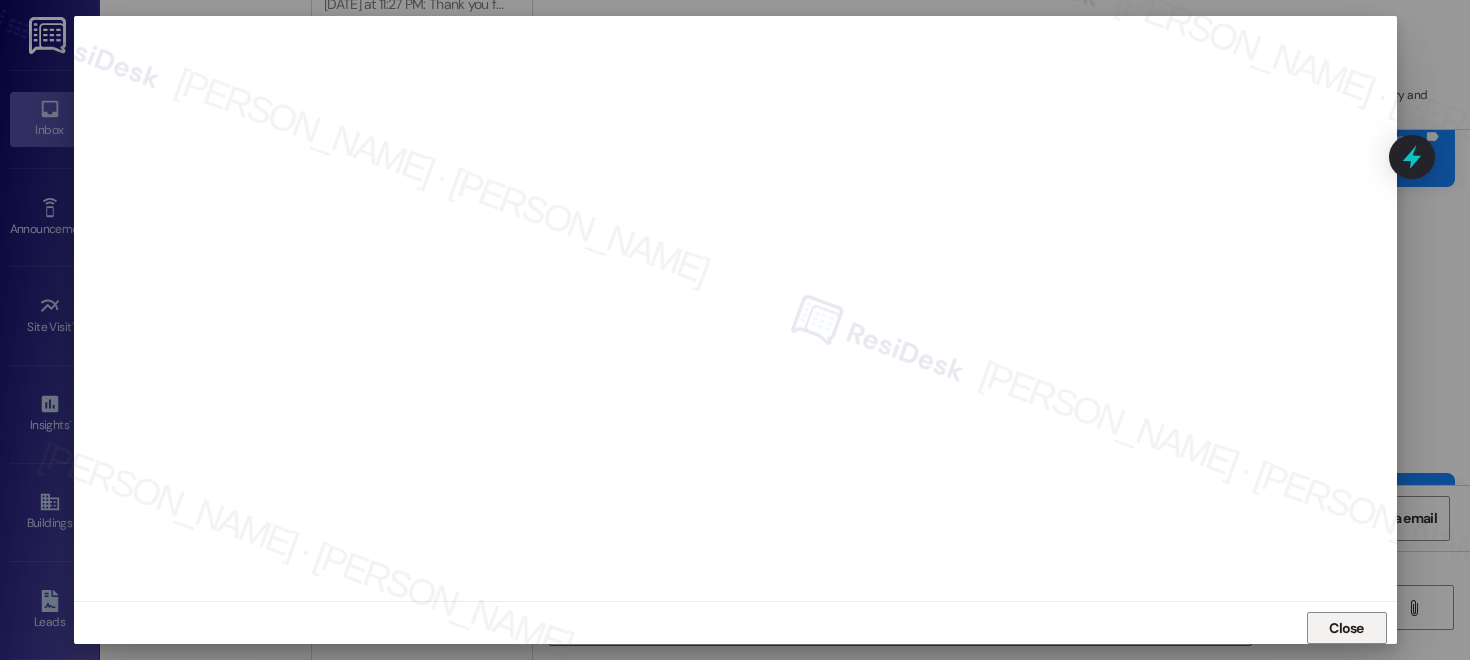 click on "Close" at bounding box center [1346, 628] 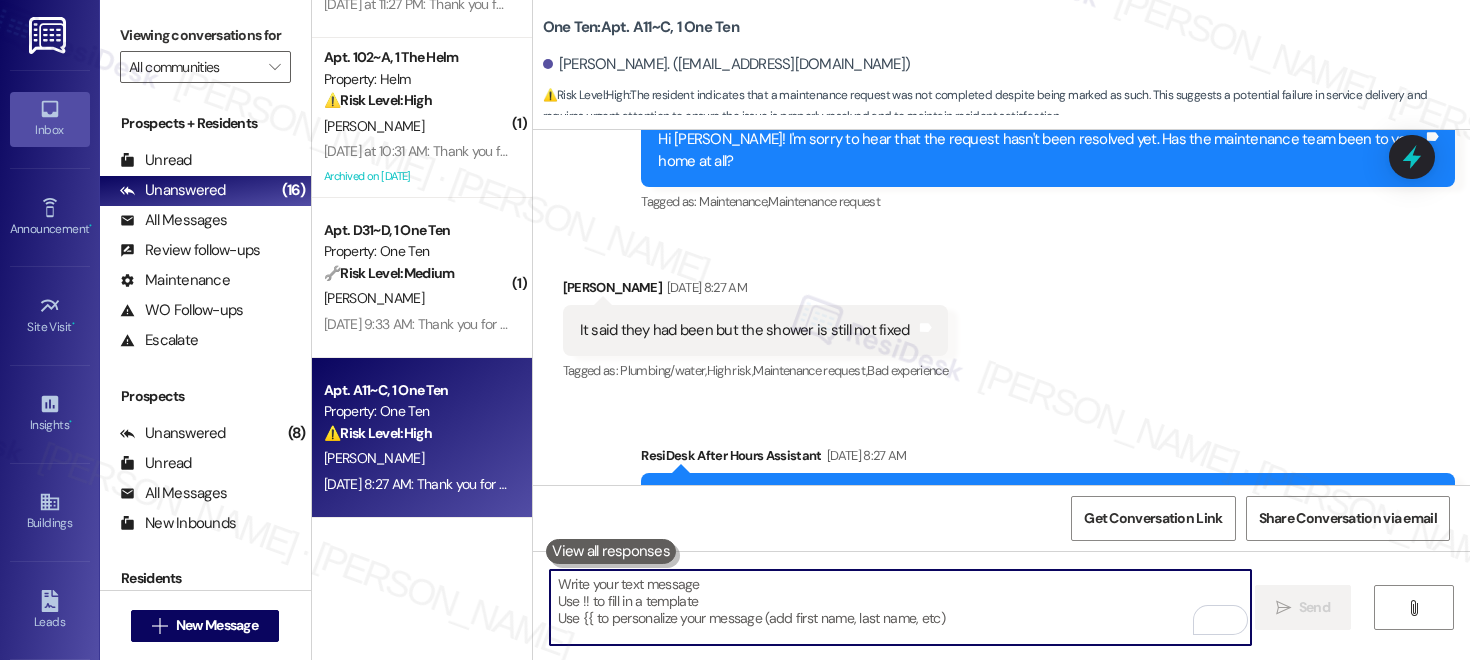 click at bounding box center (900, 607) 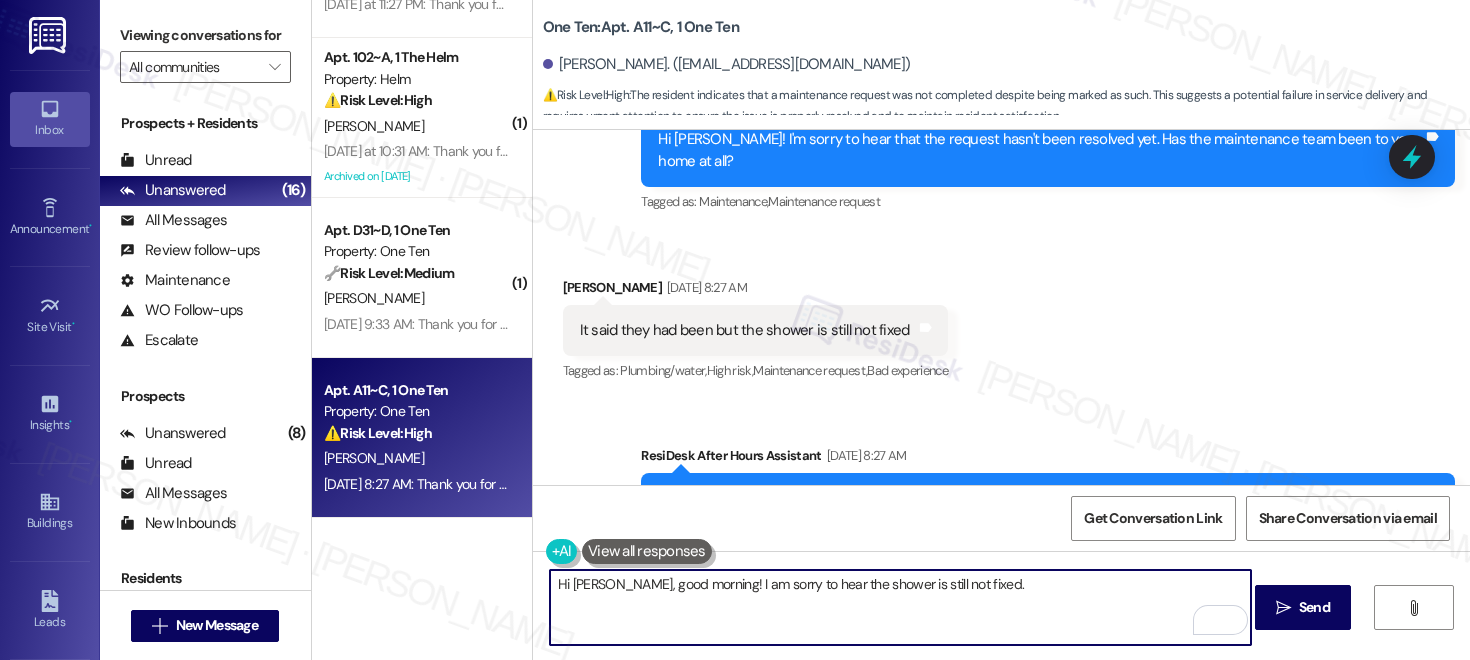 click on "Hi Natalie, good morning! I am sorry to hear the shower is still not fixed." at bounding box center (900, 607) 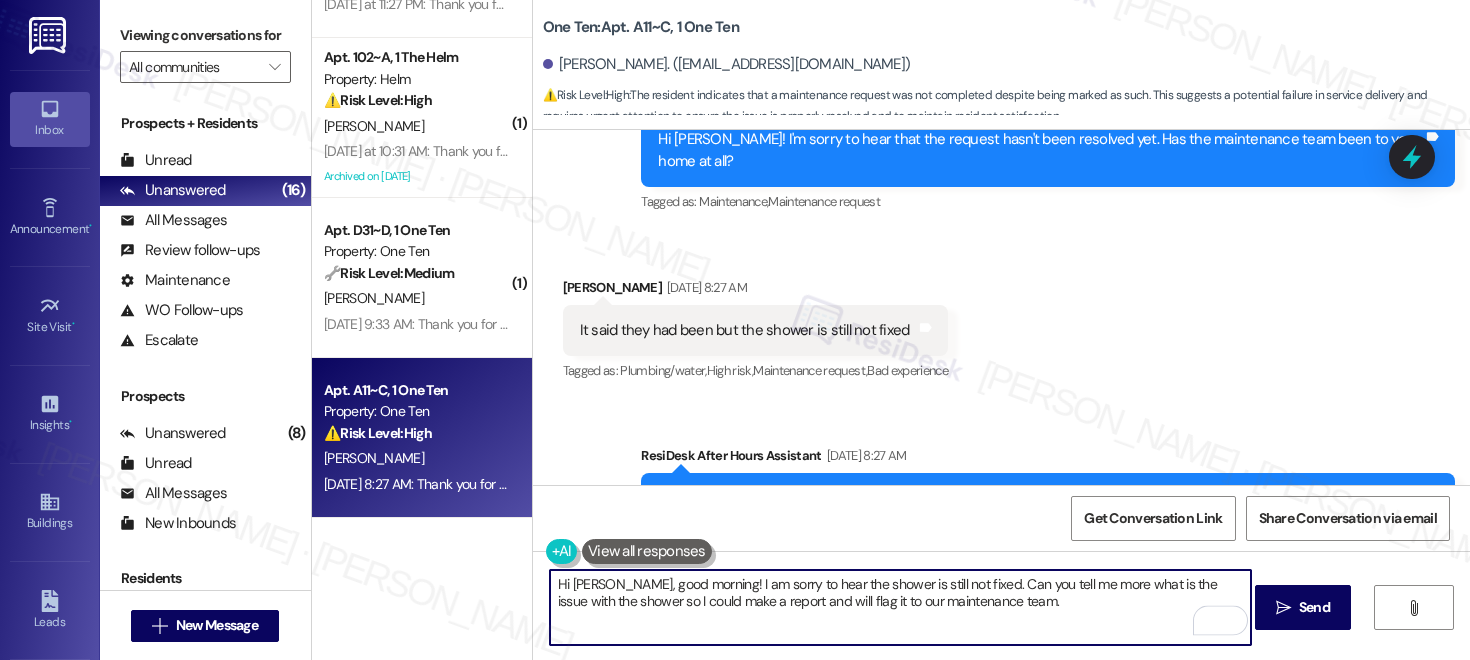 click on "Hi Natalie, good morning! I am sorry to hear the shower is still not fixed. Can you tell me more what is the issue with the shower so I could make a report and will flag it to our maintenance team." at bounding box center (900, 607) 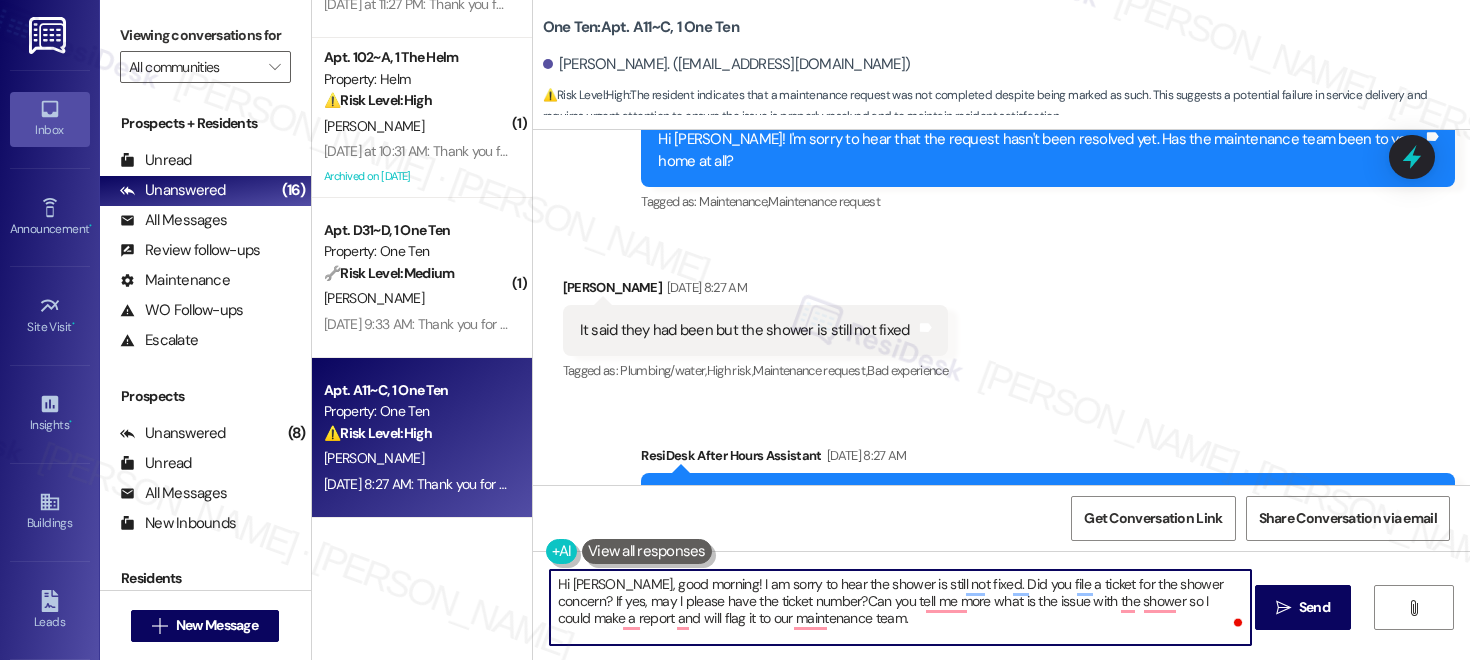 type on "Hi Natalie, good morning! I am sorry to hear the shower is still not fixed. Did you file a ticket for the shower concern? If yes, may I please have the ticket number? Can you tell me more what is the issue with the shower so I could make a report and will flag it to our maintenance team." 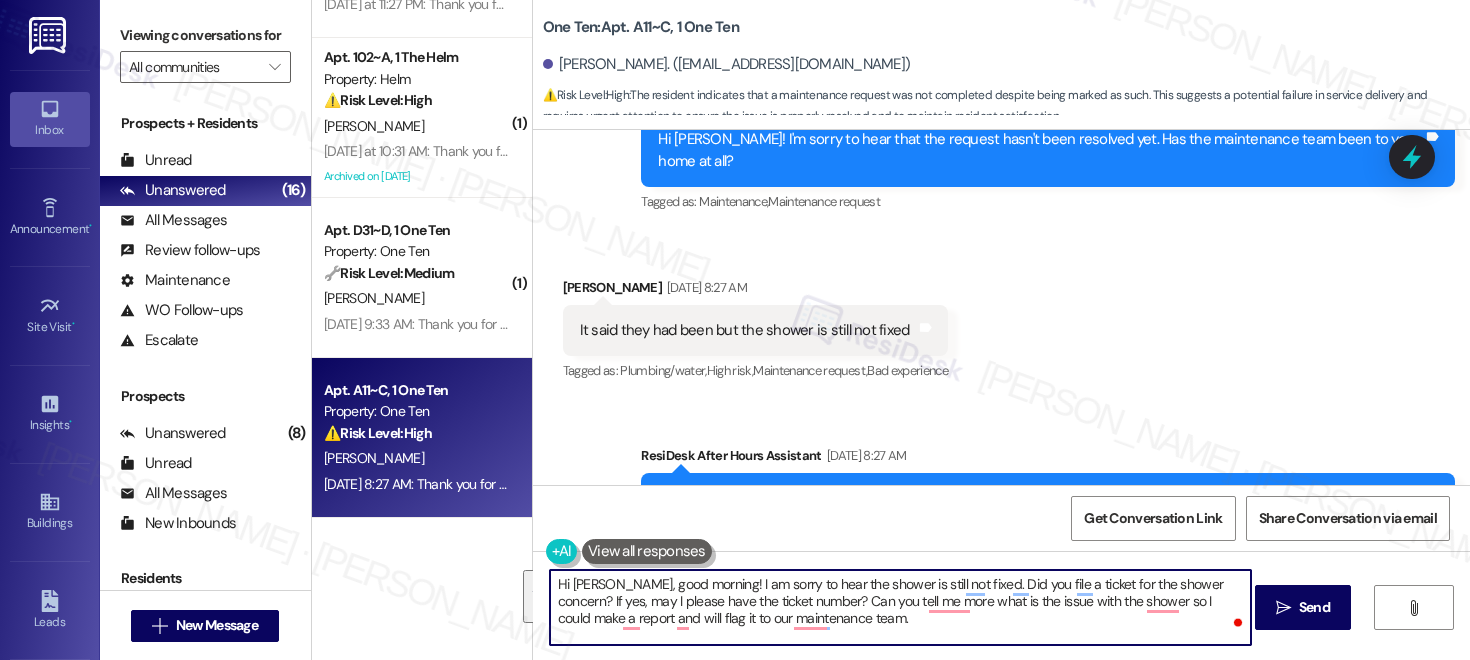 type 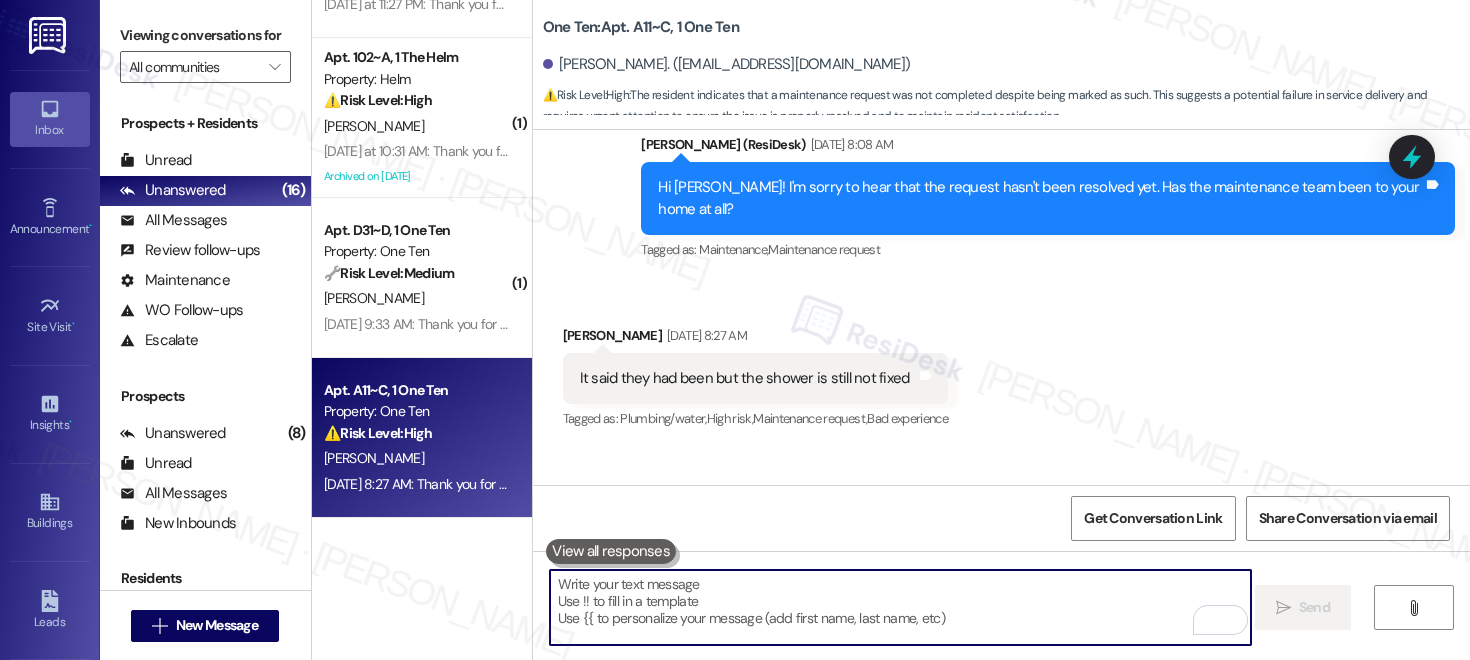 scroll, scrollTop: 3197, scrollLeft: 0, axis: vertical 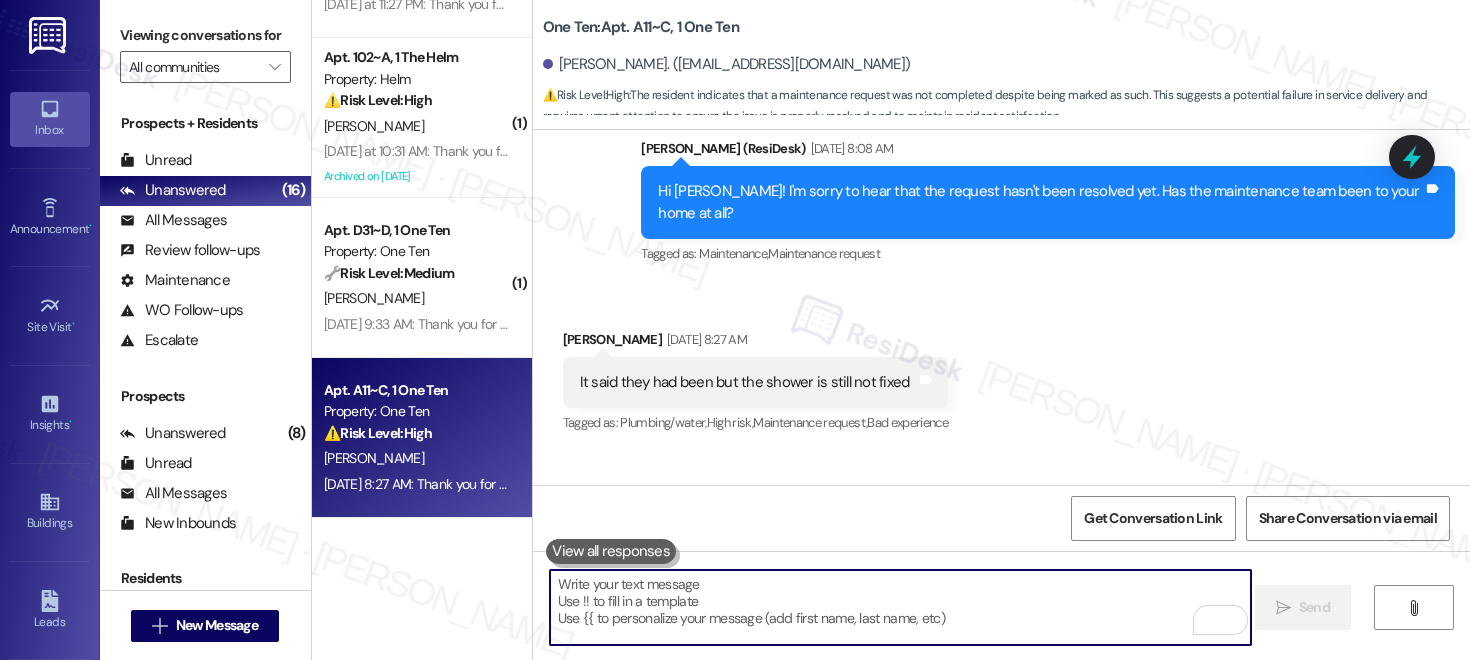 click on "It said they had been but the shower is still not fixed" at bounding box center (745, 382) 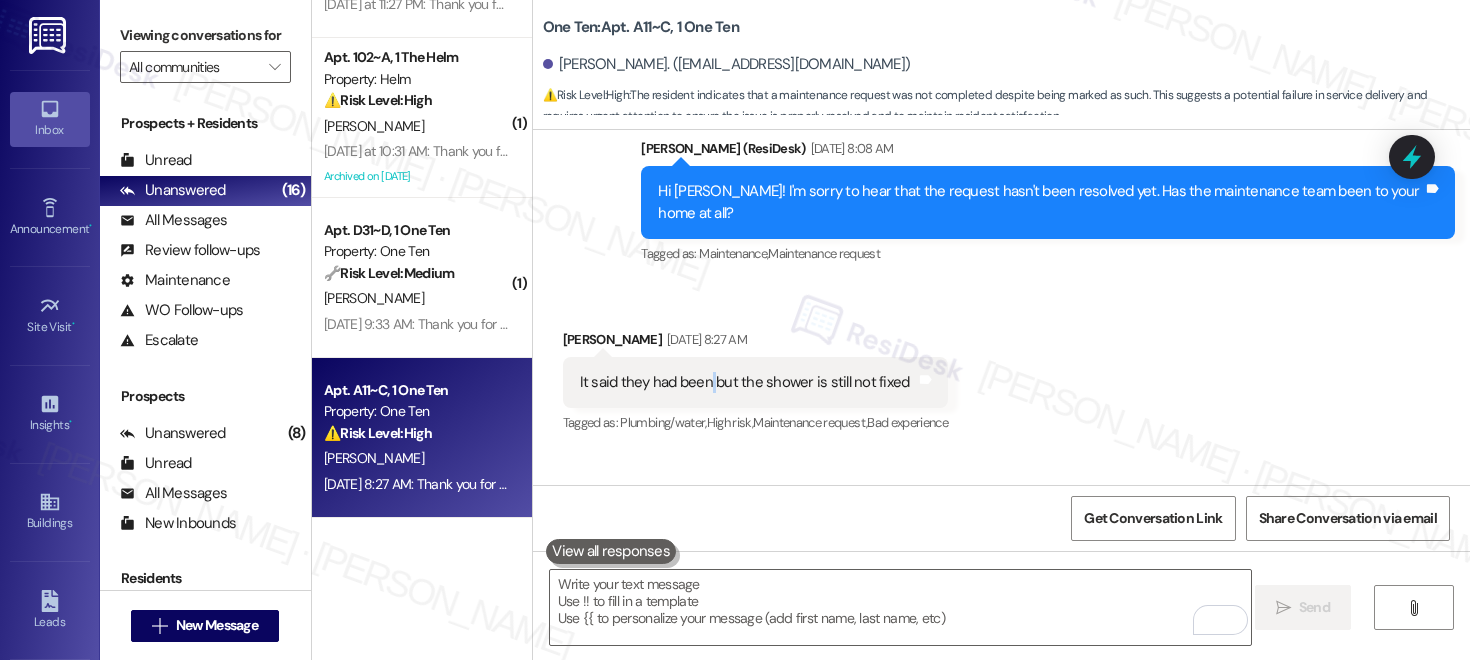 click on "It said they had been but the shower is still not fixed" at bounding box center (745, 382) 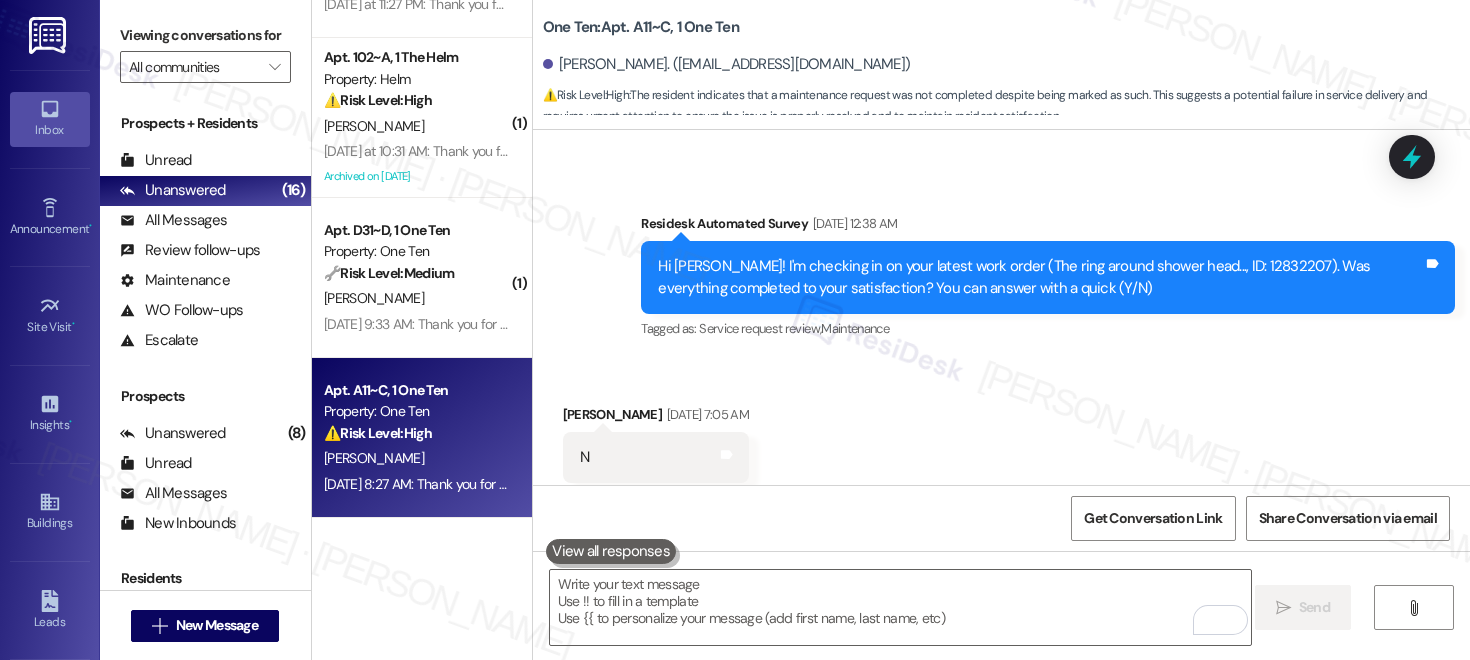 scroll, scrollTop: 2762, scrollLeft: 0, axis: vertical 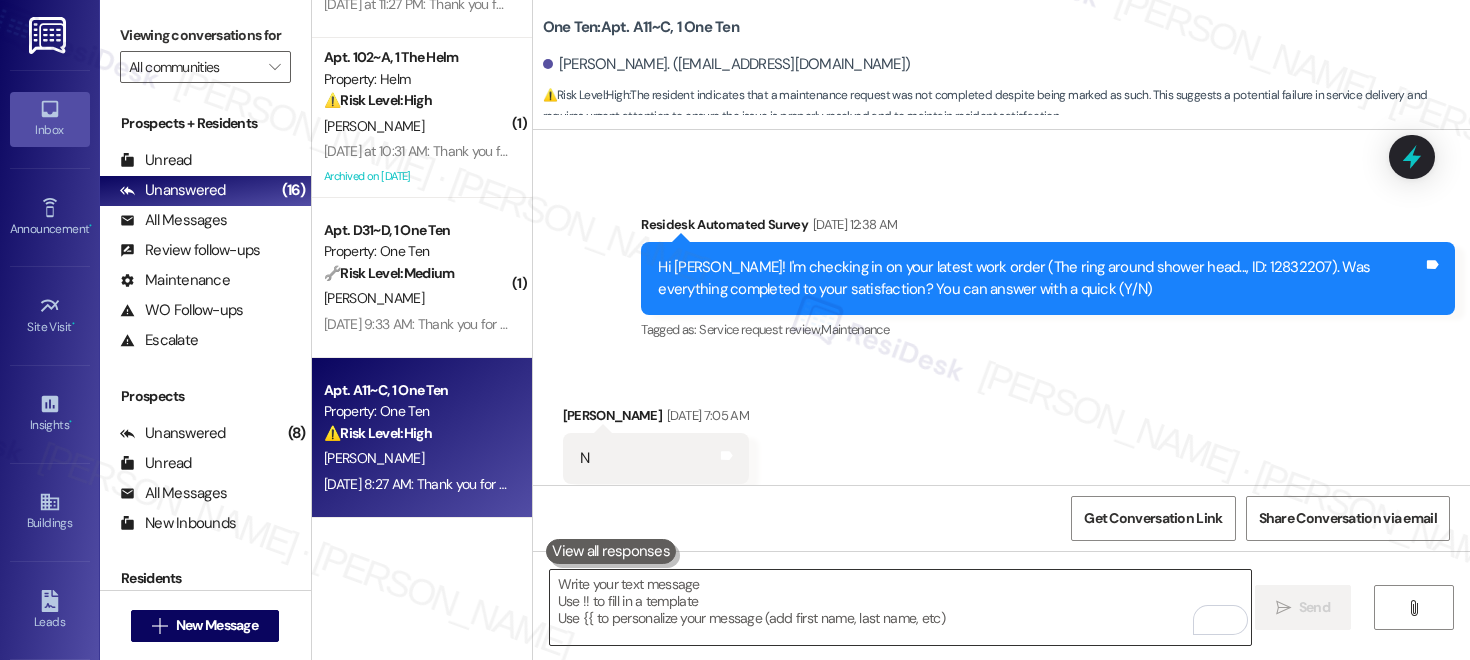 click at bounding box center [900, 607] 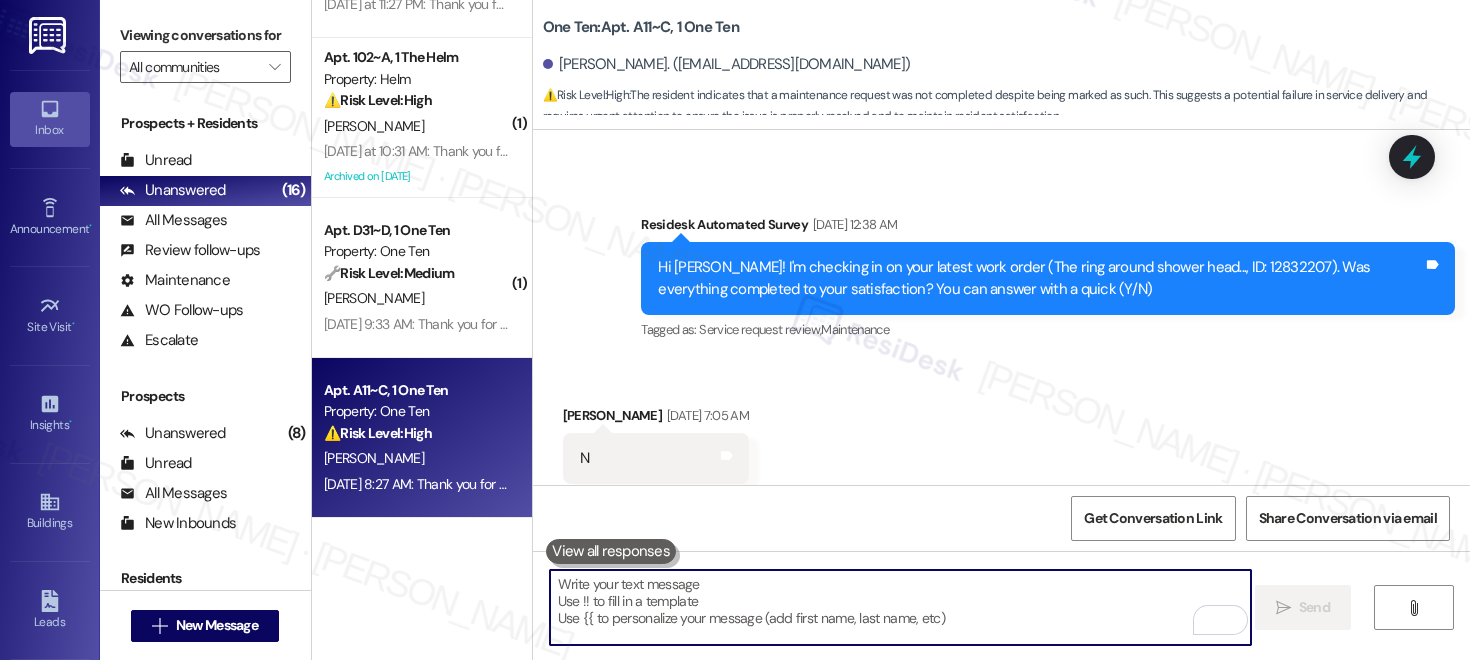 click at bounding box center (900, 607) 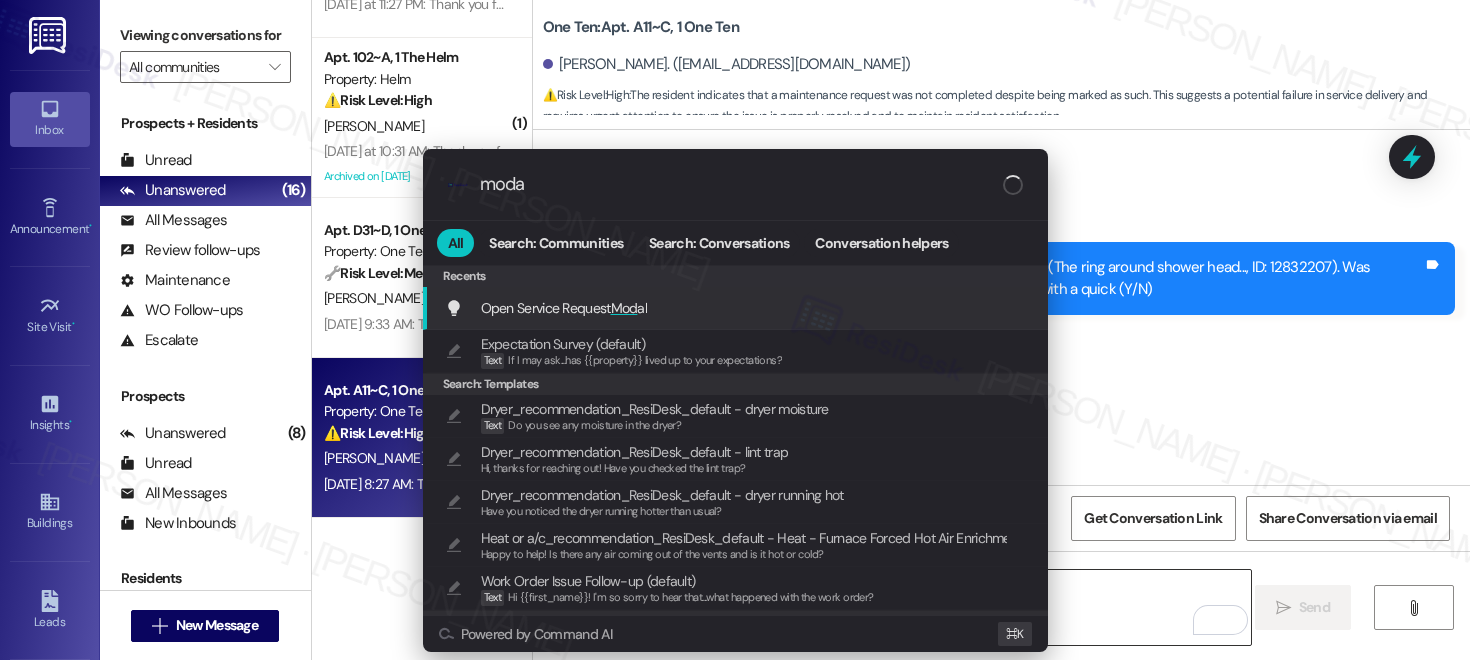 type on "modal" 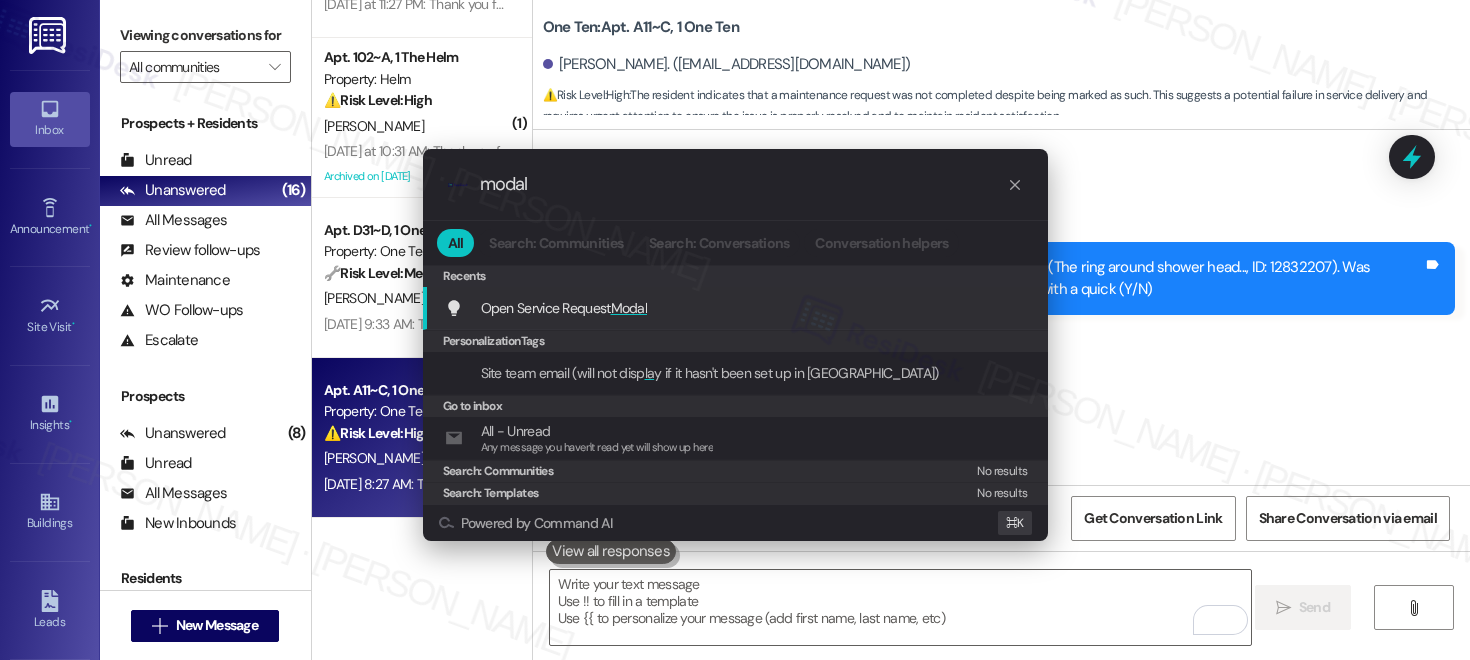 click on "Open Service Request  Modal Add shortcut" at bounding box center [737, 308] 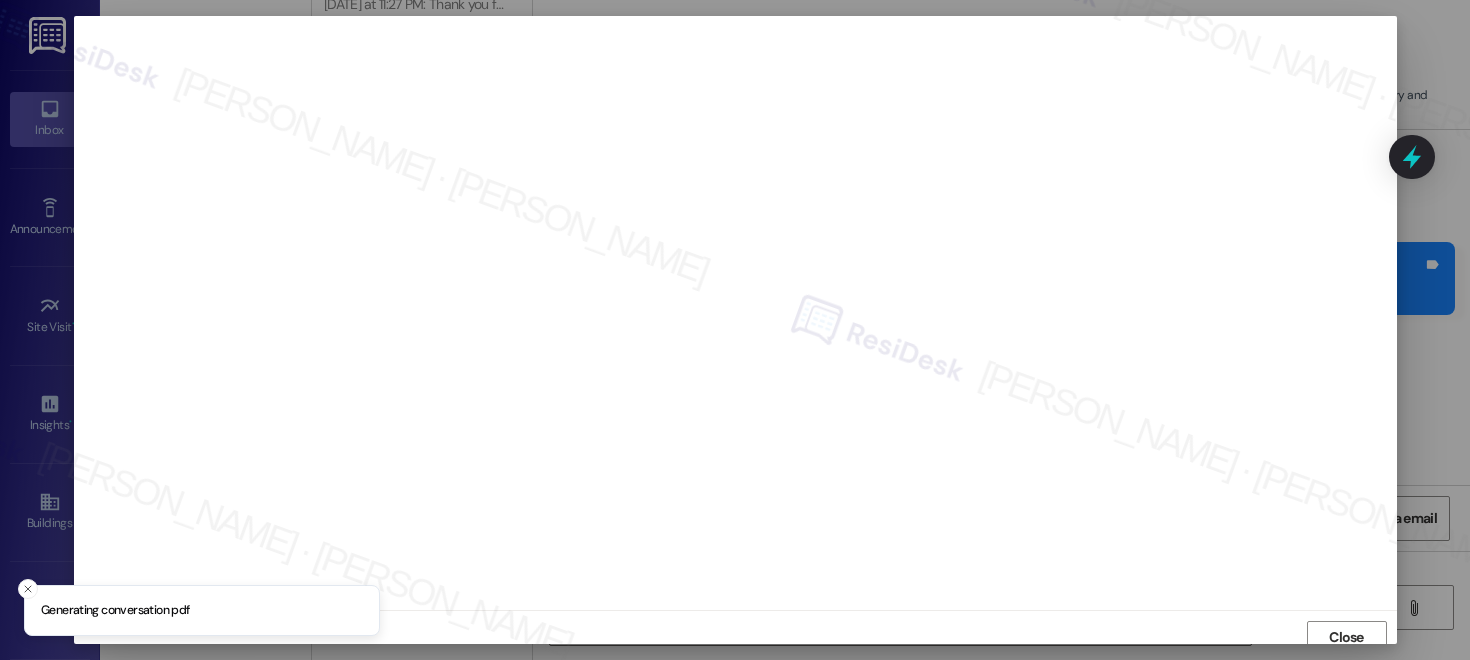scroll, scrollTop: 9, scrollLeft: 0, axis: vertical 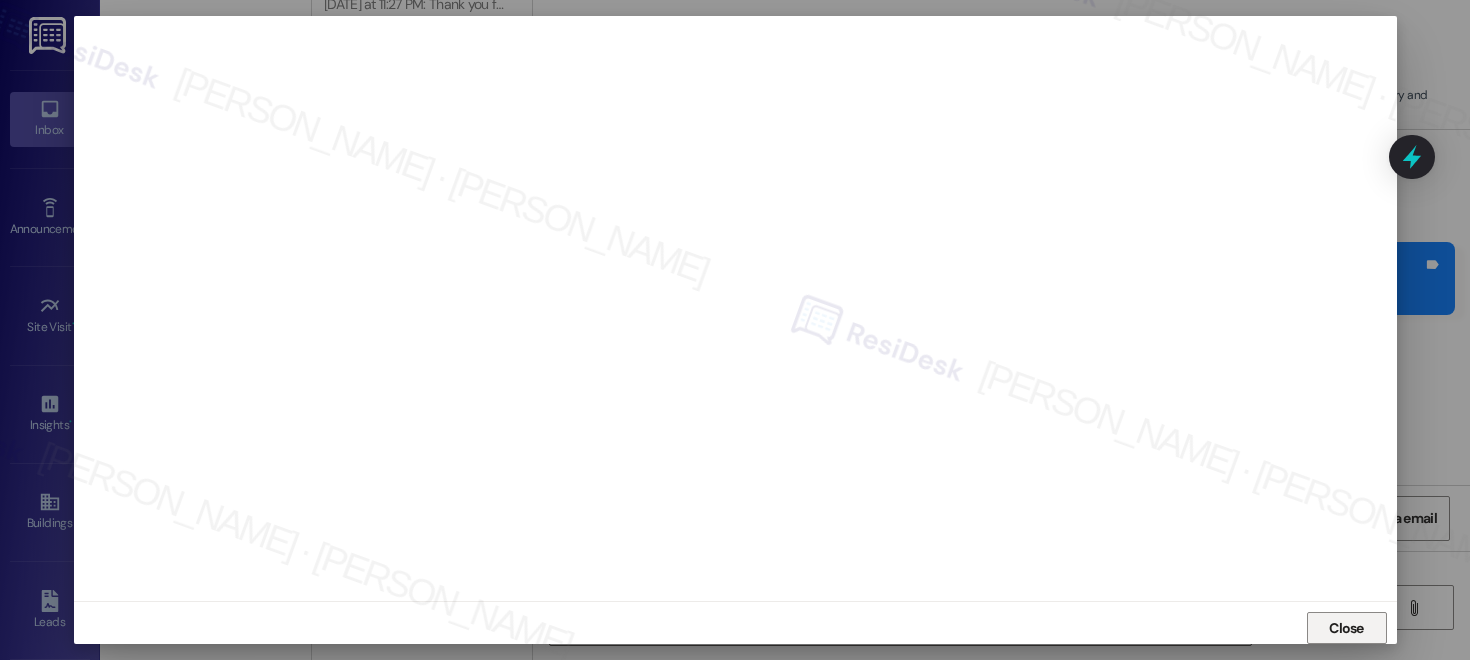 click on "Close" at bounding box center [1346, 628] 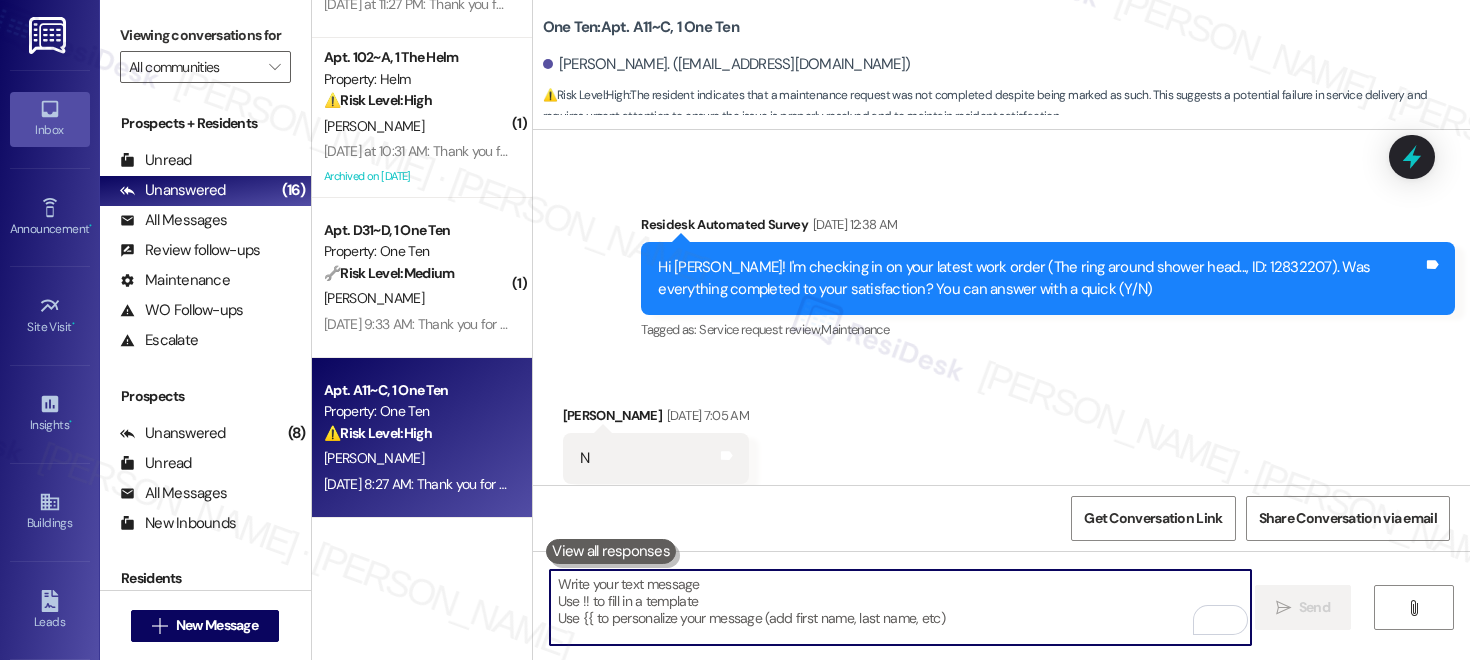 scroll, scrollTop: 3249, scrollLeft: 0, axis: vertical 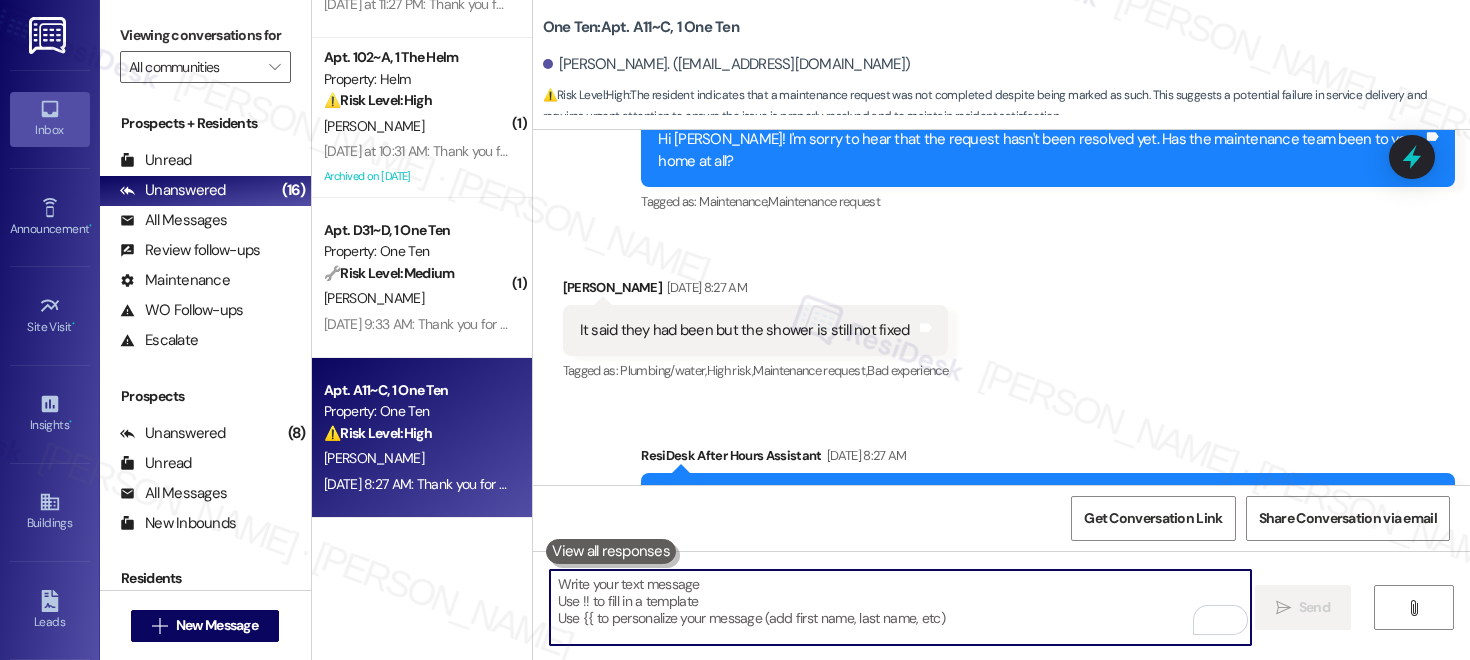 click at bounding box center [900, 607] 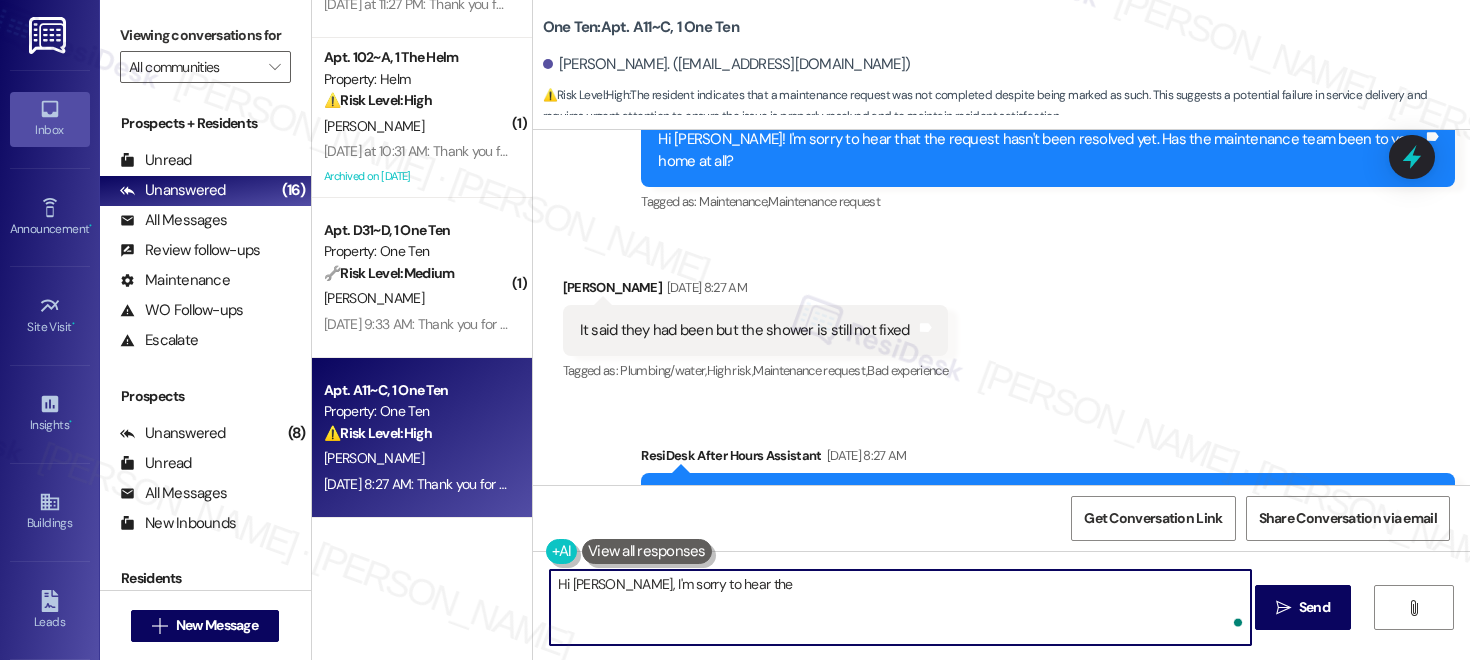 paste on "The ring around shower head is not attached" 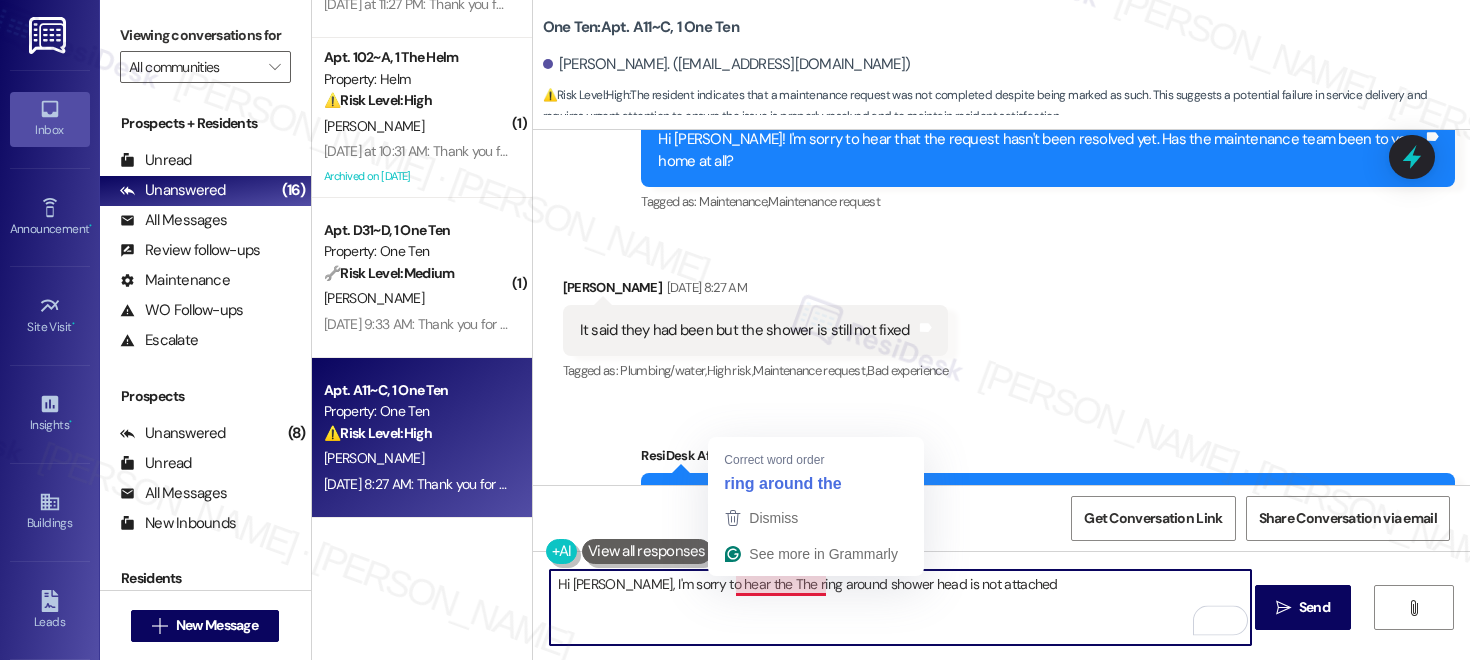 click on "Hi Natalie, I'm sorry to hear the The ring around shower head is not attached" at bounding box center (900, 607) 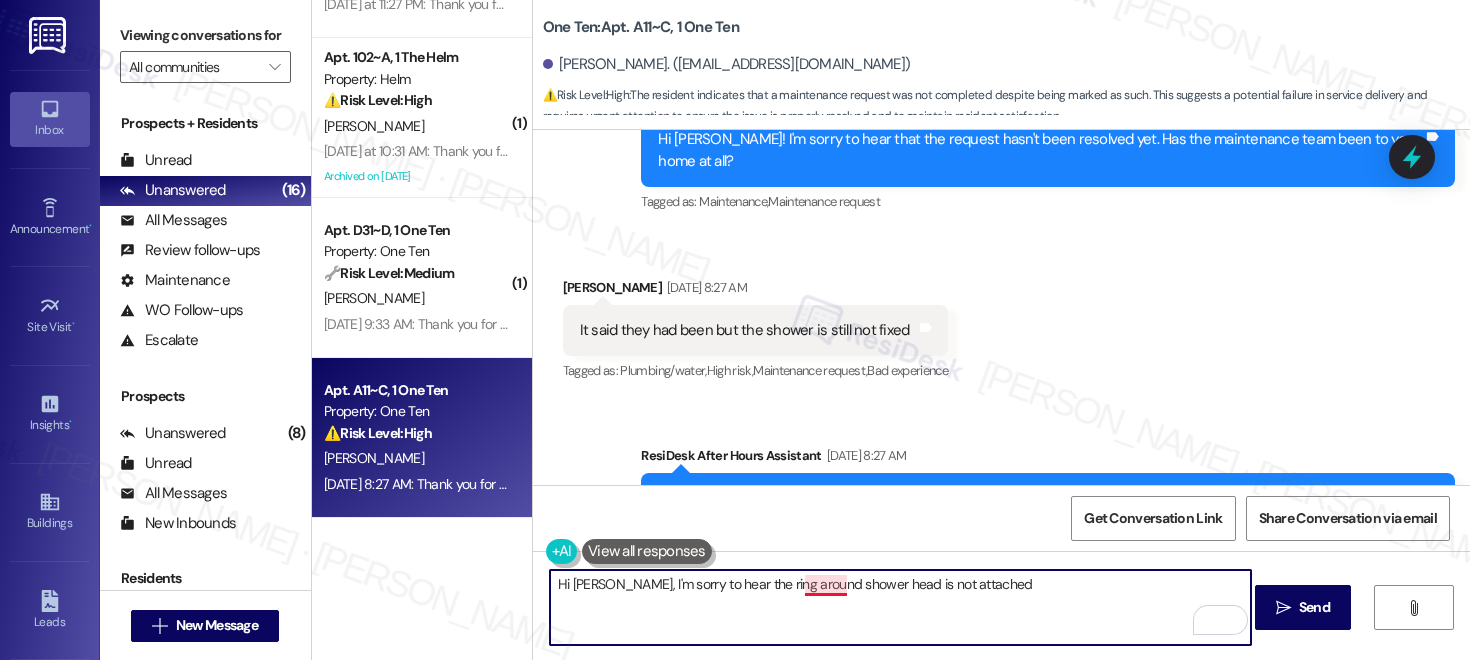 click on "Hi Natalie, I'm sorry to hear the ring around shower head is not attached" at bounding box center [900, 607] 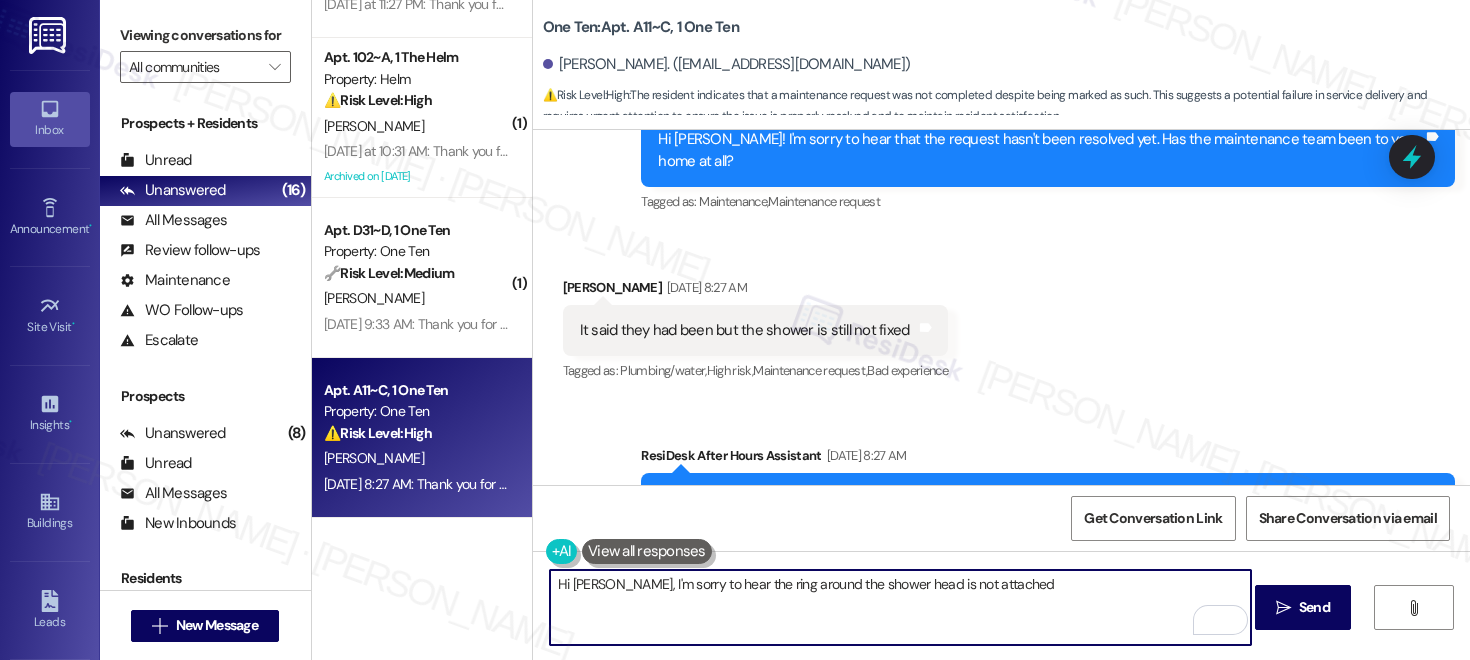 click on "Hi Natalie, I'm sorry to hear the ring around the shower head is not attached" at bounding box center (900, 607) 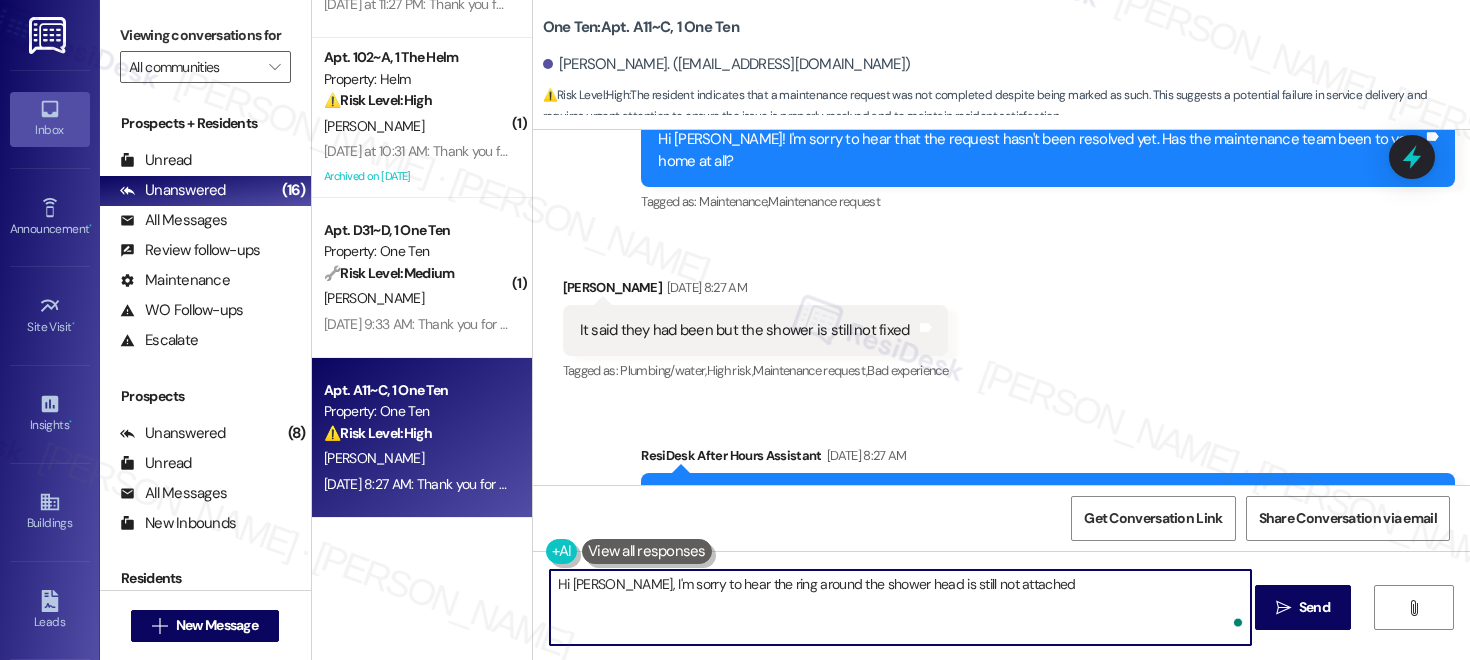 click on "Hi Natalie, I'm sorry to hear the ring around the shower head is still not attached" at bounding box center [900, 607] 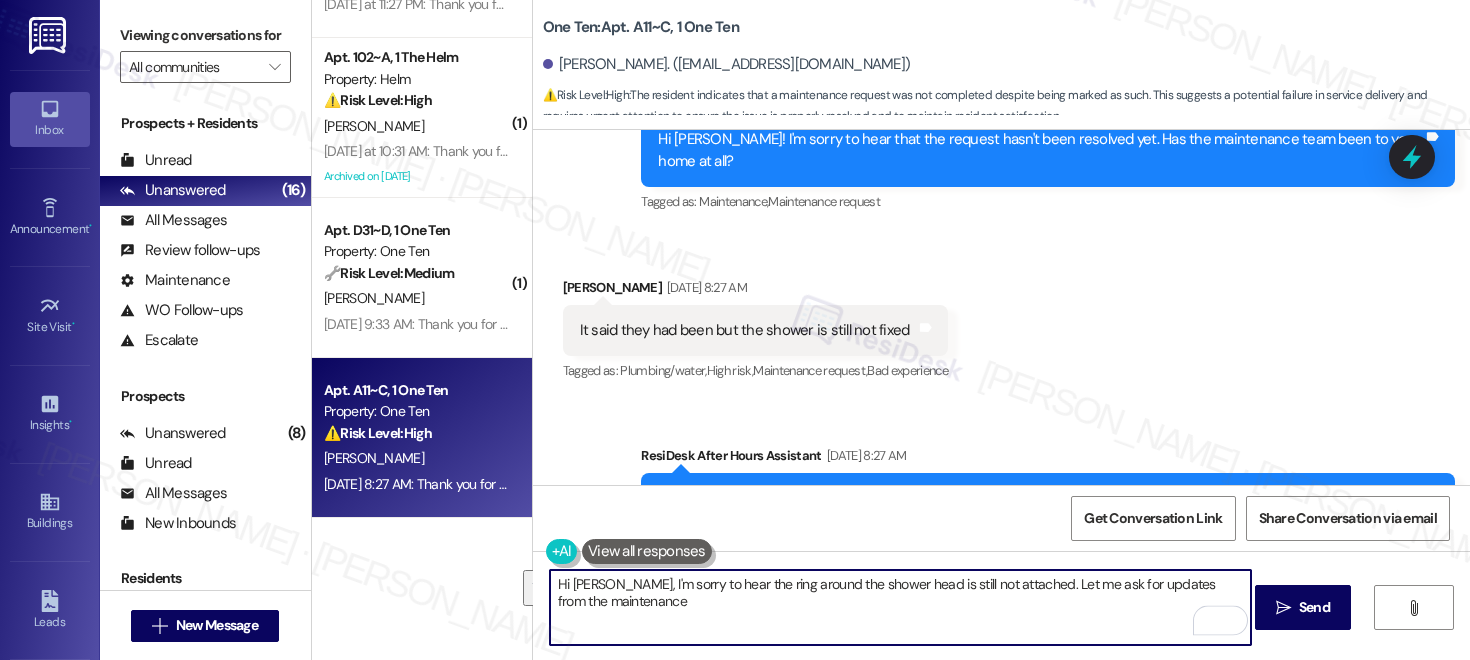 drag, startPoint x: 1029, startPoint y: 587, endPoint x: 1029, endPoint y: 612, distance: 25 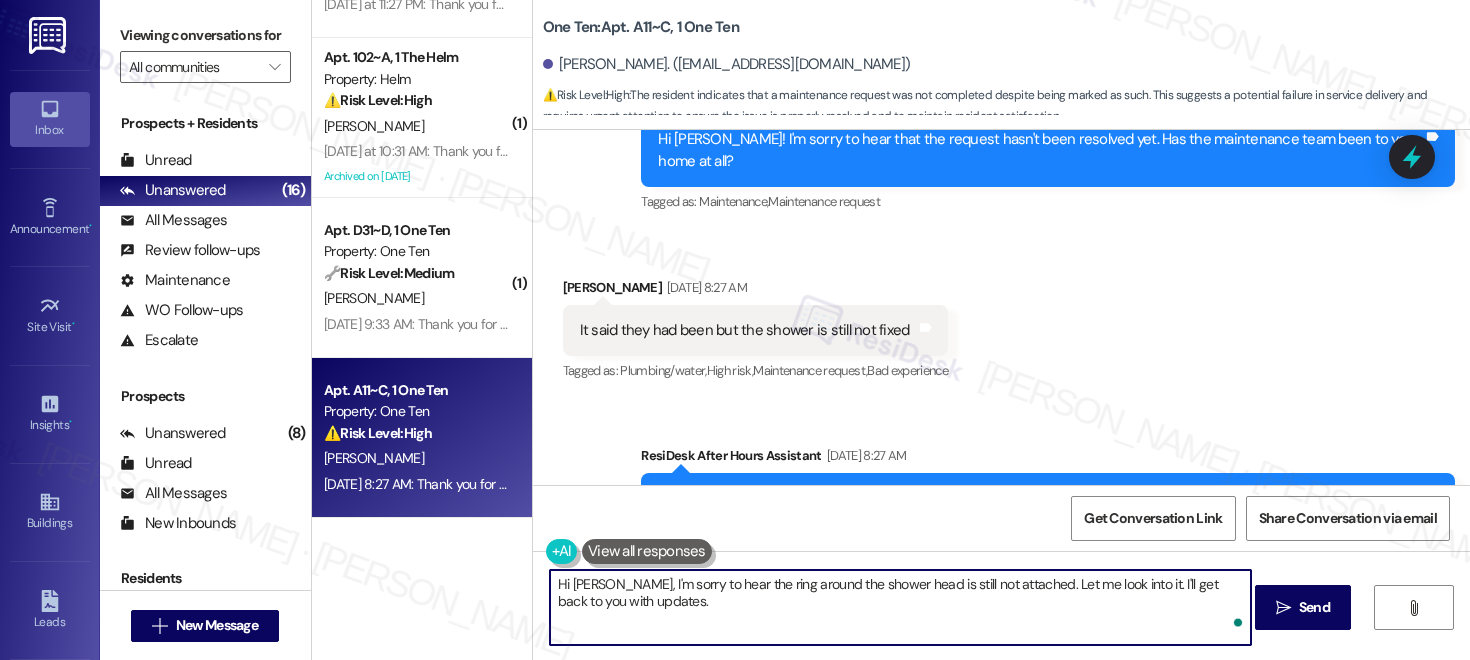 type on "Hi Natalie, I'm sorry to hear the ring around the shower head is still not attached. Let me look into it. I'll get back to you with updates." 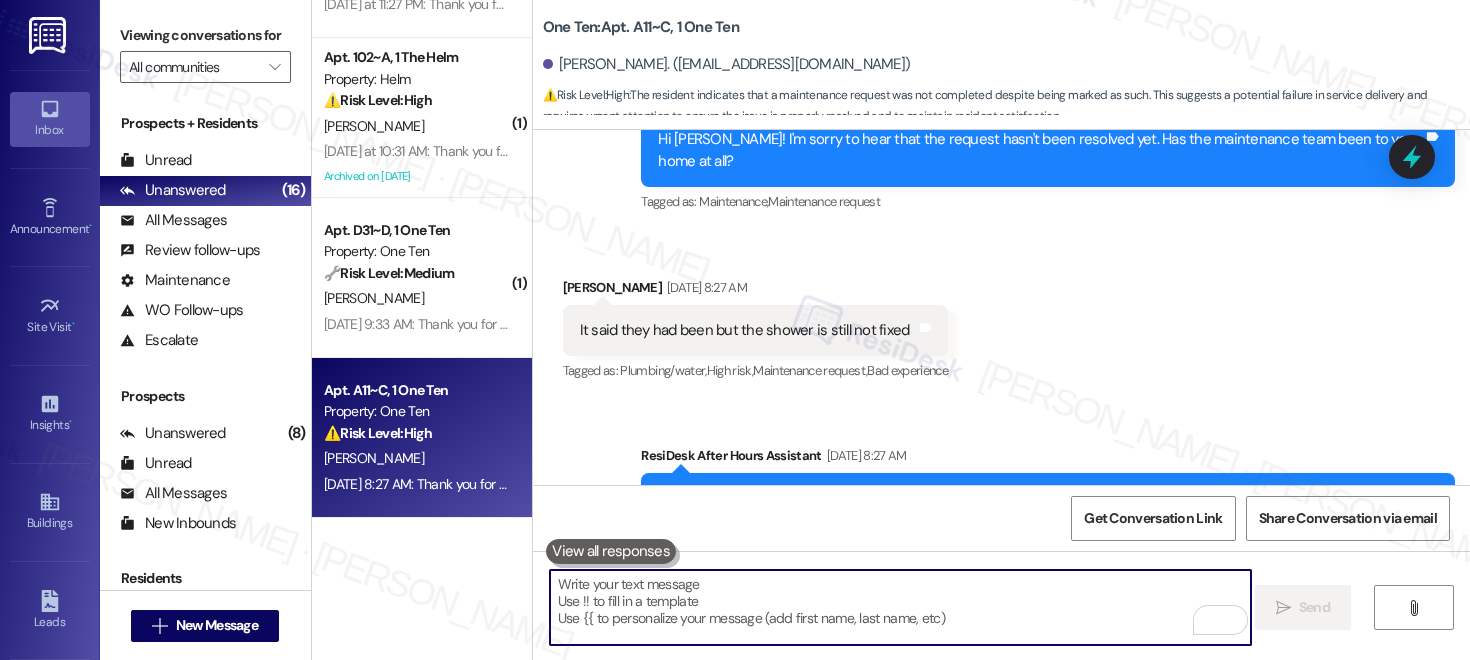 paste on "Hi Natalie,
I'm sorry to hear that the ring around the showerhead is still not attached. I’ll go ahead and look into this for you and follow up with any updates as soon as I have them.
Thank you for your patience!" 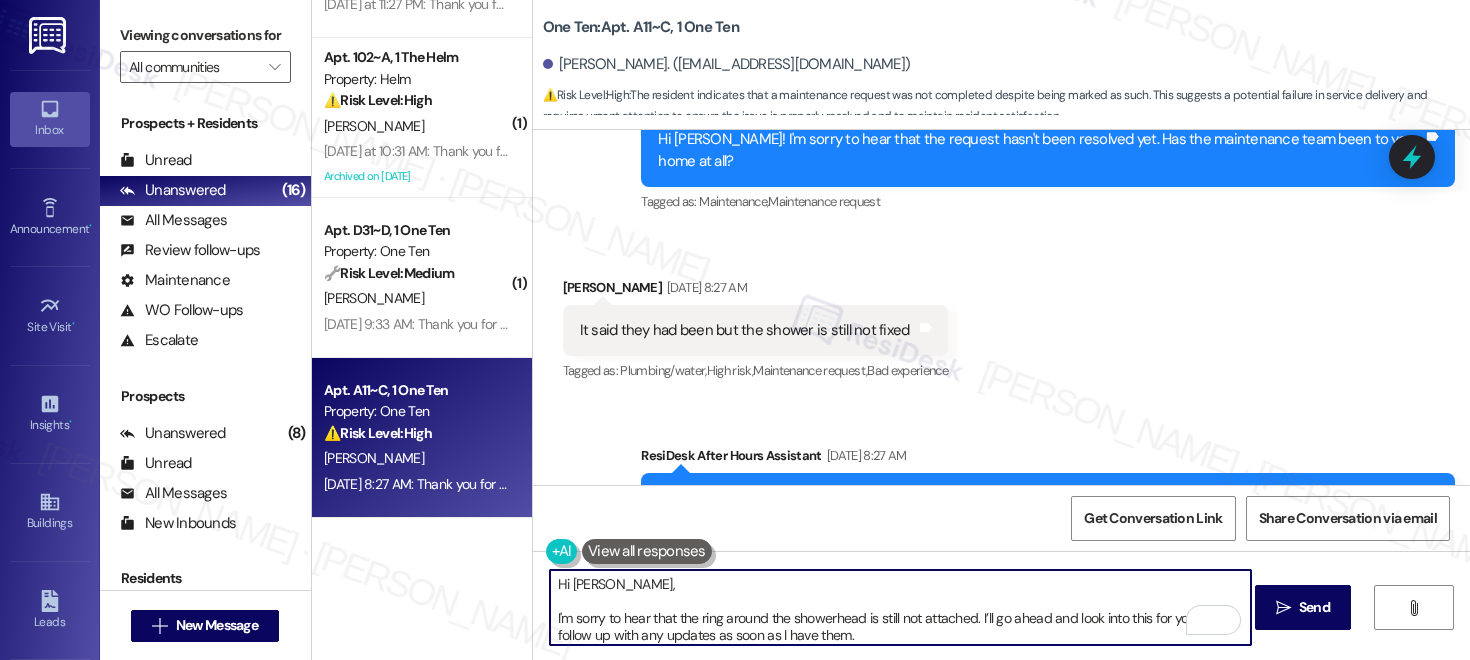 scroll, scrollTop: 68, scrollLeft: 0, axis: vertical 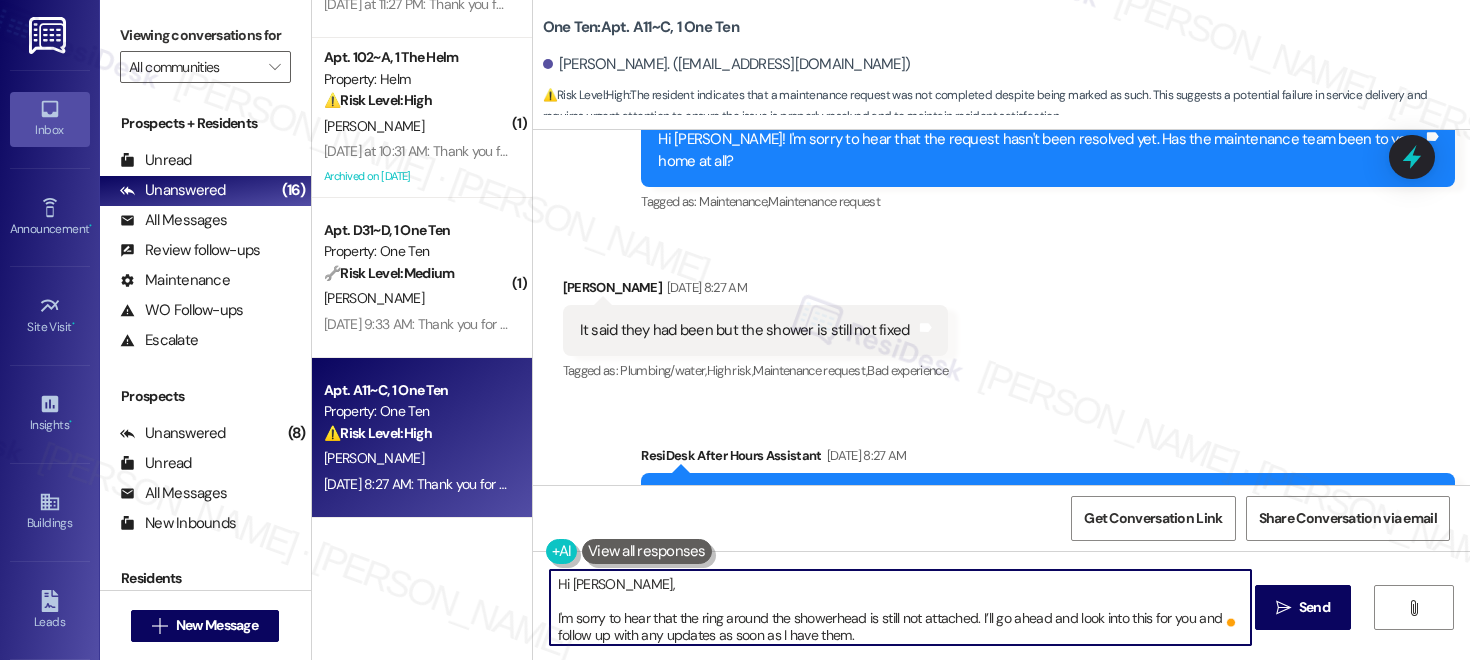 click on "Hi Natalie,
I'm sorry to hear that the ring around the showerhead is still not attached. I’ll go ahead and look into this for you and follow up with any updates as soon as I have them.
Thank you for your patience!" at bounding box center [900, 607] 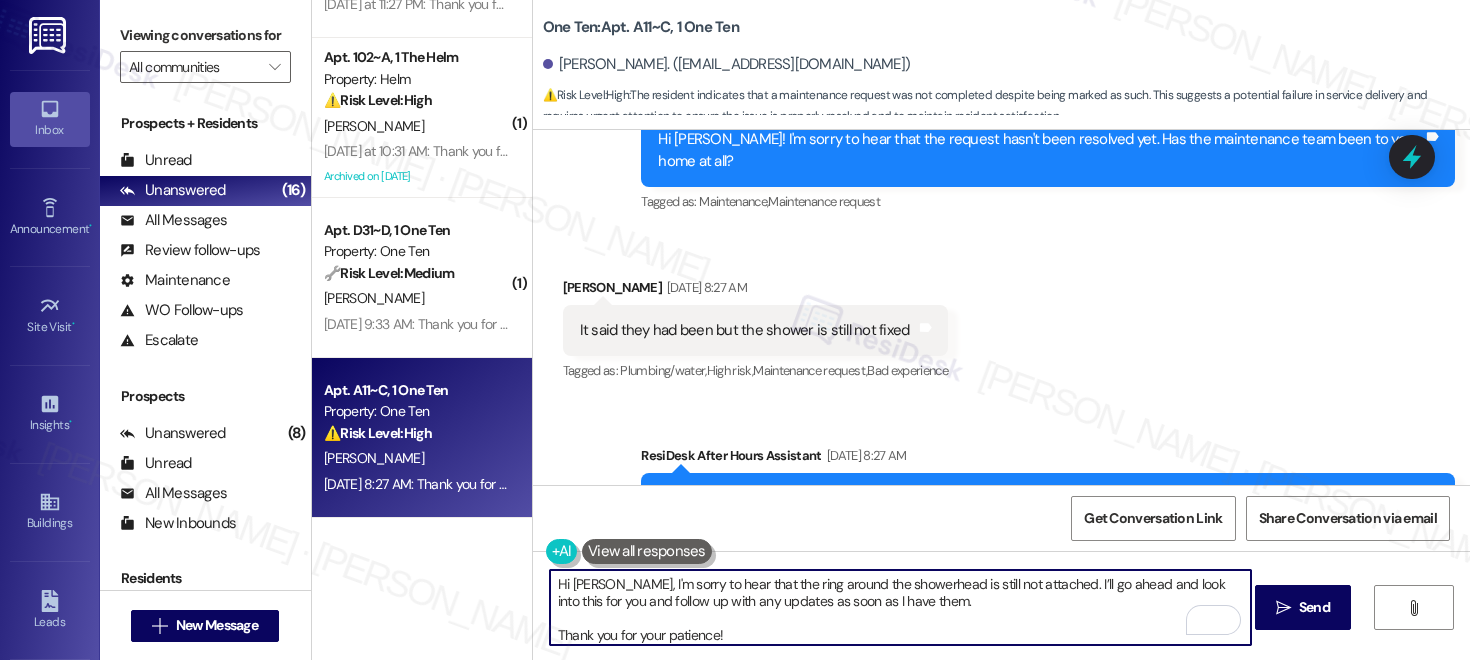 click on "Hi Natalie, I'm sorry to hear that the ring around the showerhead is still not attached. I’ll go ahead and look into this for you and follow up with any updates as soon as I have them.
Thank you for your patience!" at bounding box center (900, 607) 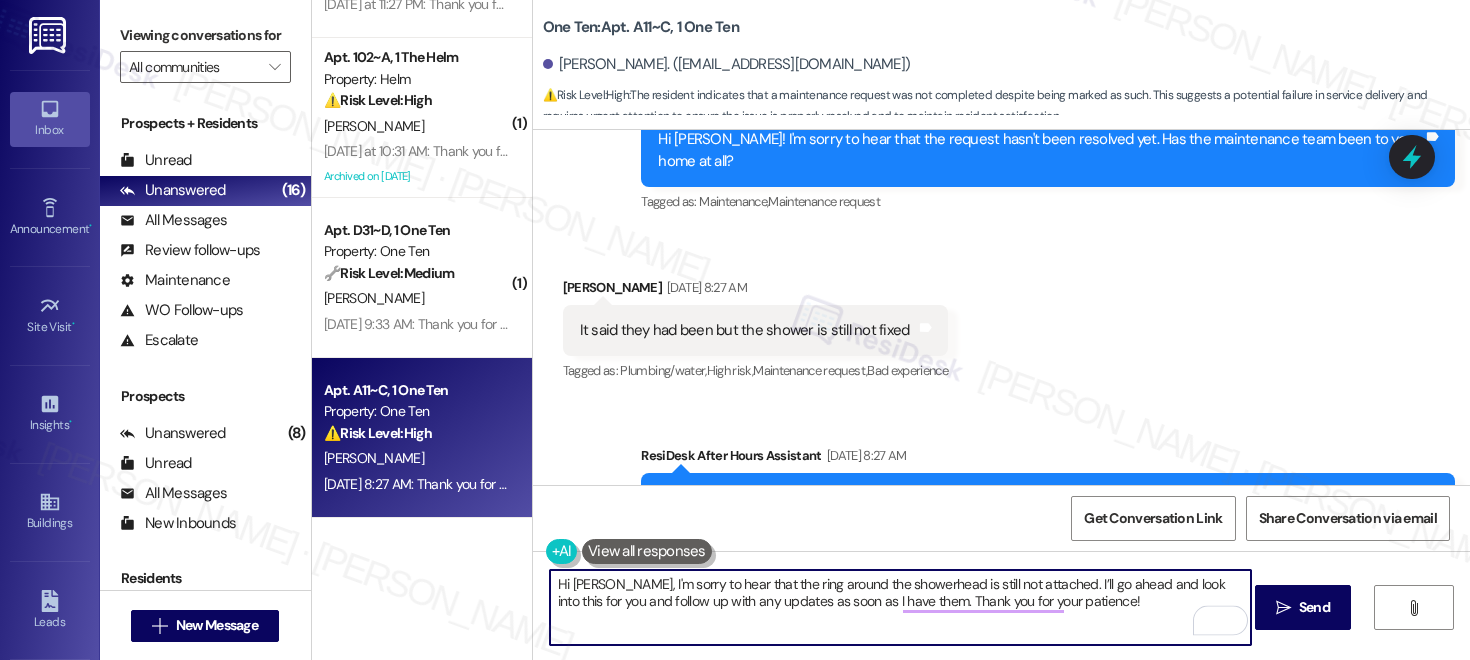 type on "Hi Natalie, I'm sorry to hear that the ring around the showerhead is still not attached. I’ll go ahead and look into this for you and follow up with any updates as soon as I have them. Thank you for your patience!" 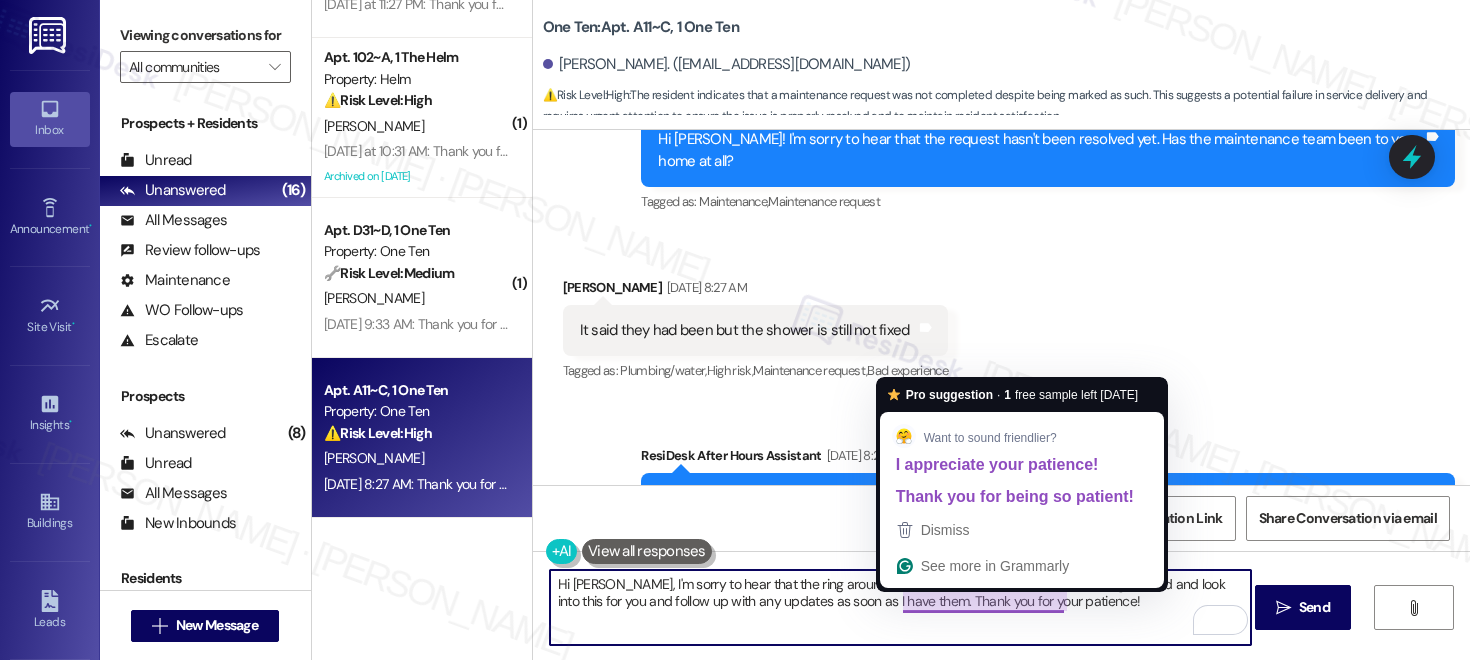 click on "Hi Natalie, I'm sorry to hear that the ring around the showerhead is still not attached. I’ll go ahead and look into this for you and follow up with any updates as soon as I have them. Thank you for your patience!" at bounding box center [900, 607] 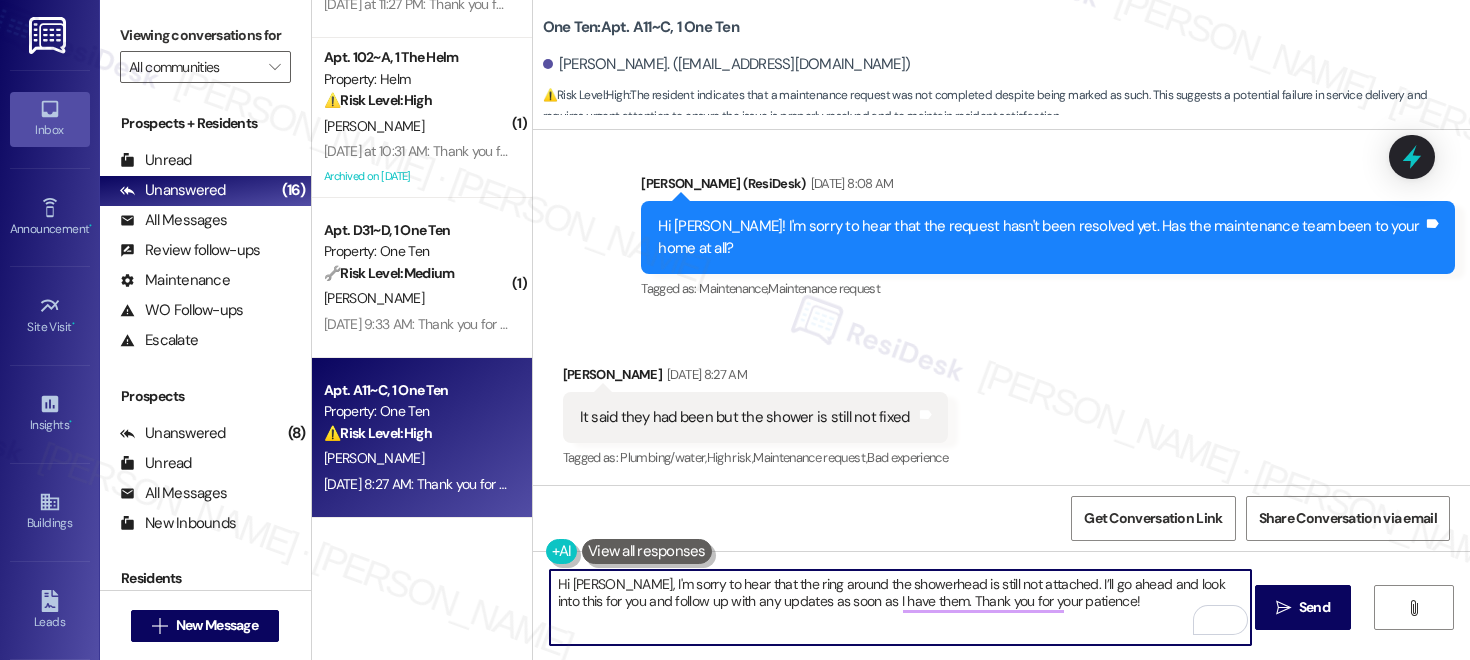 scroll, scrollTop: 3168, scrollLeft: 0, axis: vertical 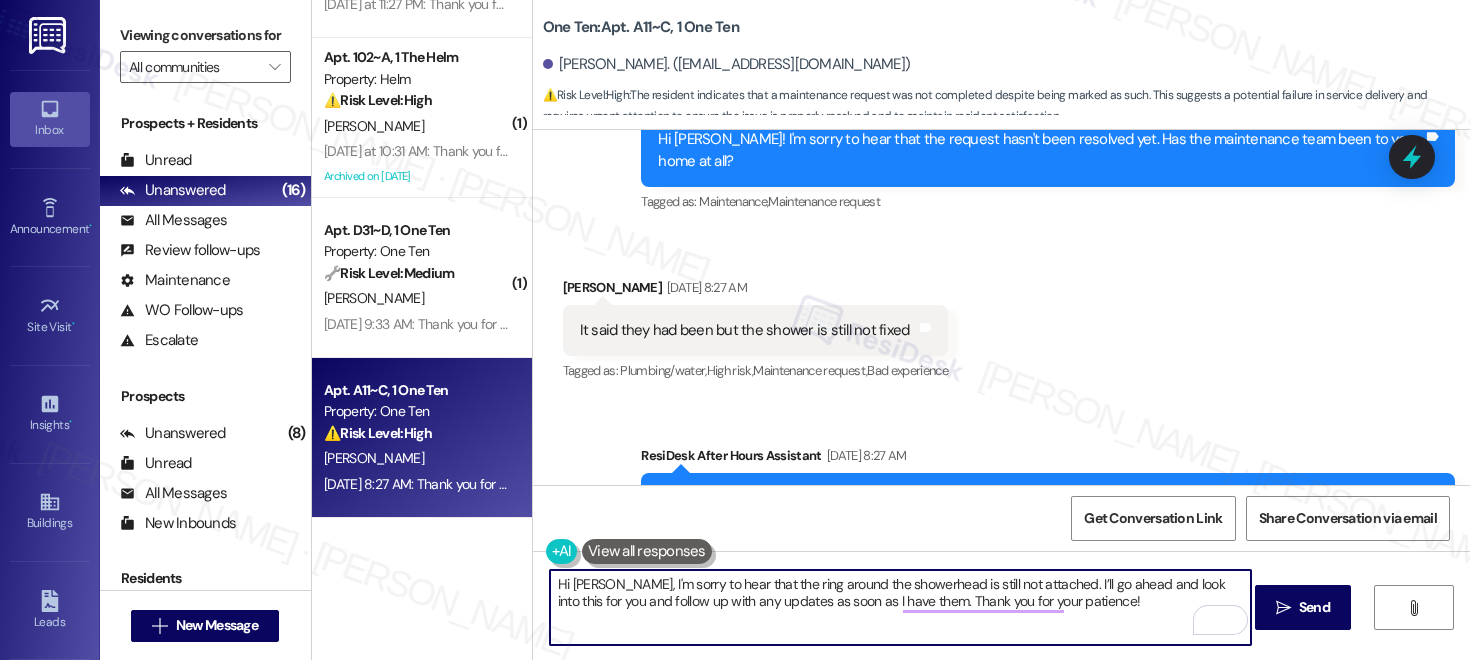 click on "Hi Natalie, I'm sorry to hear that the ring around the showerhead is still not attached. I’ll go ahead and look into this for you and follow up with any updates as soon as I have them. Thank you for your patience!" at bounding box center [900, 607] 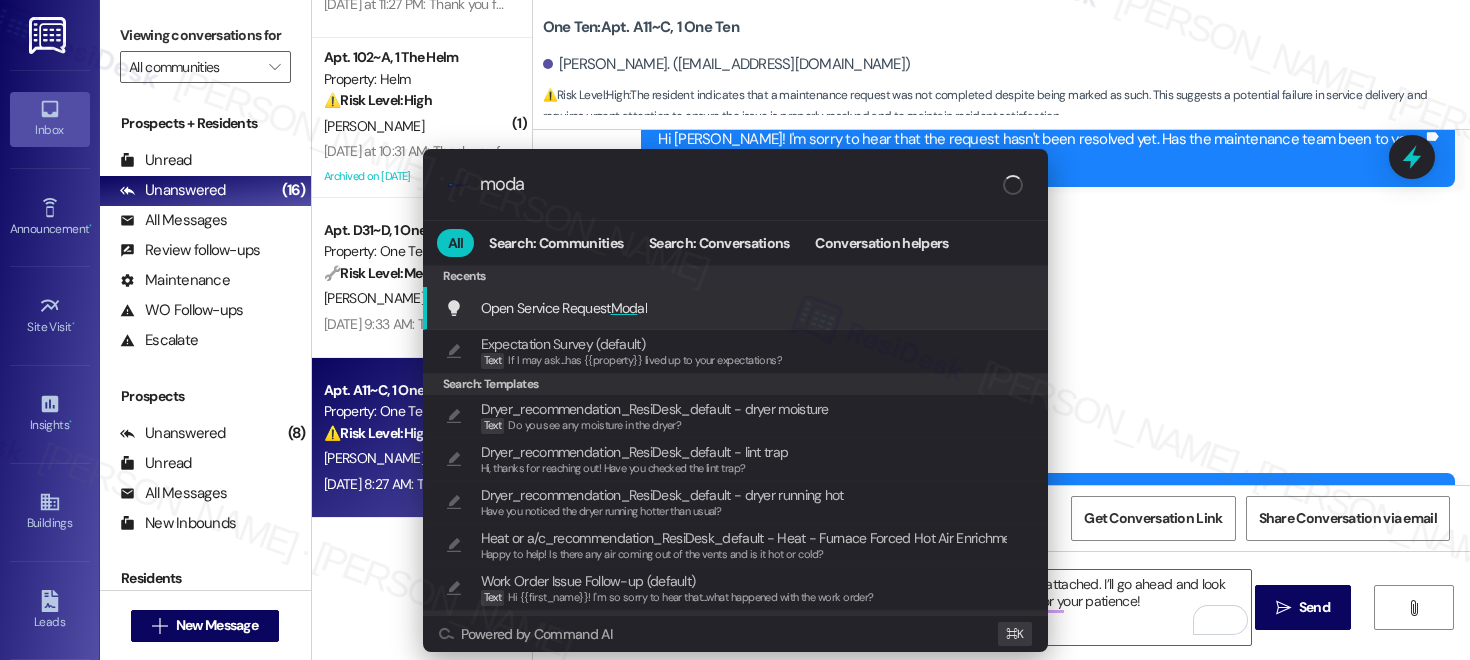 type on "modal" 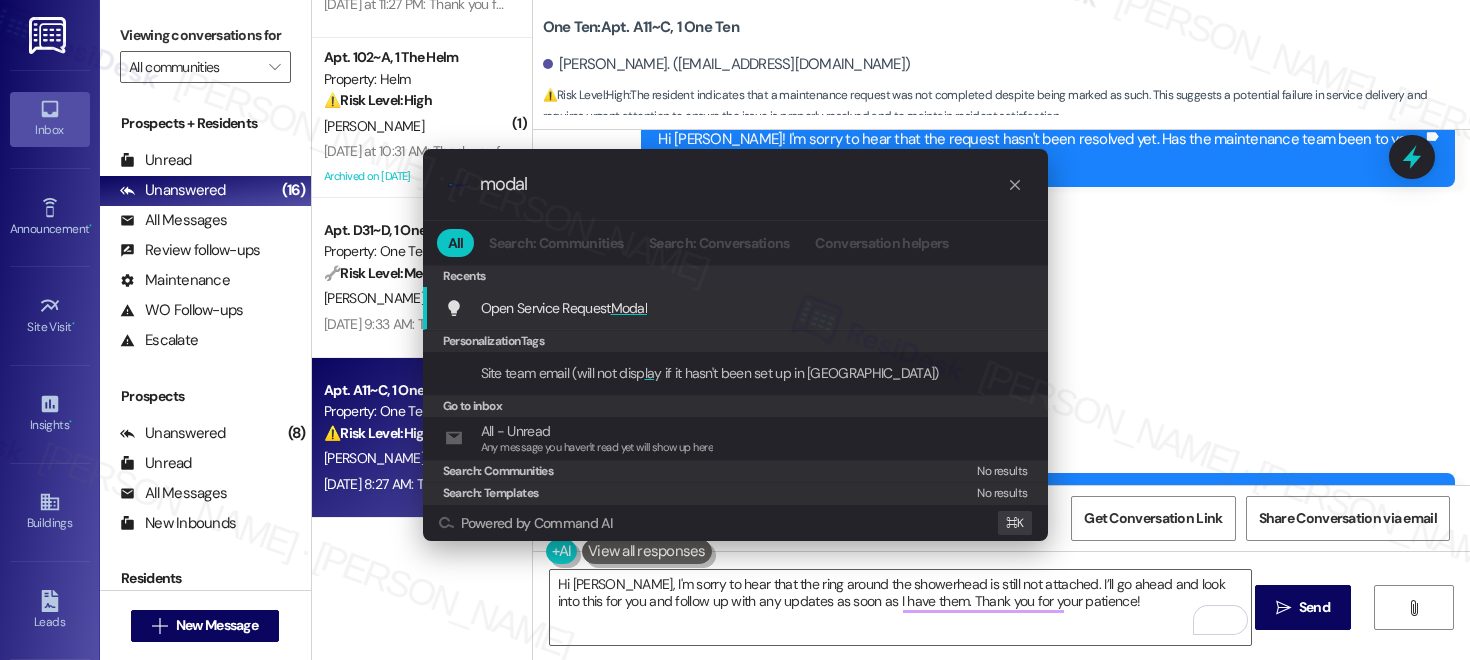 click on "Open Service Request  Modal Add shortcut" at bounding box center [737, 308] 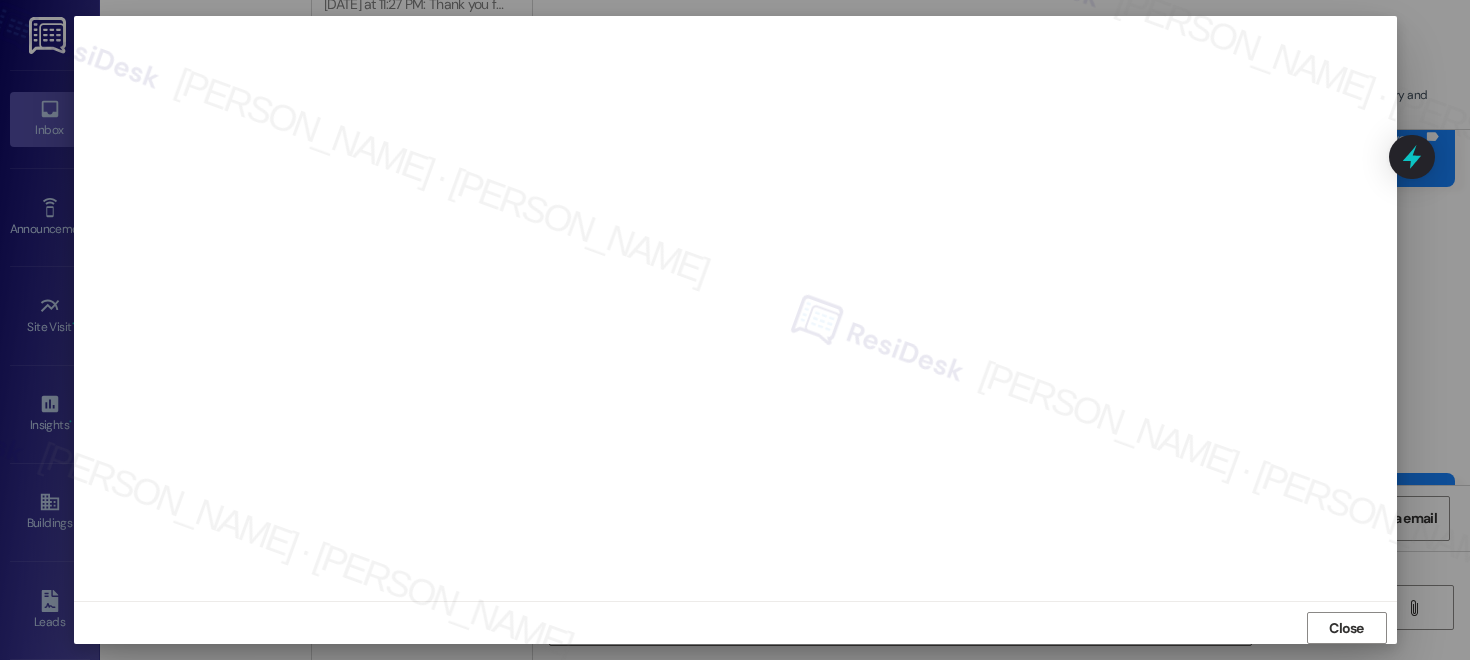scroll, scrollTop: 5, scrollLeft: 0, axis: vertical 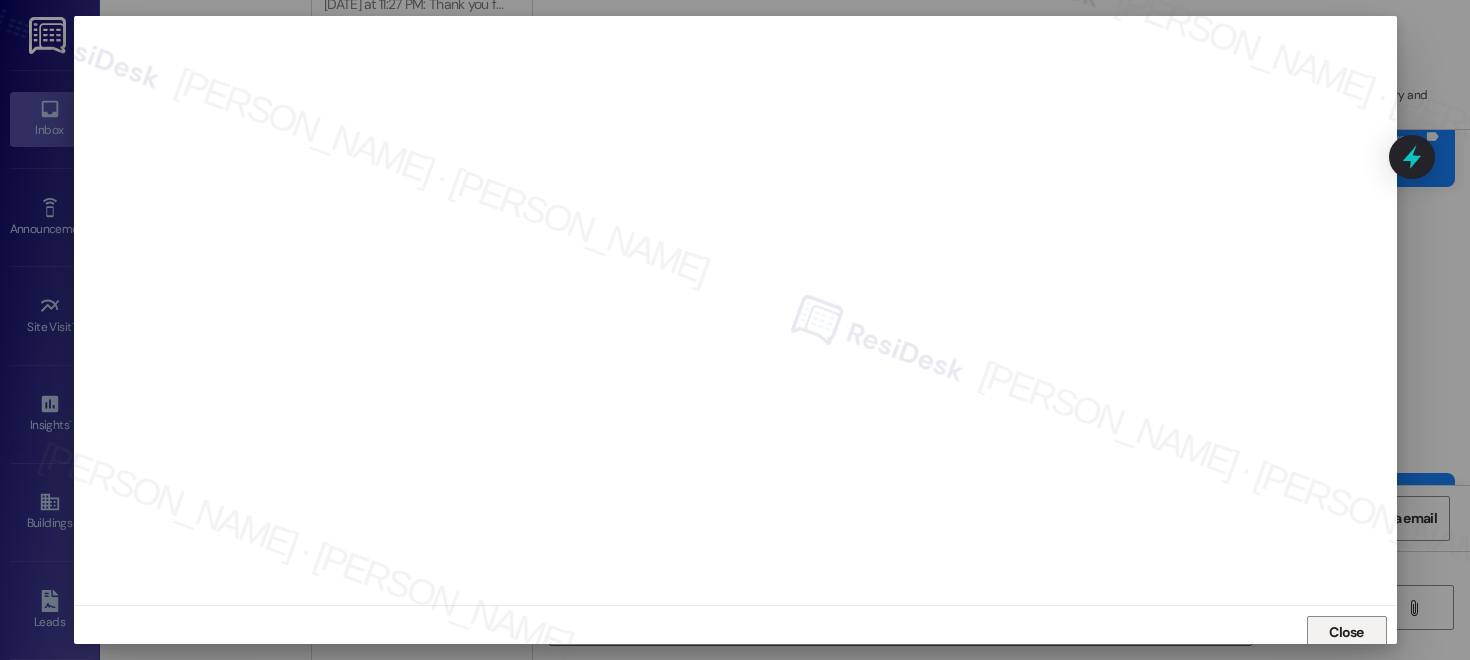 click on "Close" at bounding box center (1346, 632) 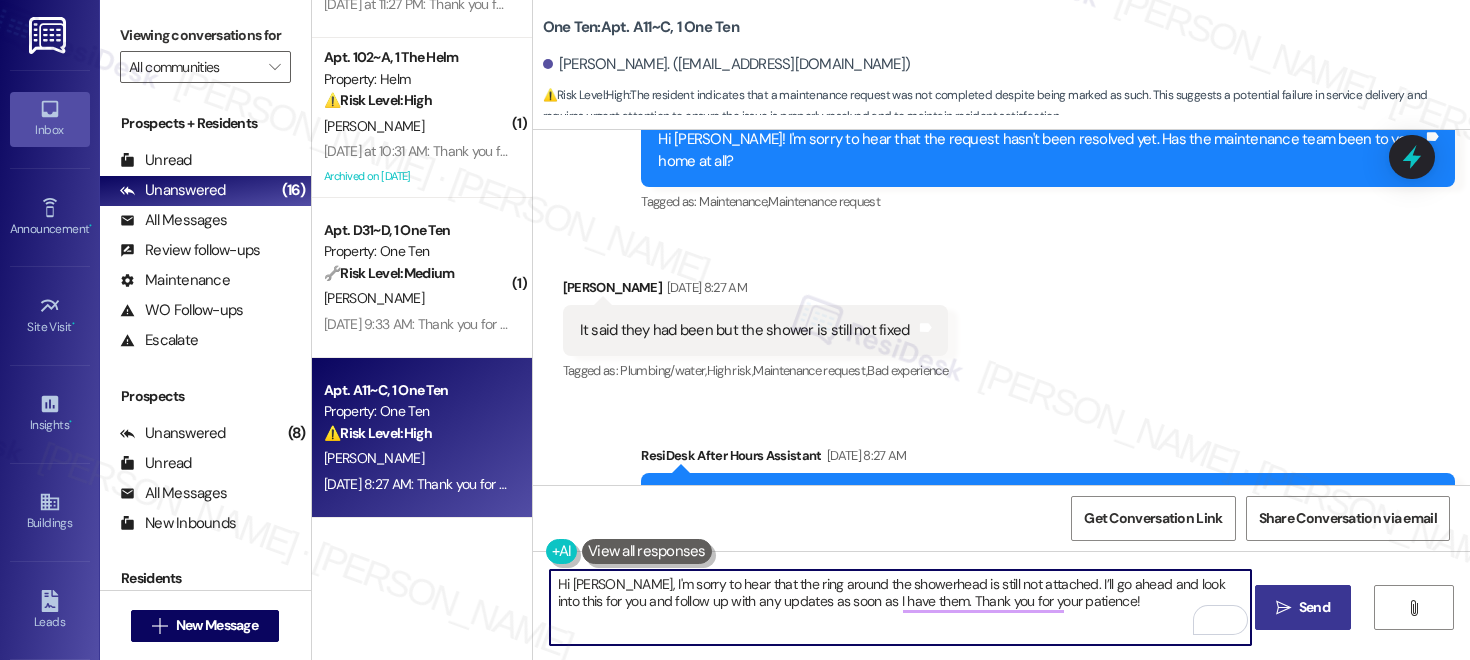 click on "" at bounding box center (1283, 608) 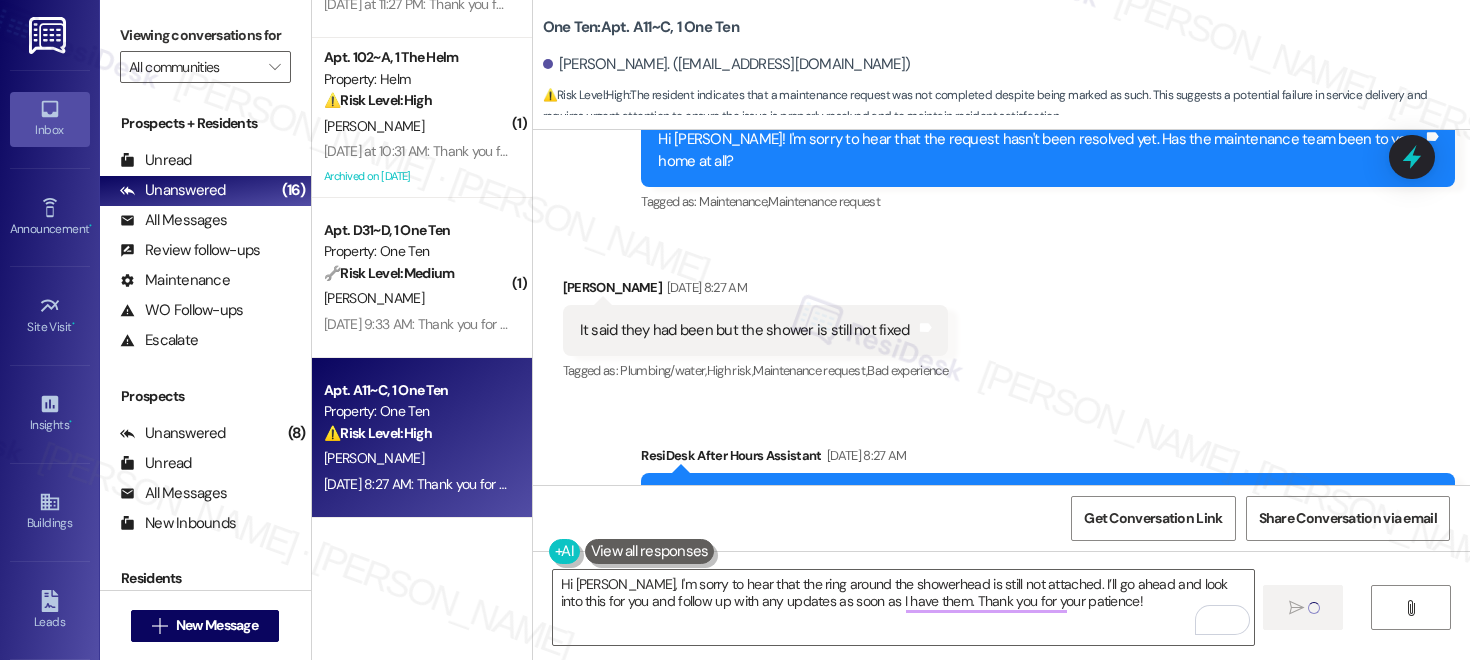 type 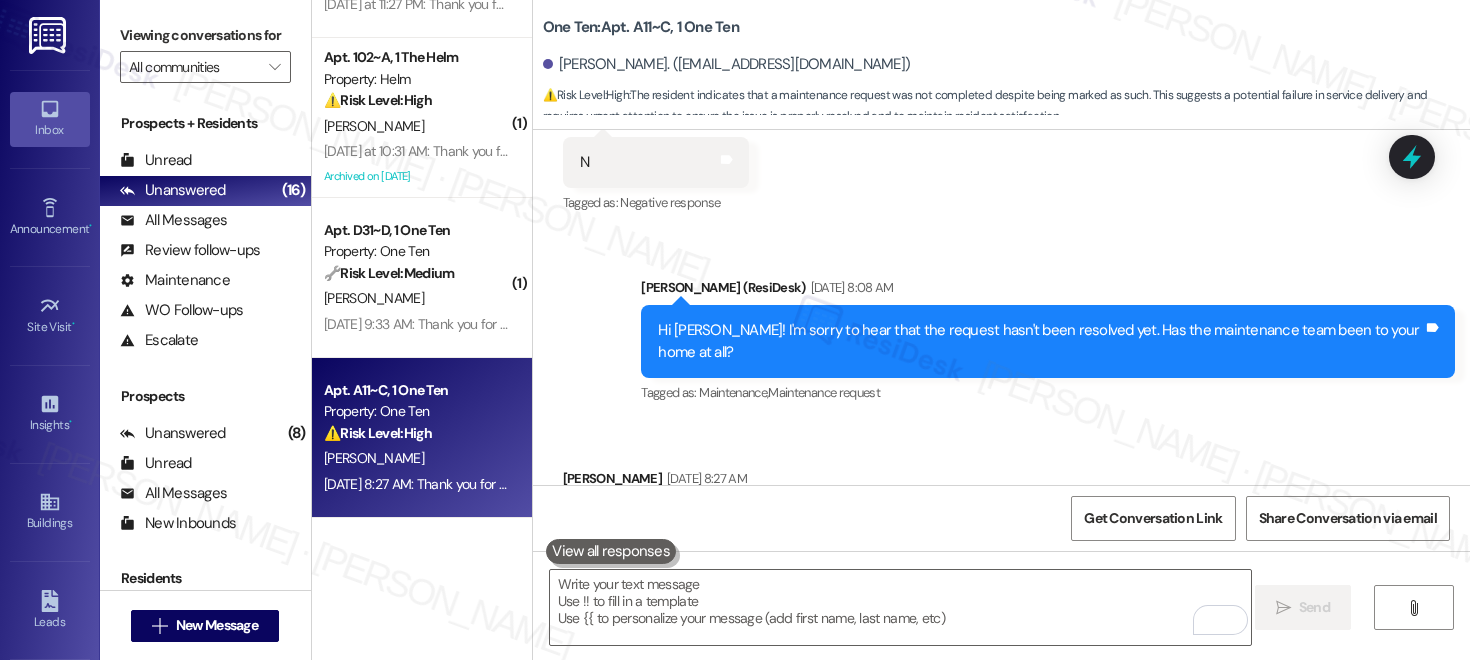 scroll, scrollTop: 3410, scrollLeft: 0, axis: vertical 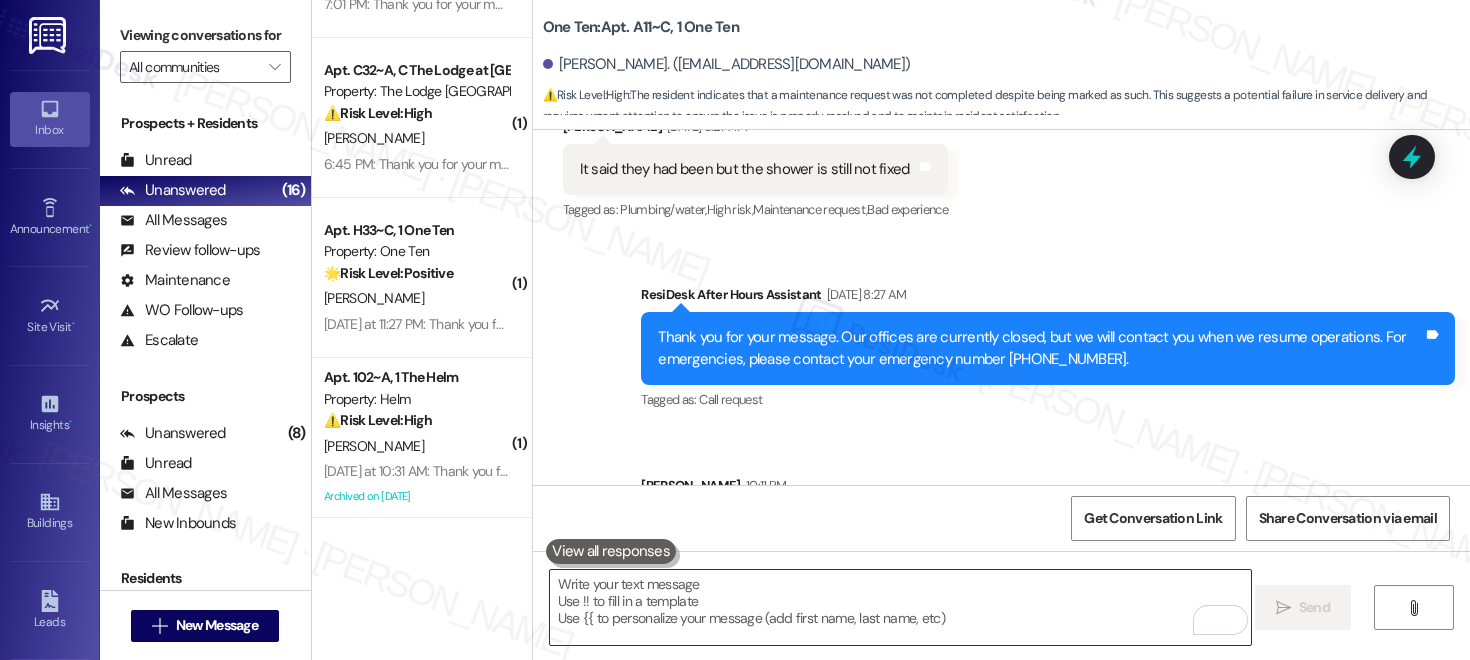 click at bounding box center [900, 607] 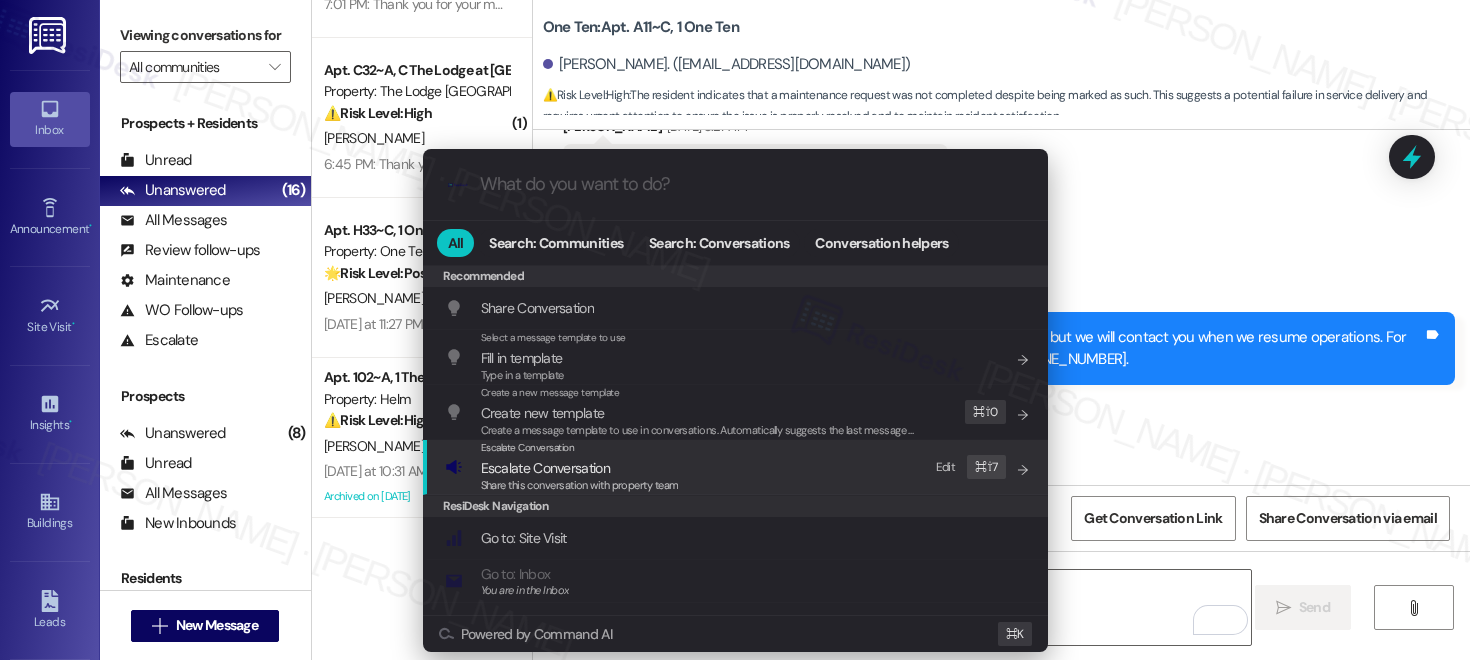 click on "Escalate Conversation" at bounding box center [580, 468] 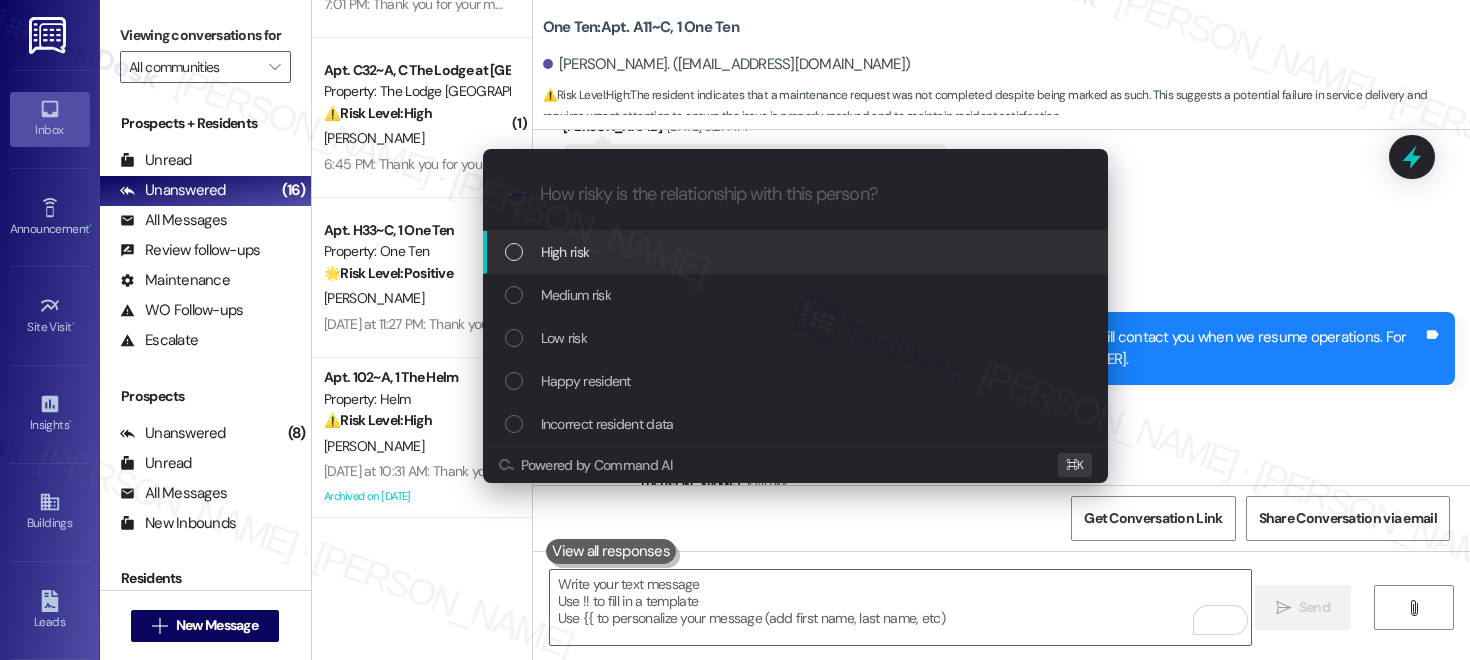click on "High risk" at bounding box center [797, 252] 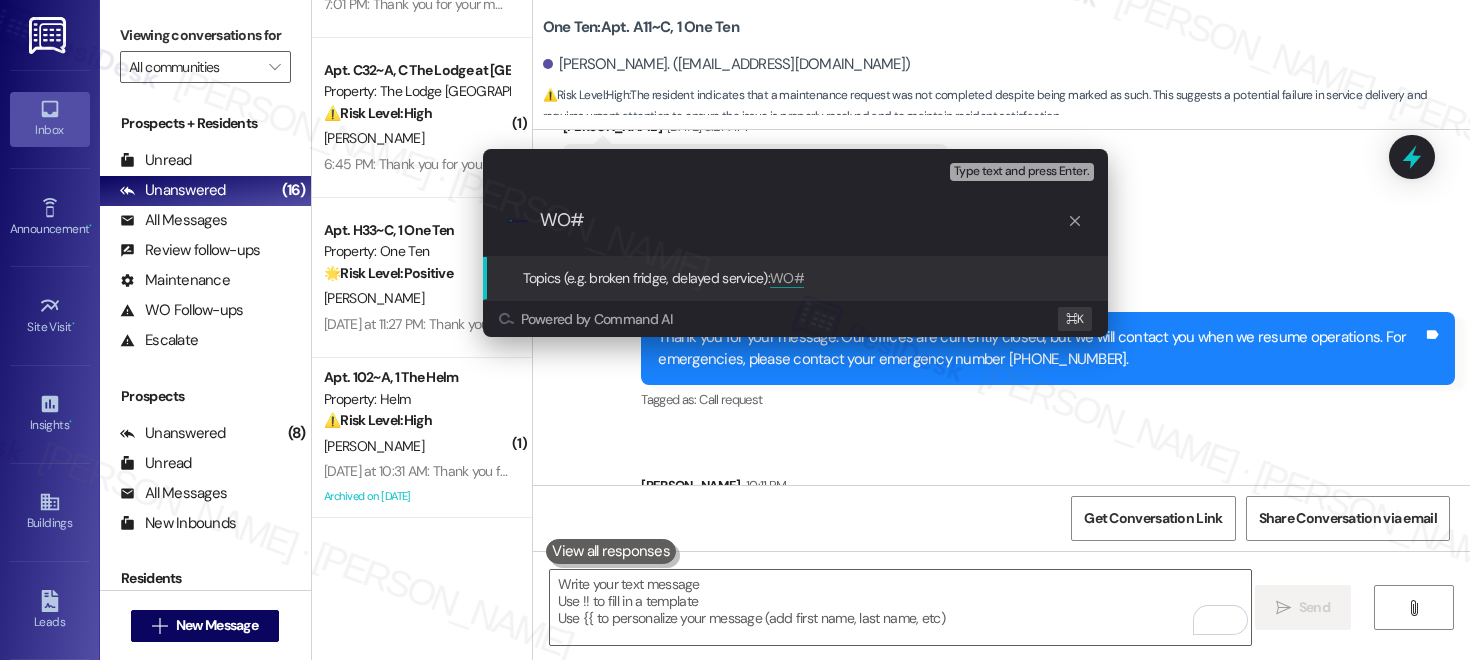 paste on "12832207" 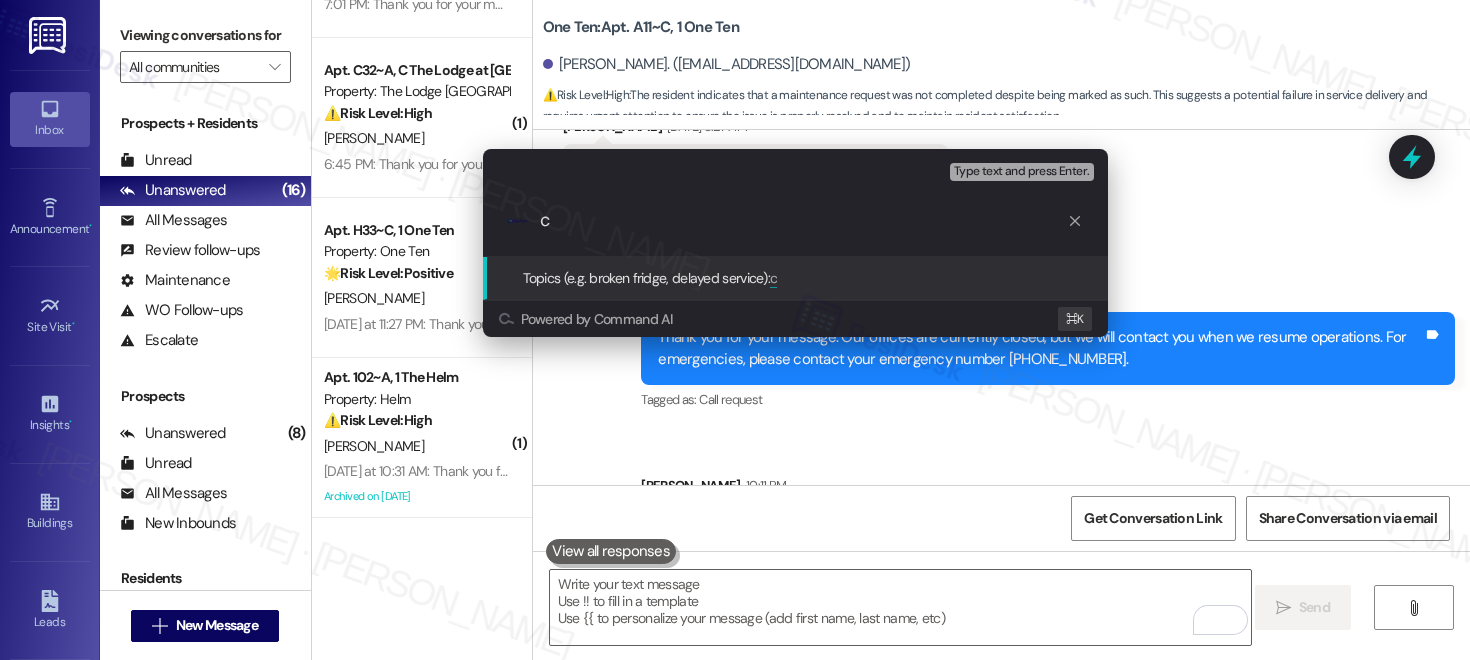type on "WO# 12832207 - Marked as Complete But Unresolved" 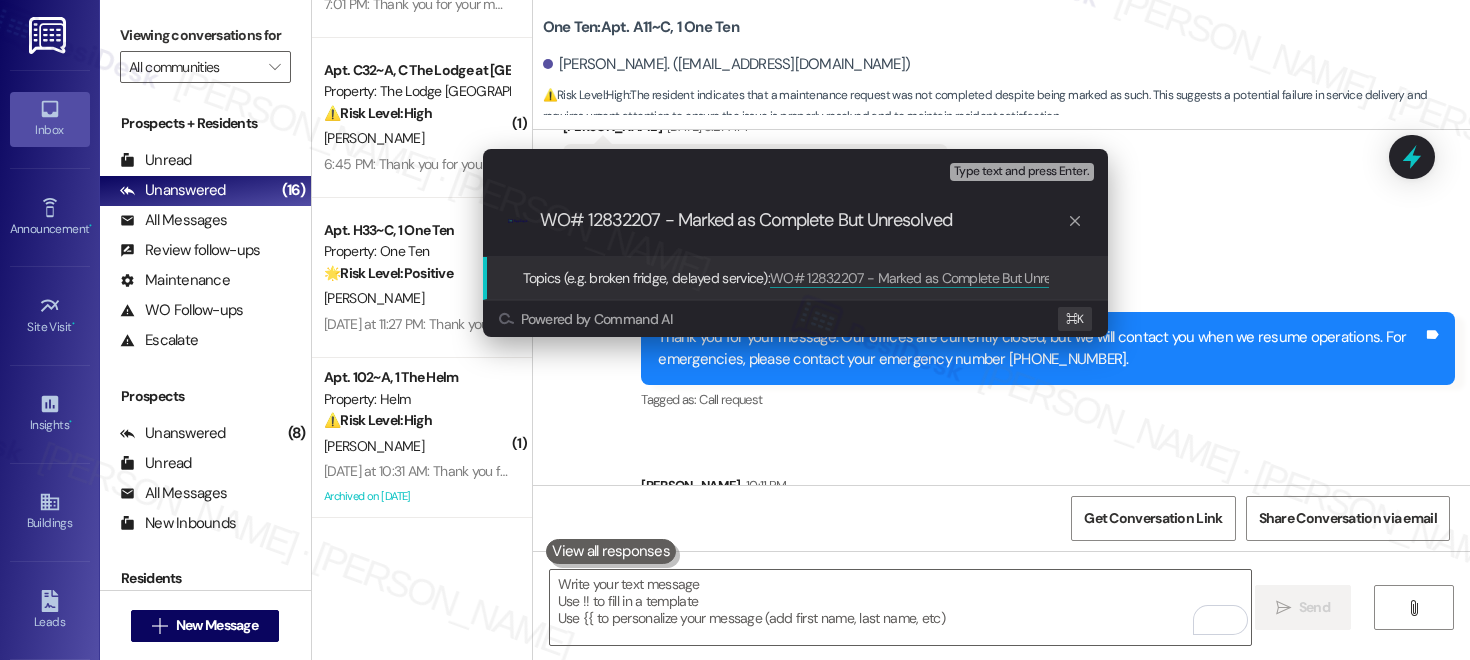 type 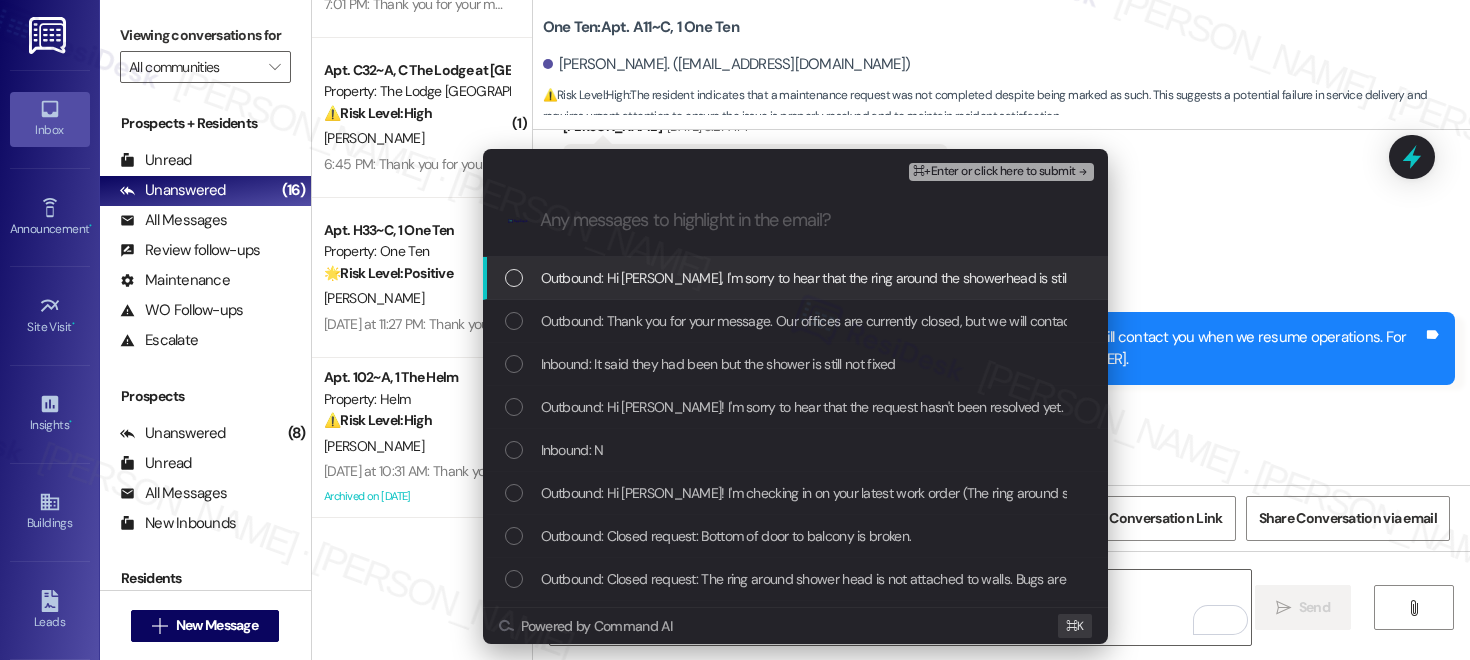 click on "Outbound: Hi Natalie, I'm sorry to hear that the ring around the showerhead is still not attached. I’ll go ahead and look into this for you and follow up with any updates as soon as I have them. Thank you for your patience!" at bounding box center (1200, 278) 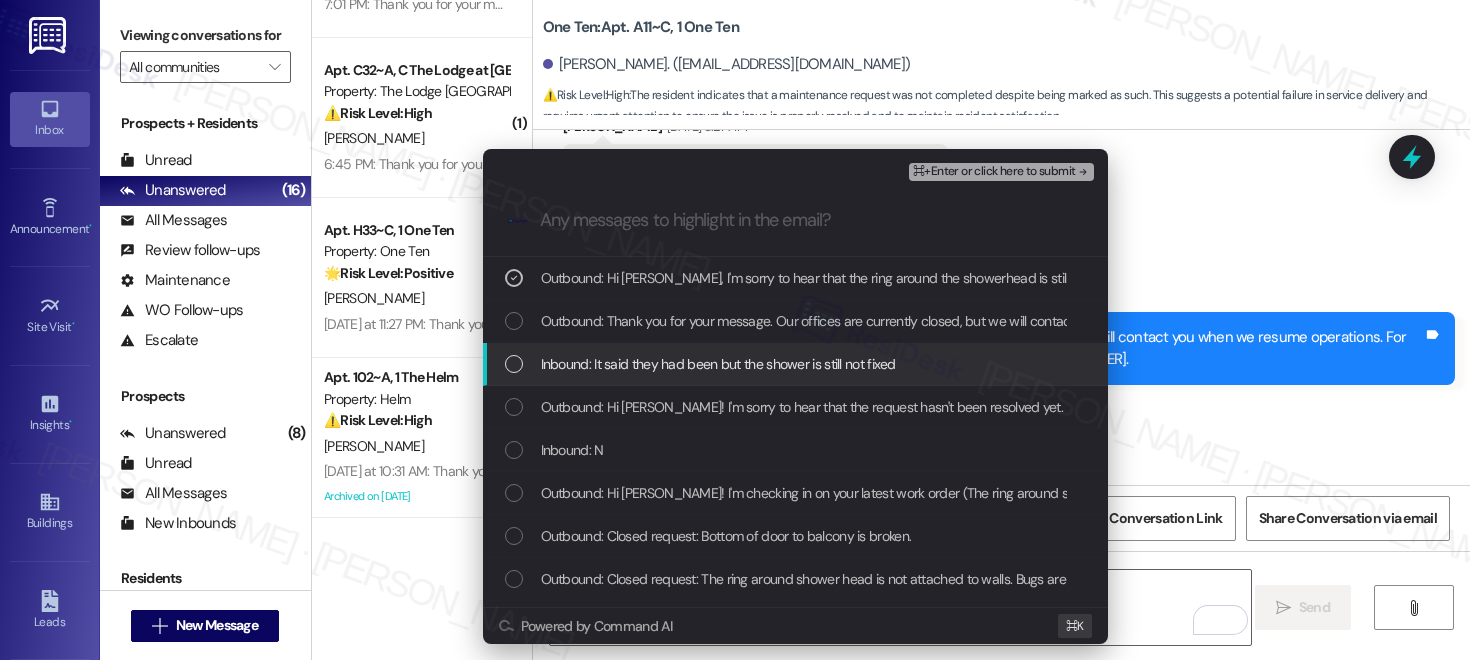 click on "Inbound: It said they had been but the shower is still not fixed" at bounding box center [718, 364] 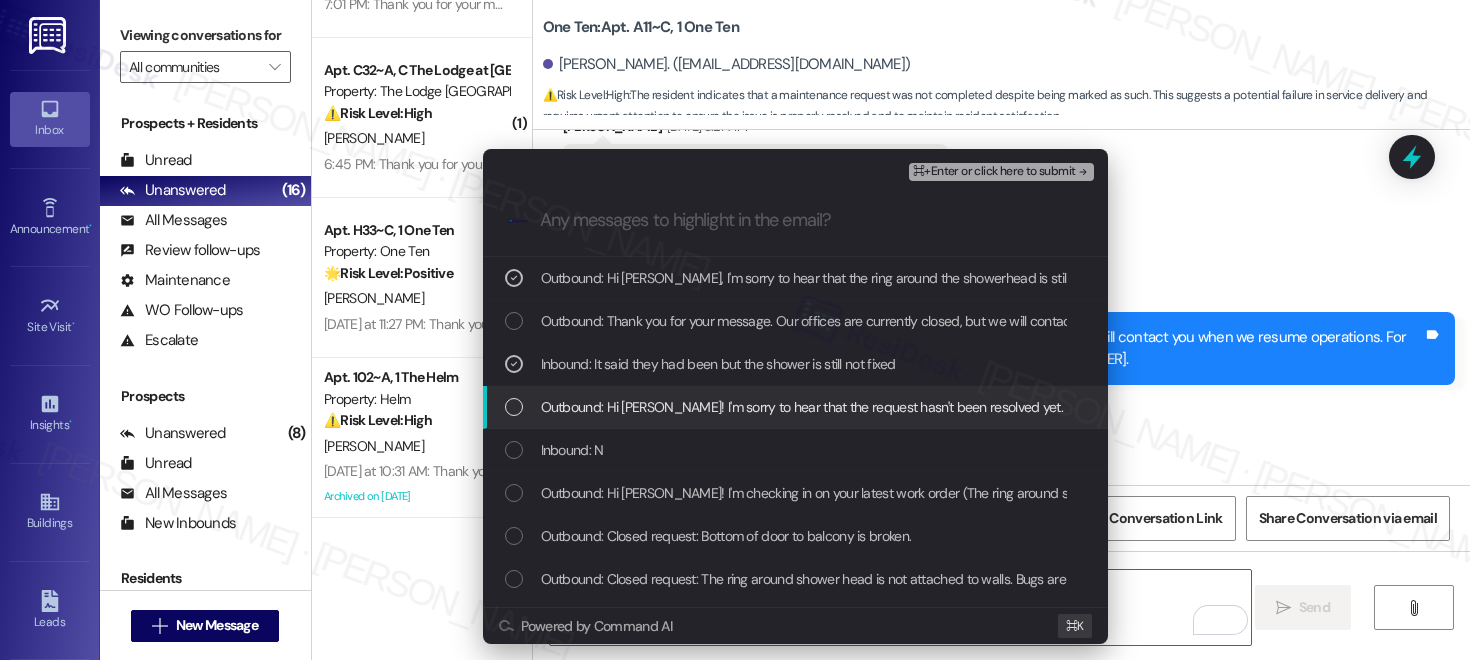 click on "Outbound: Hi Natalie! I'm sorry to hear that the request hasn't been resolved yet. Has the maintenance team been to your home at all?" at bounding box center [958, 407] 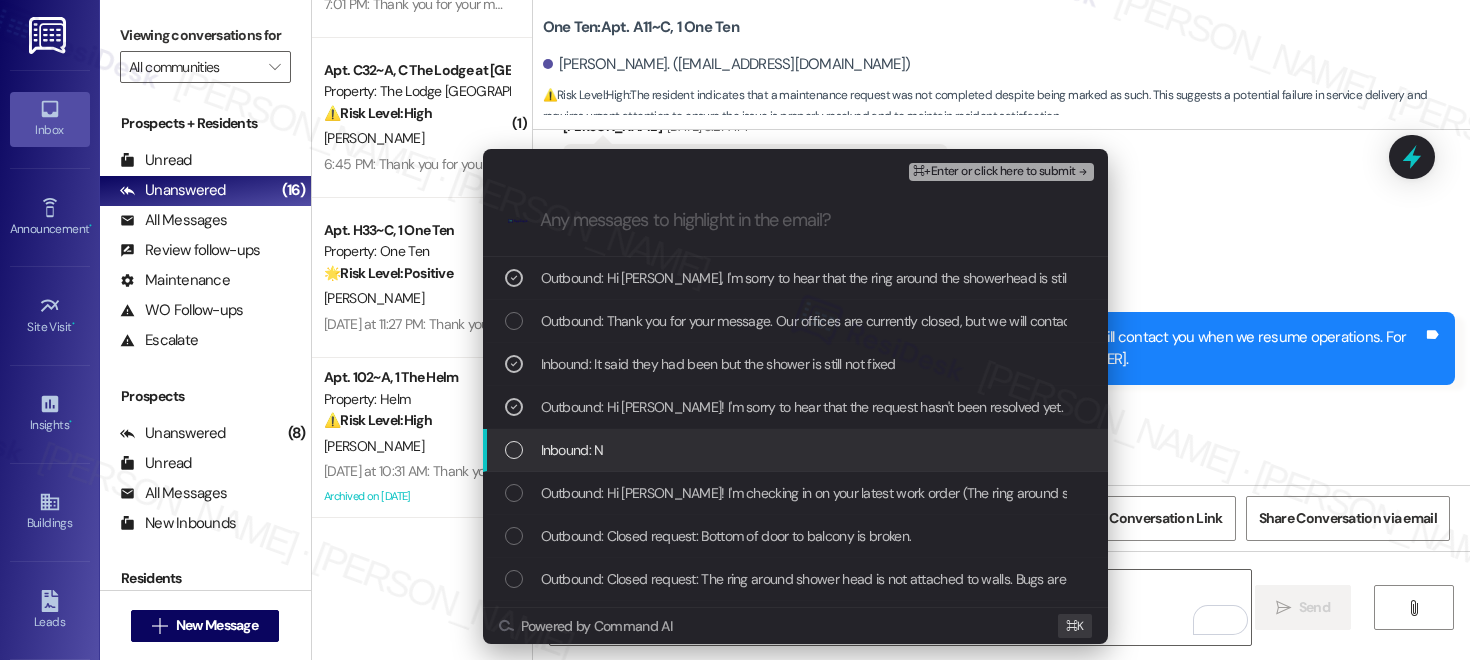 click on "Inbound: N" at bounding box center (797, 450) 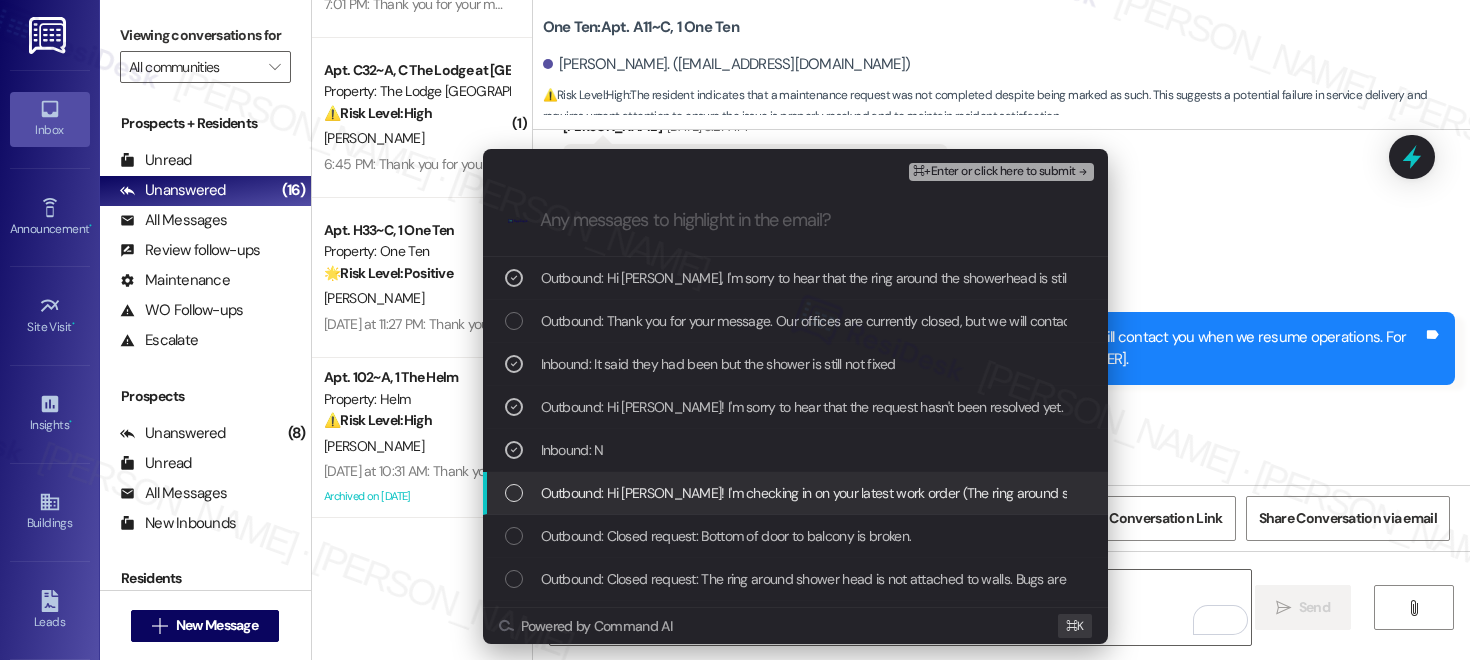 click on "Outbound: Hi Natalie! I'm checking in on your latest work order (The ring around shower head..., ID: 12832207). Was everything completed to your satisfaction? You can answer with a quick (Y/N)" at bounding box center [1126, 493] 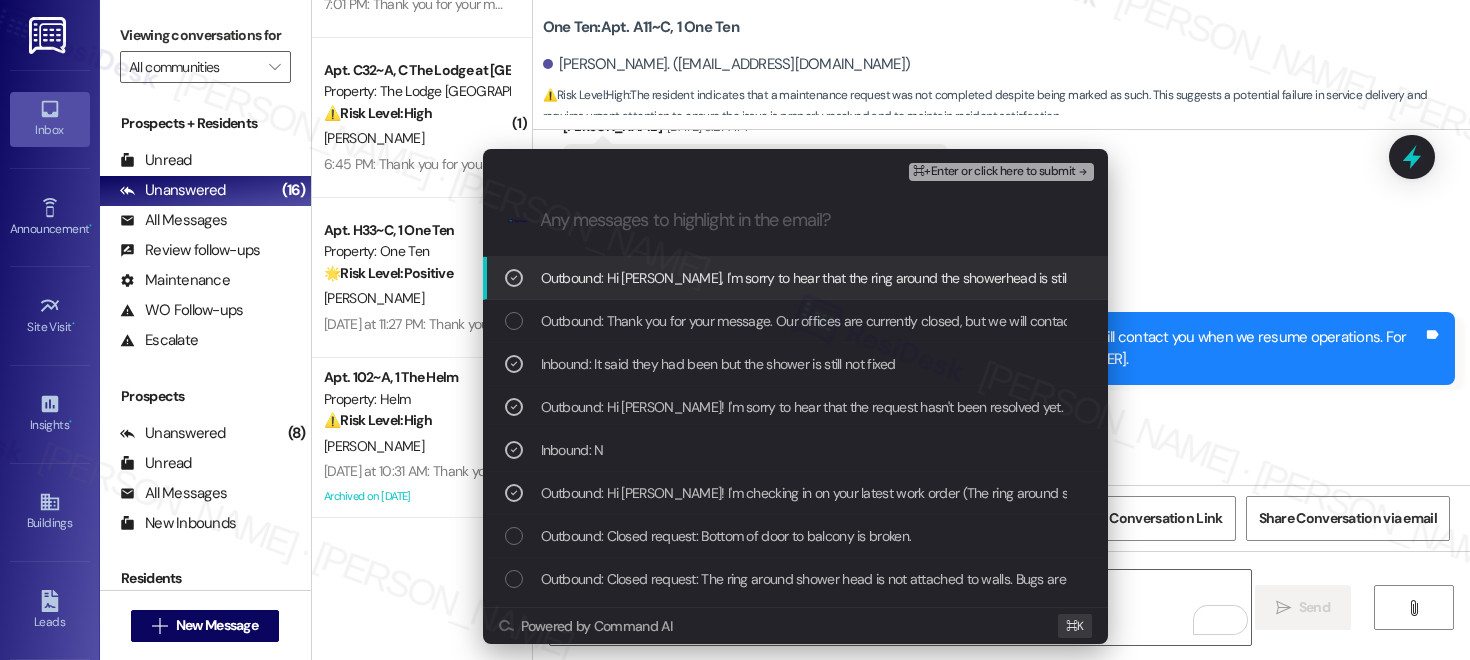 click on "⌘+Enter or click here to submit" at bounding box center [1001, 172] 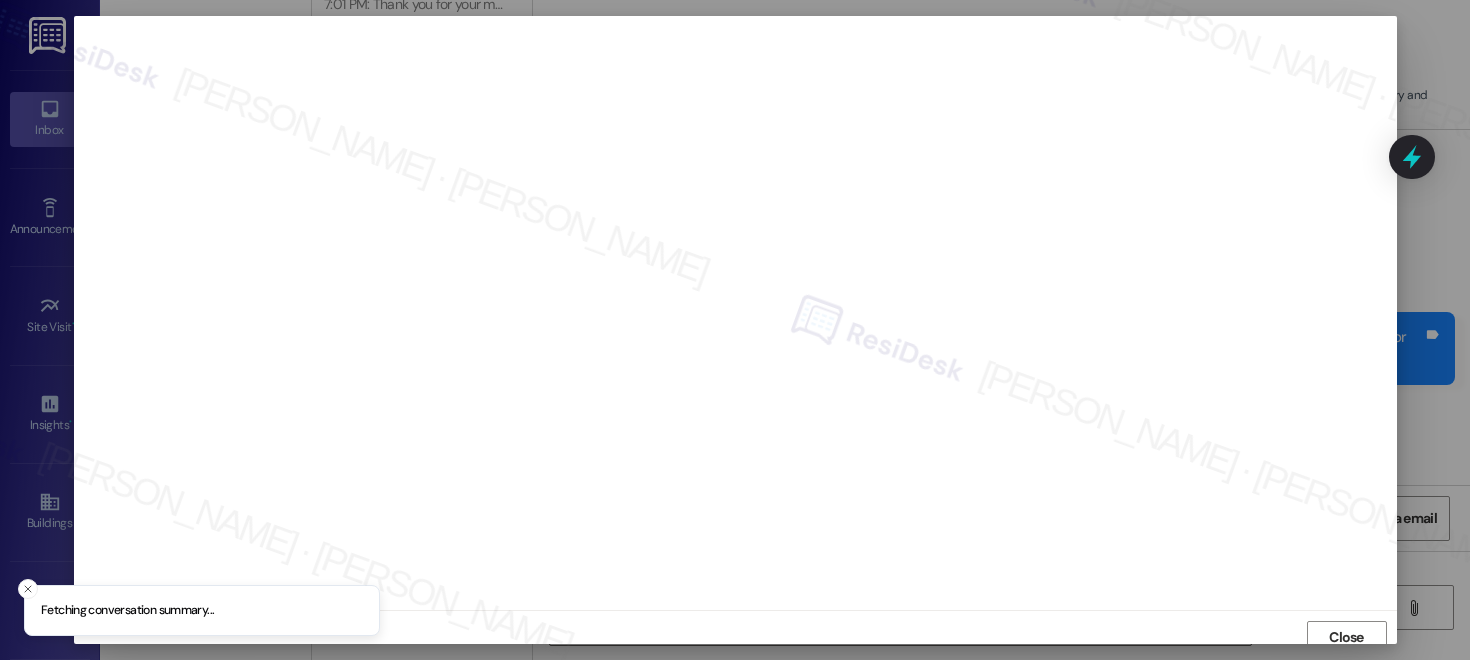 scroll, scrollTop: 9, scrollLeft: 0, axis: vertical 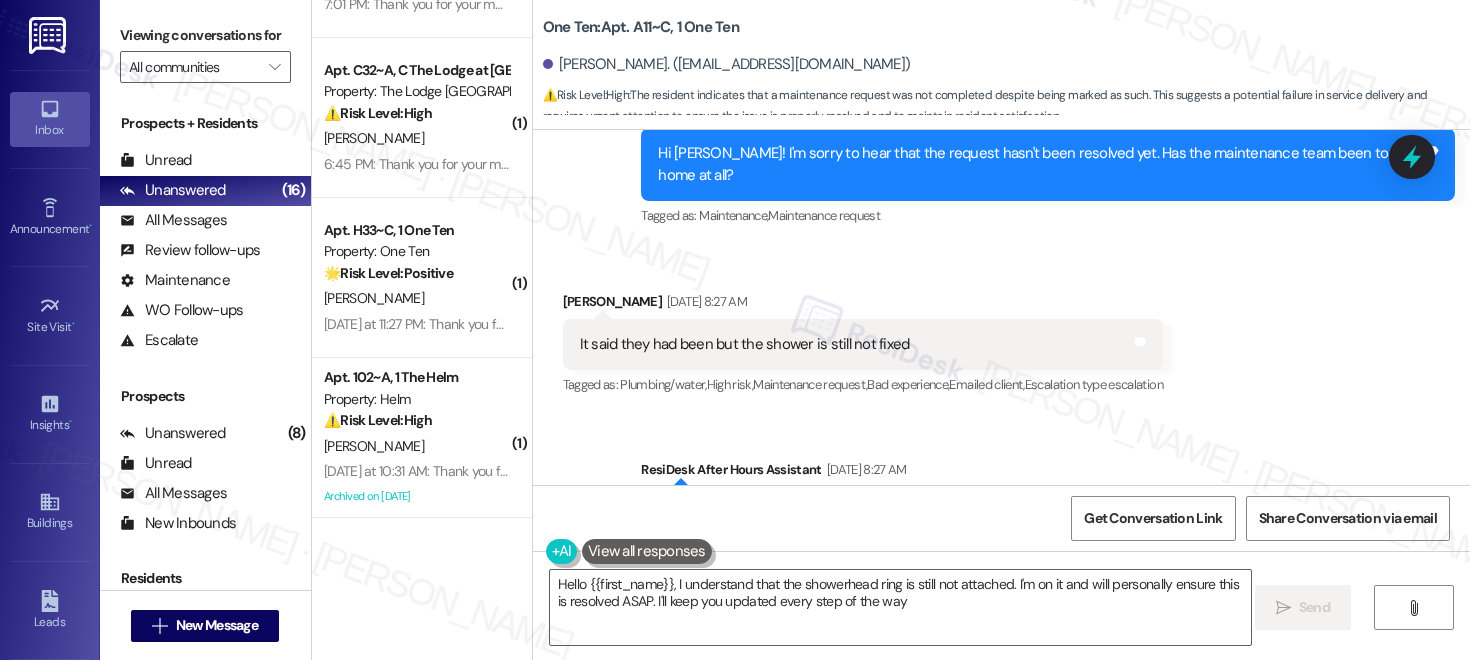 type on "Hello {{first_name}}, I understand that the showerhead ring is still not attached. I'm on it and will personally ensure this is resolved ASAP. I'll keep you updated every step of the way!" 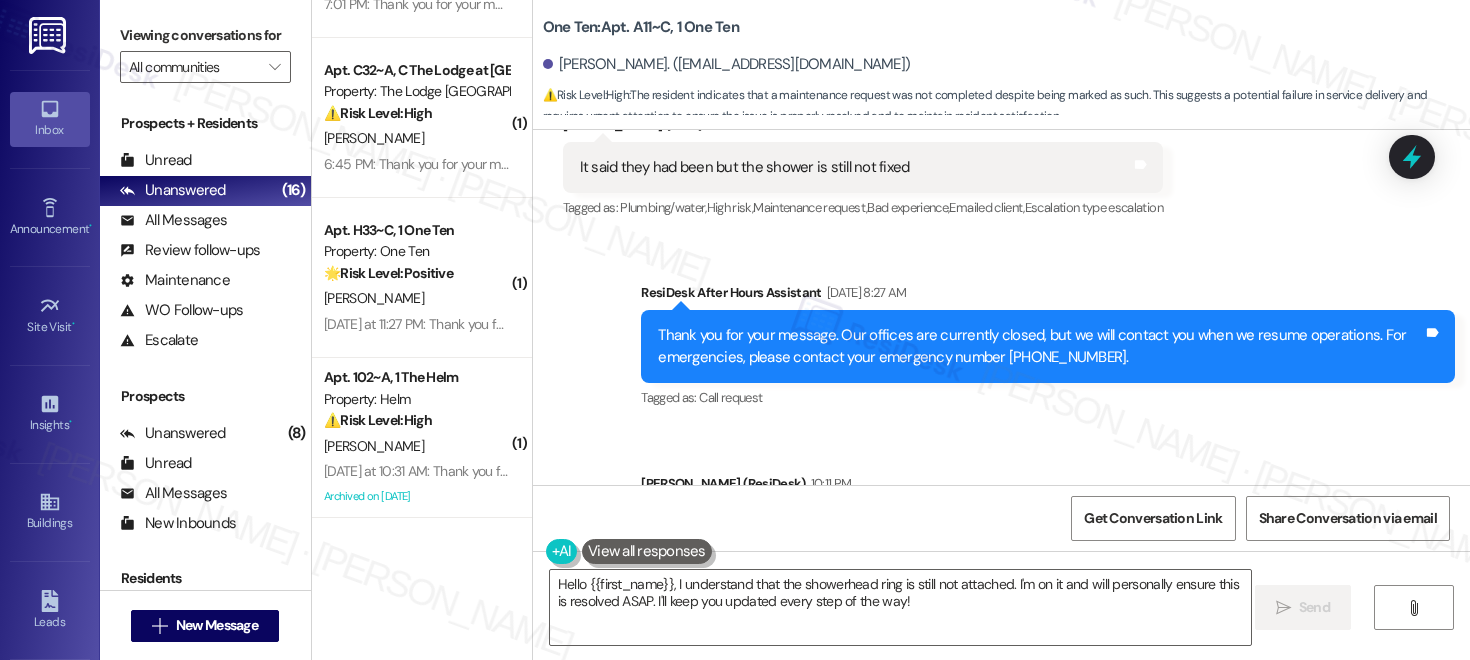 scroll, scrollTop: 3439, scrollLeft: 0, axis: vertical 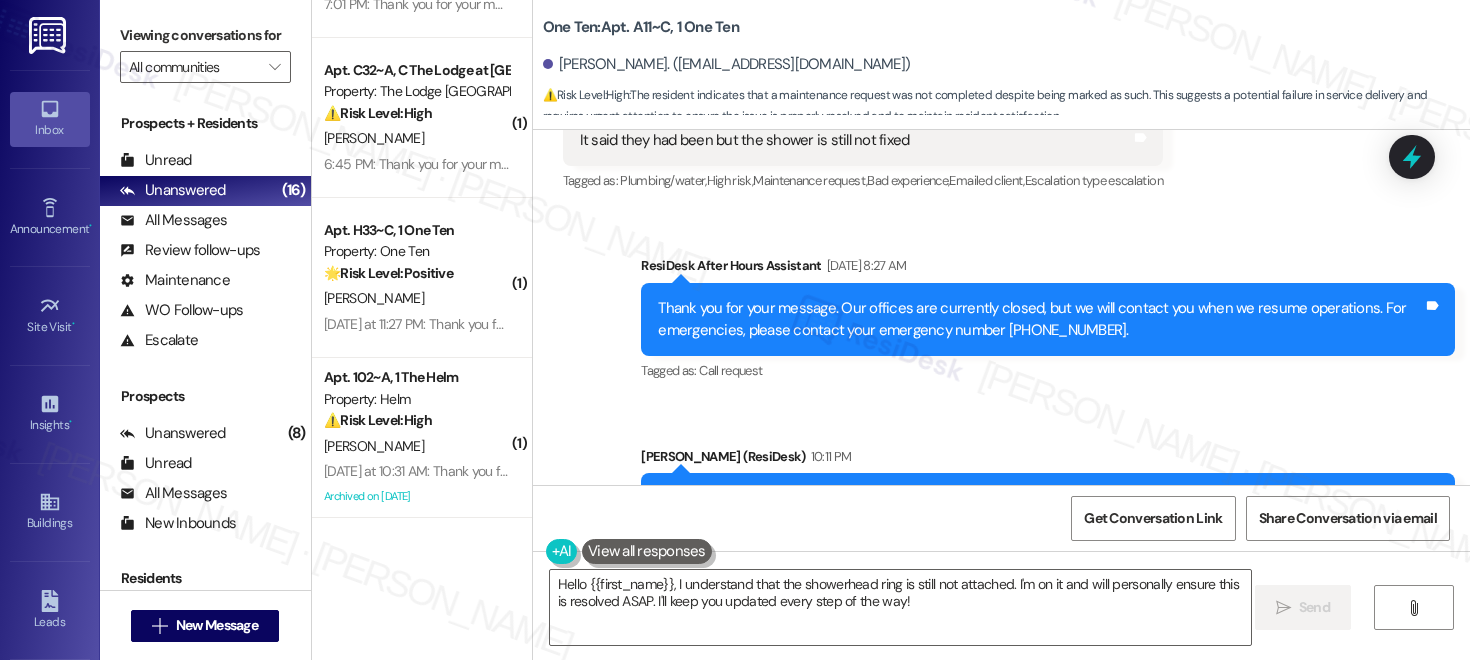 click on "Hi Natalie, I'm sorry to hear that the ring around the showerhead is still not attached. I’ll go ahead and look into this for you and follow up with any updates as soon as I have them. Thank you for your patience!" at bounding box center (1040, 509) 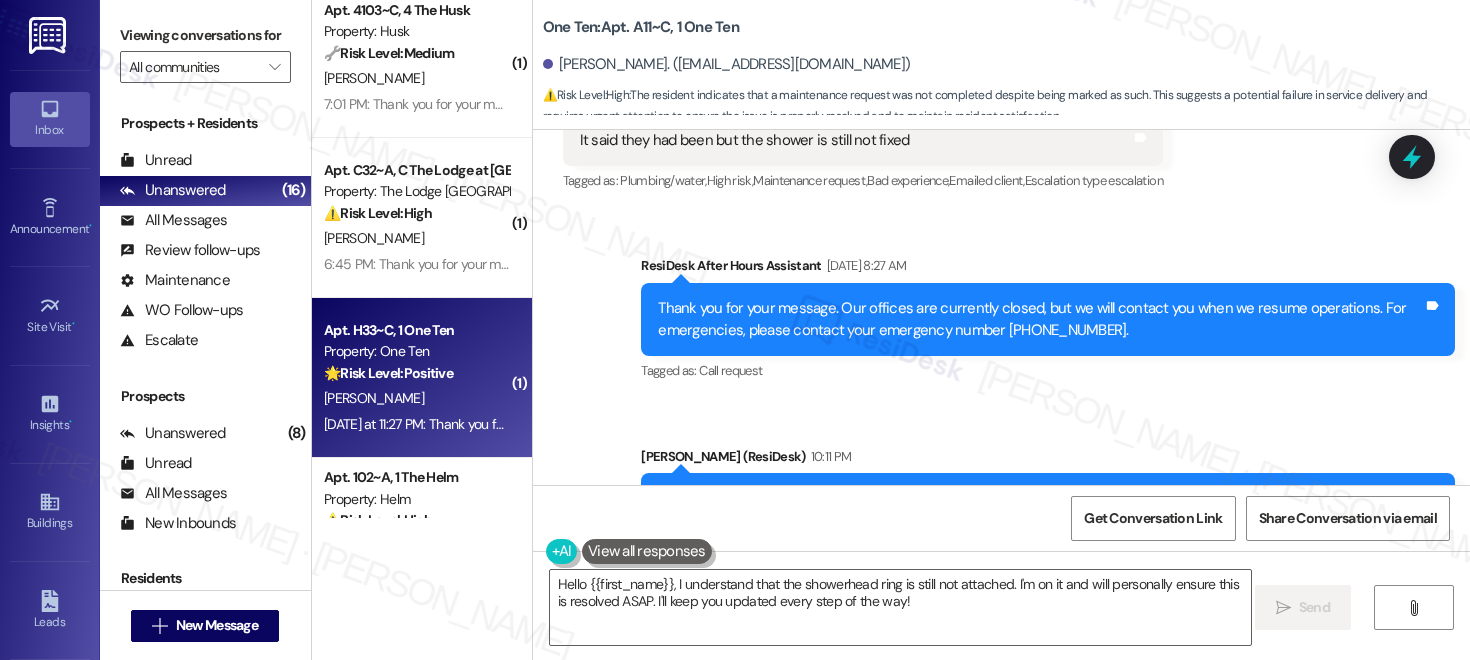 scroll, scrollTop: 922, scrollLeft: 0, axis: vertical 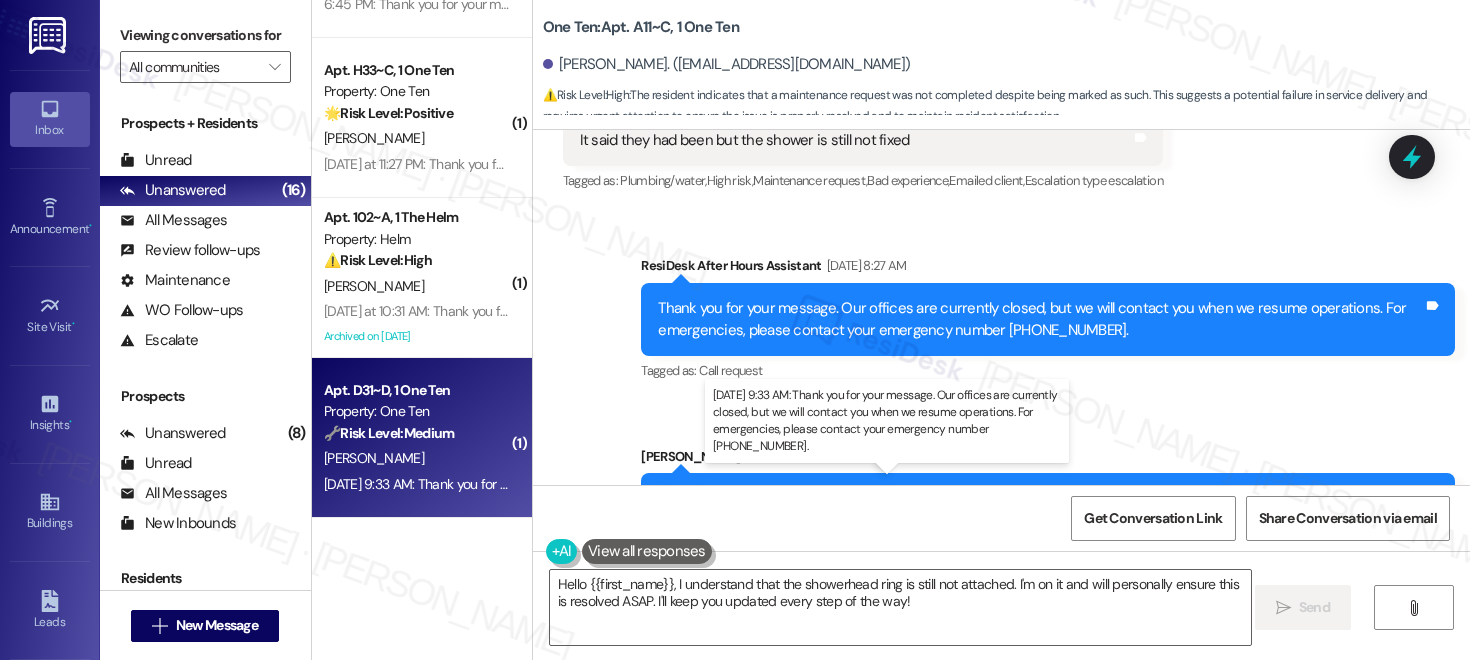 click on "Jul 26, 2025 at 9:33 AM: Thank you for your message. Our offices are currently closed, but we will contact you when we resume operations. For emergencies, please contact your emergency number (251) 298-7035. Jul 26, 2025 at 9:33 AM: Thank you for your message. Our offices are currently closed, but we will contact you when we resume operations. For emergencies, please contact your emergency number (251) 298-7035." at bounding box center [930, 484] 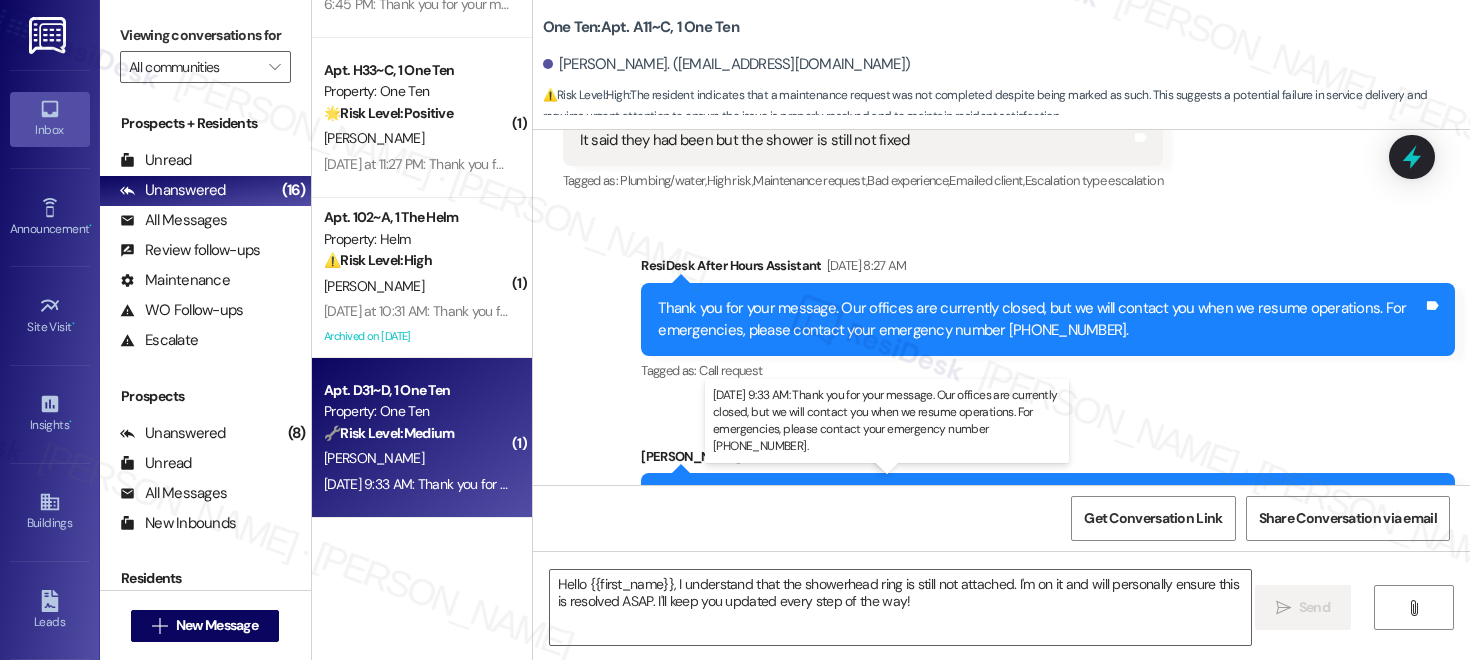type on "Fetching suggested responses. Please feel free to read through the conversation in the meantime." 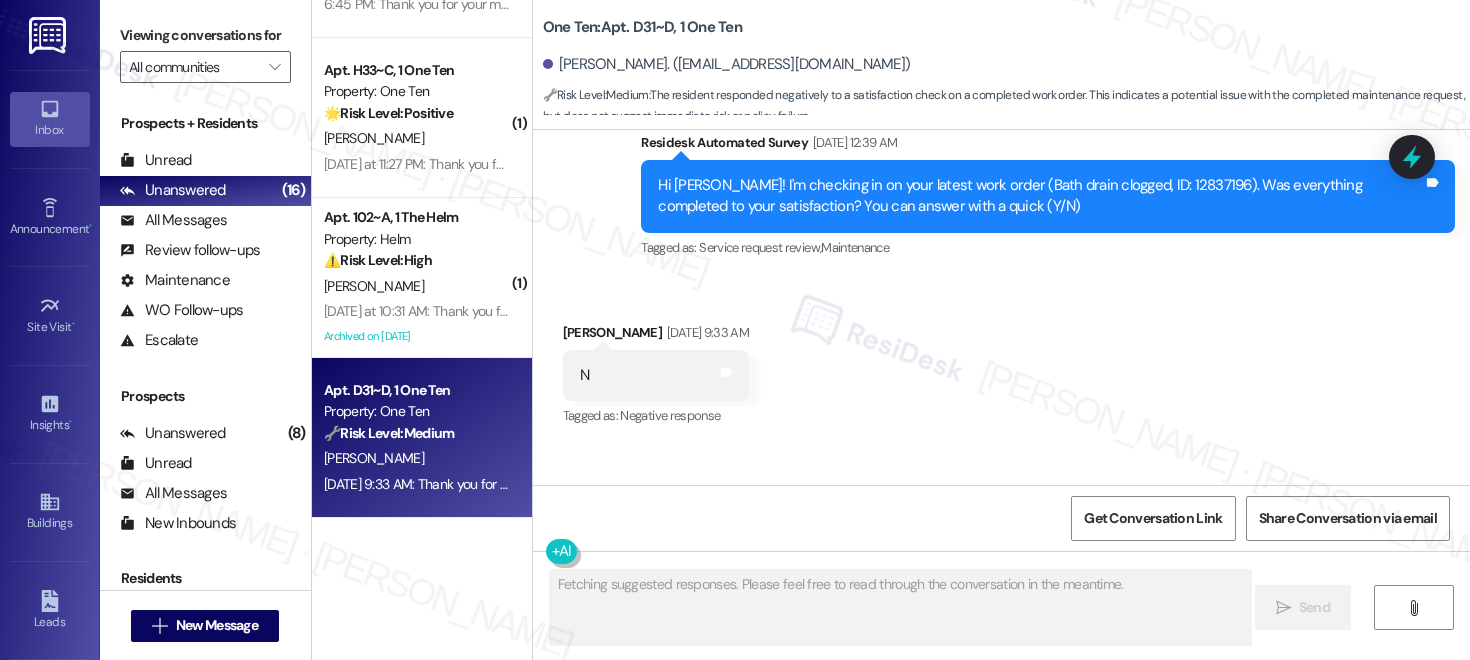 scroll, scrollTop: 2519, scrollLeft: 0, axis: vertical 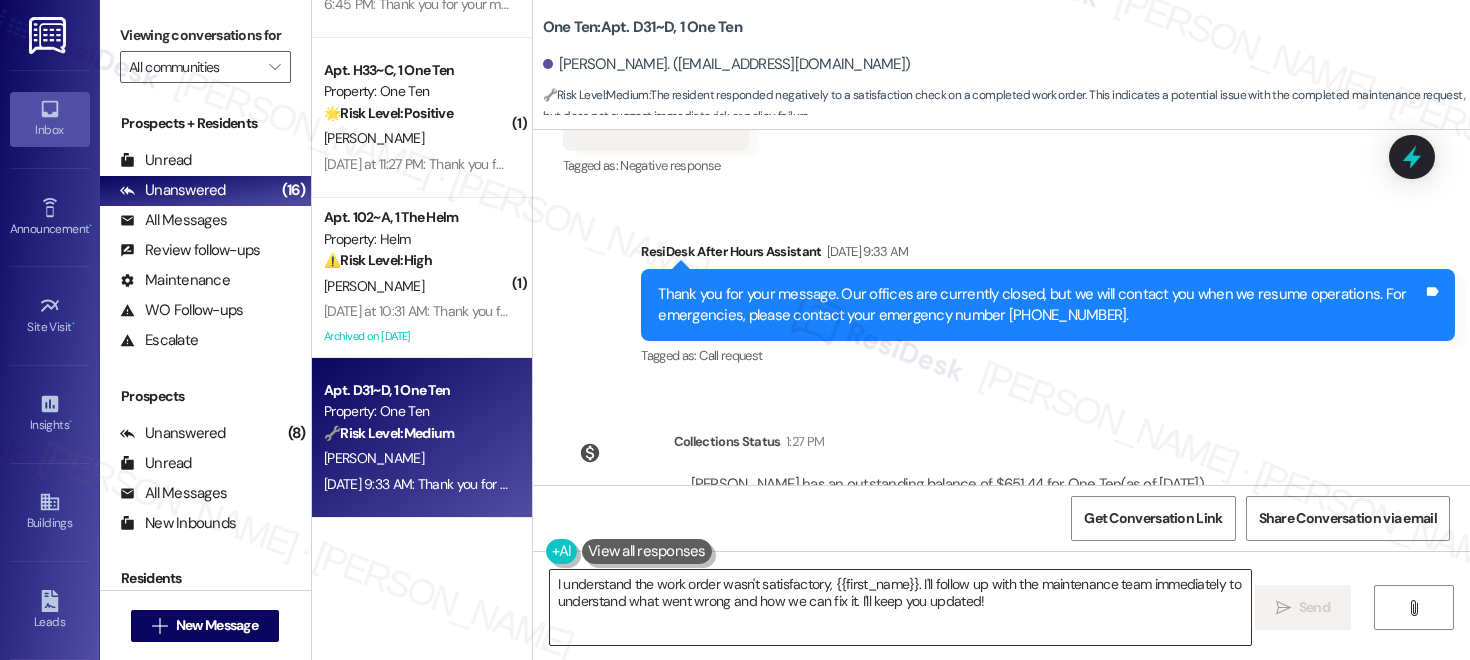click on "I understand the work order wasn't satisfactory, {{first_name}}. I'll follow up with the maintenance team immediately to understand what went wrong and how we can fix it. I'll keep you updated!" at bounding box center [900, 607] 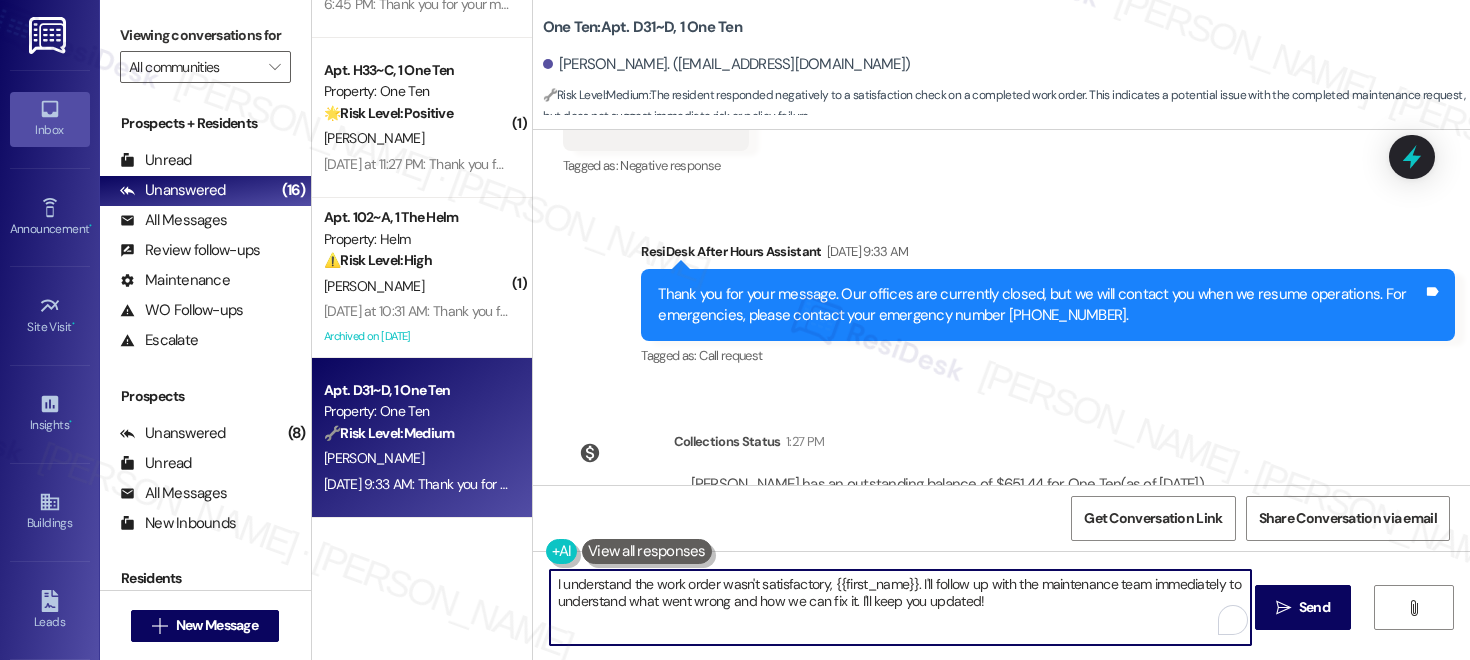click on "I understand the work order wasn't satisfactory, {{first_name}}. I'll follow up with the maintenance team immediately to understand what went wrong and how we can fix it. I'll keep you updated!" at bounding box center [900, 607] 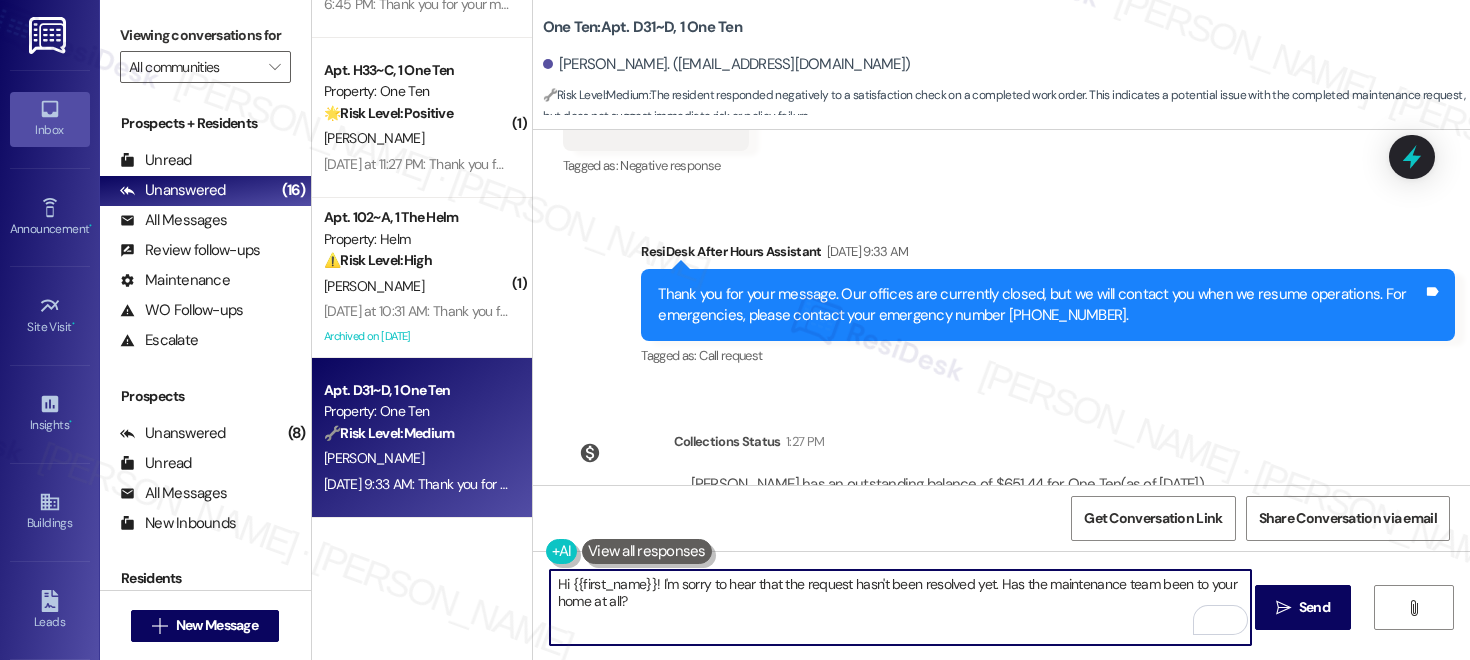 click on "Hi {{first_name}}! I'm sorry to hear that the request hasn't been resolved yet. Has the maintenance team been to your home at all?" at bounding box center [900, 607] 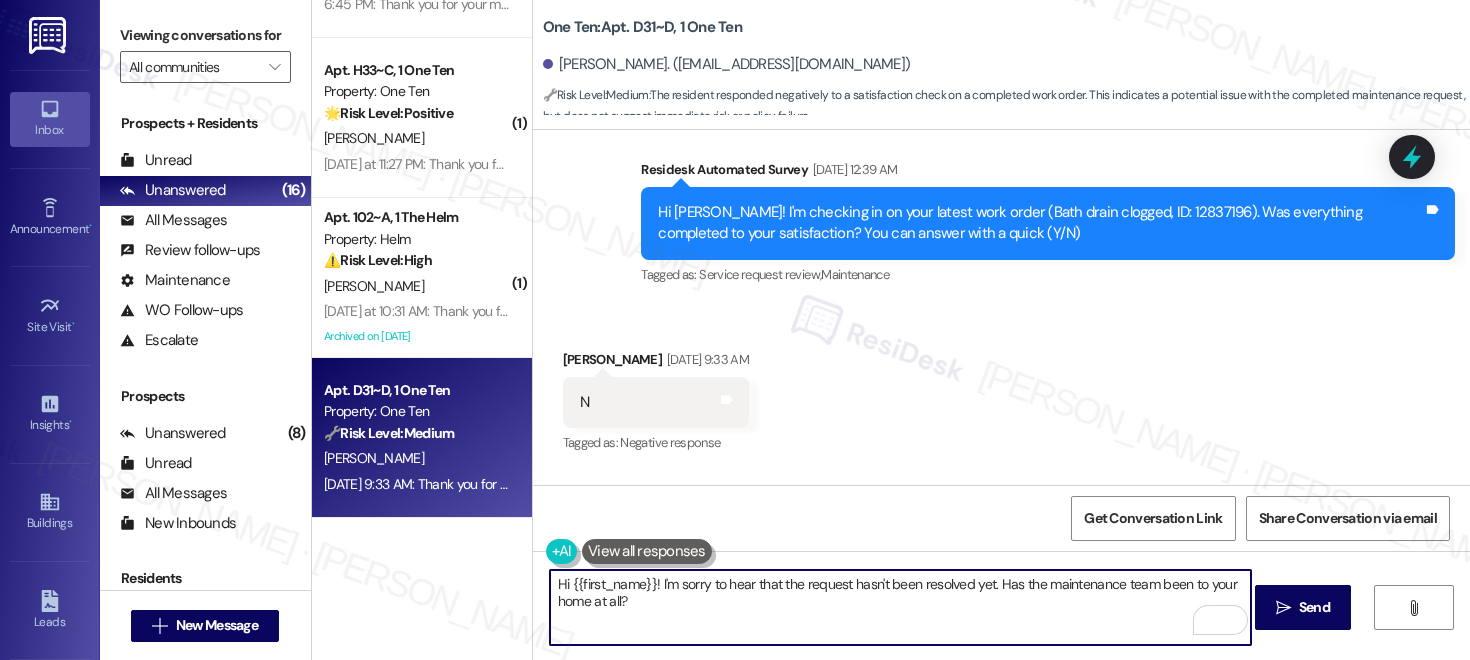 scroll, scrollTop: 2186, scrollLeft: 0, axis: vertical 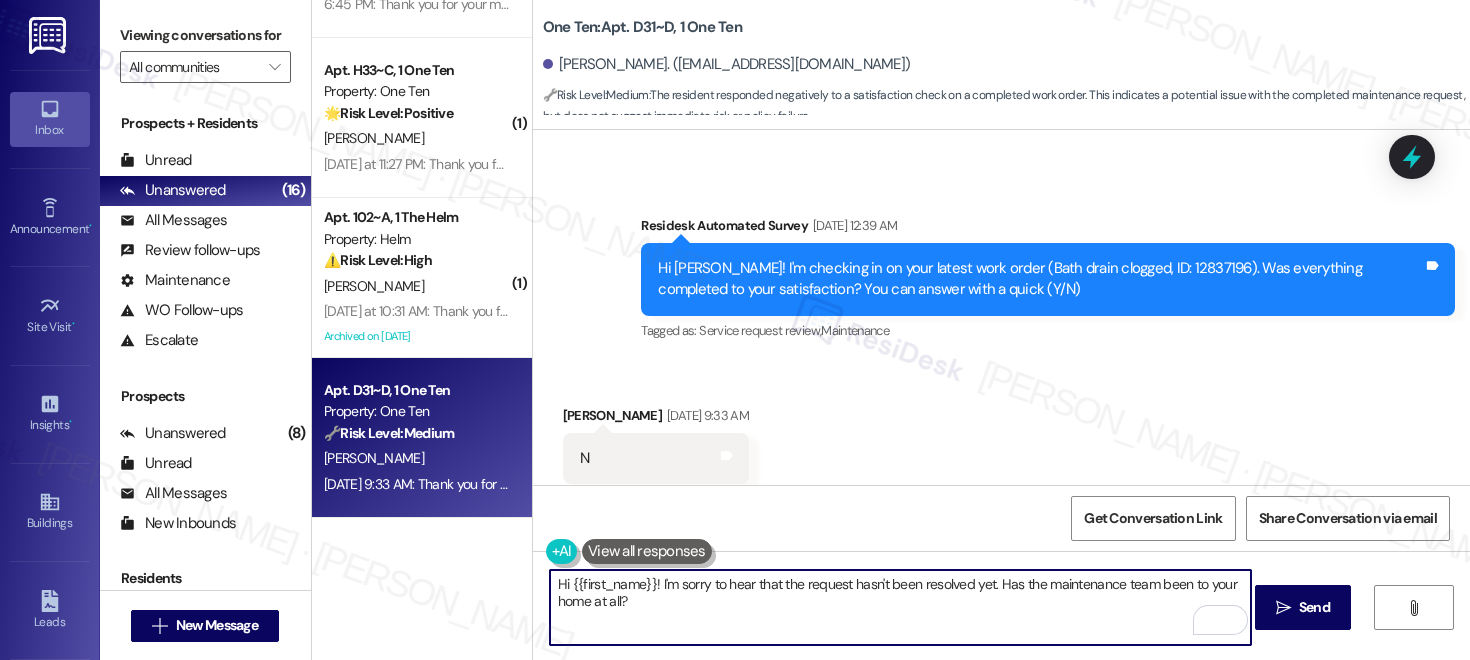 type on "Hi {{first_name}}! I'm sorry to hear that the request hasn't been resolved yet. Has the maintenance team been to your home at all?" 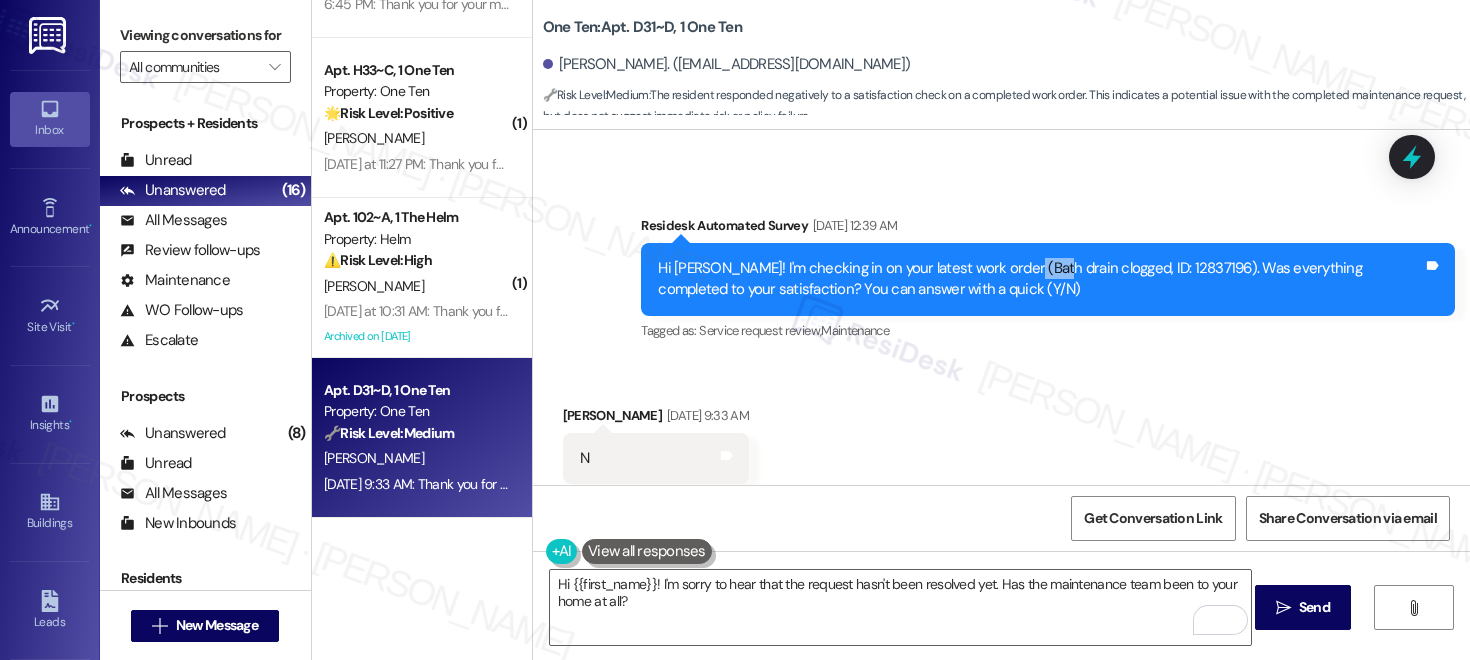 click on "Hi Sydney! I'm checking in on your latest work order (Bath drain clogged, ID: 12837196). Was everything completed to your satisfaction? You can answer with a quick (Y/N)" at bounding box center [1040, 279] 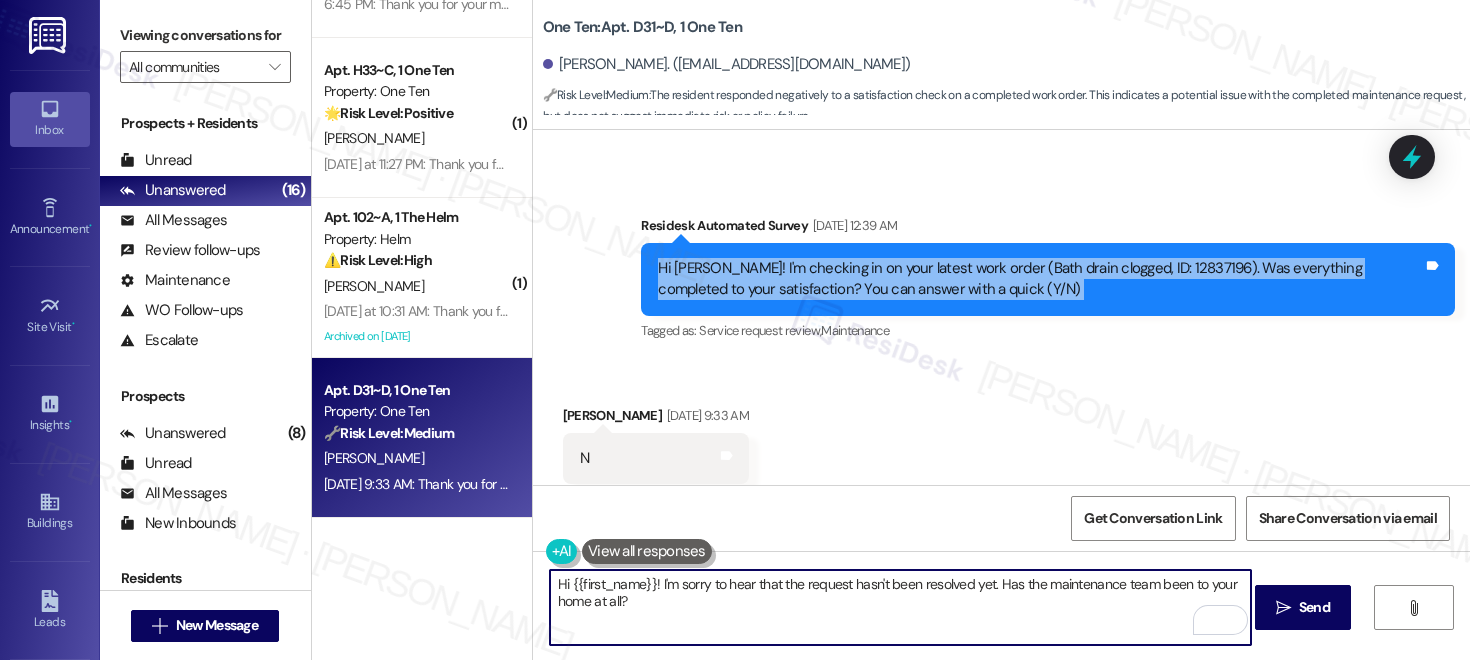 click on "Hi {{first_name}}! I'm sorry to hear that the request hasn't been resolved yet. Has the maintenance team been to your home at all?" at bounding box center [900, 607] 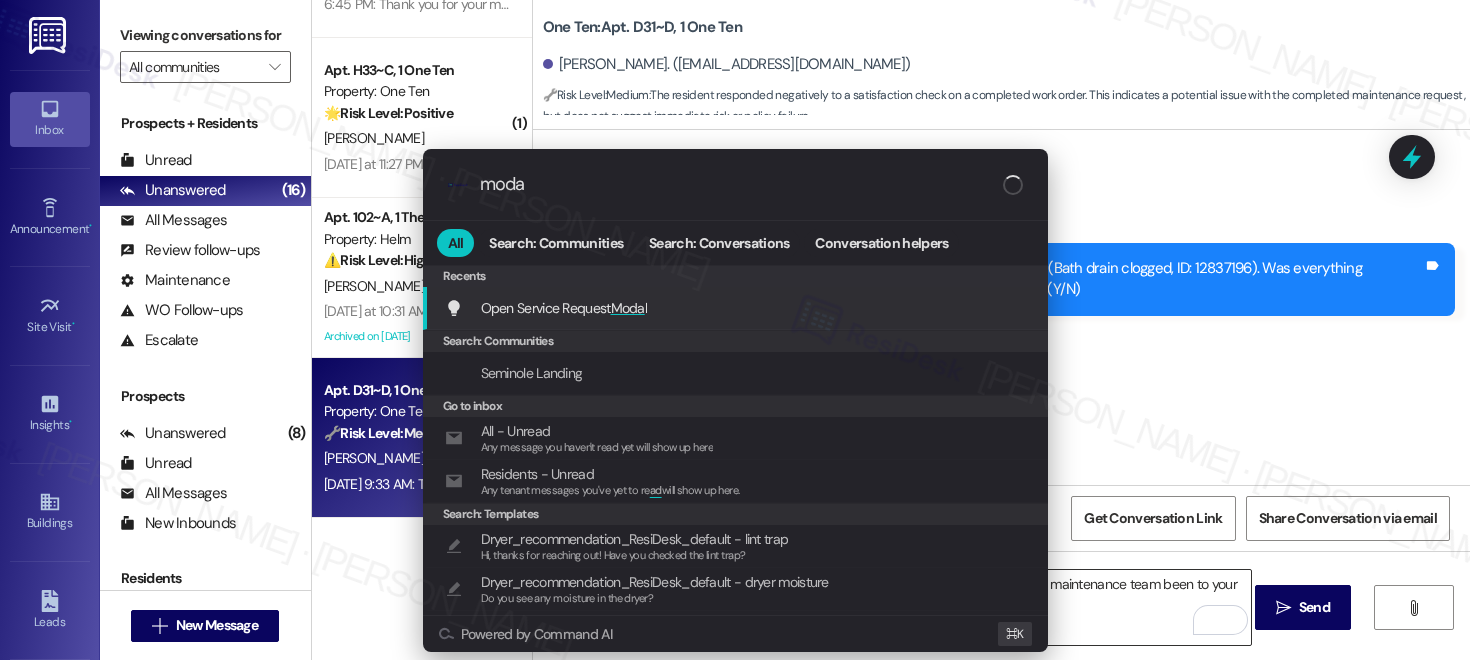 type on "modal" 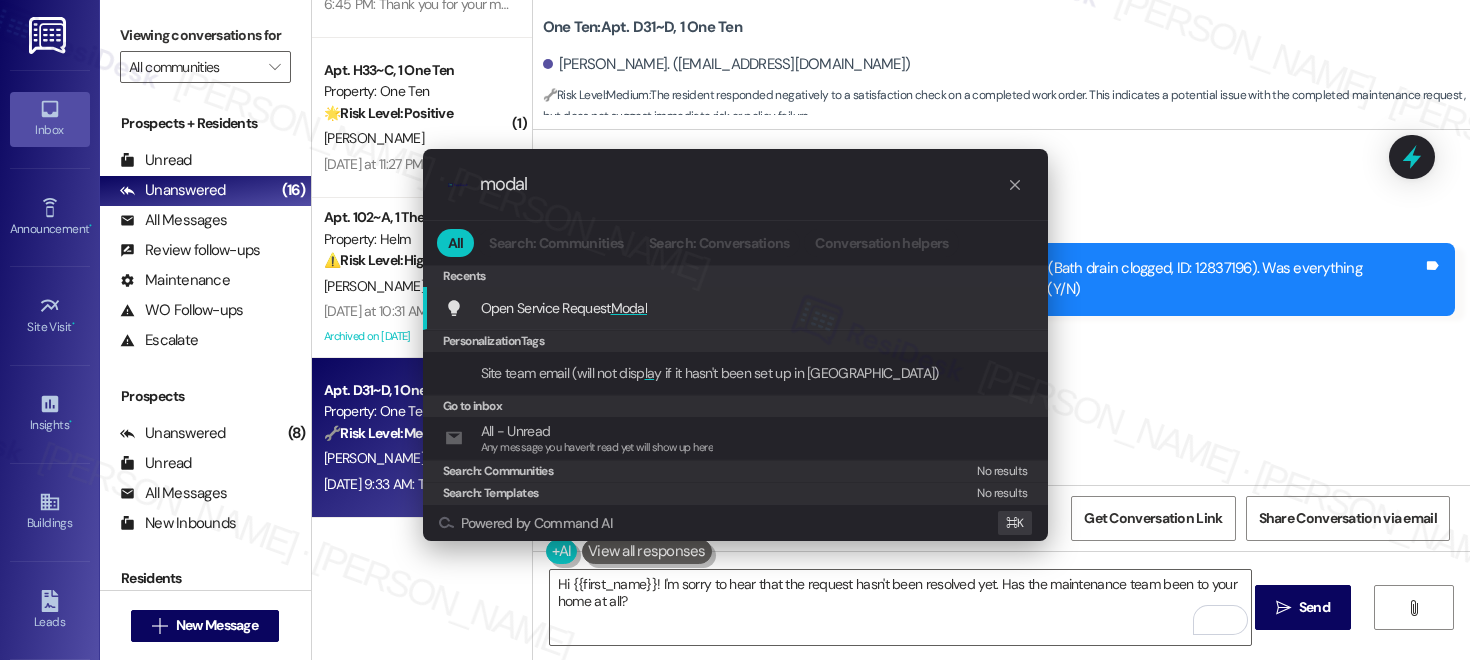 click on "Open Service Request  Modal Add shortcut" at bounding box center [737, 308] 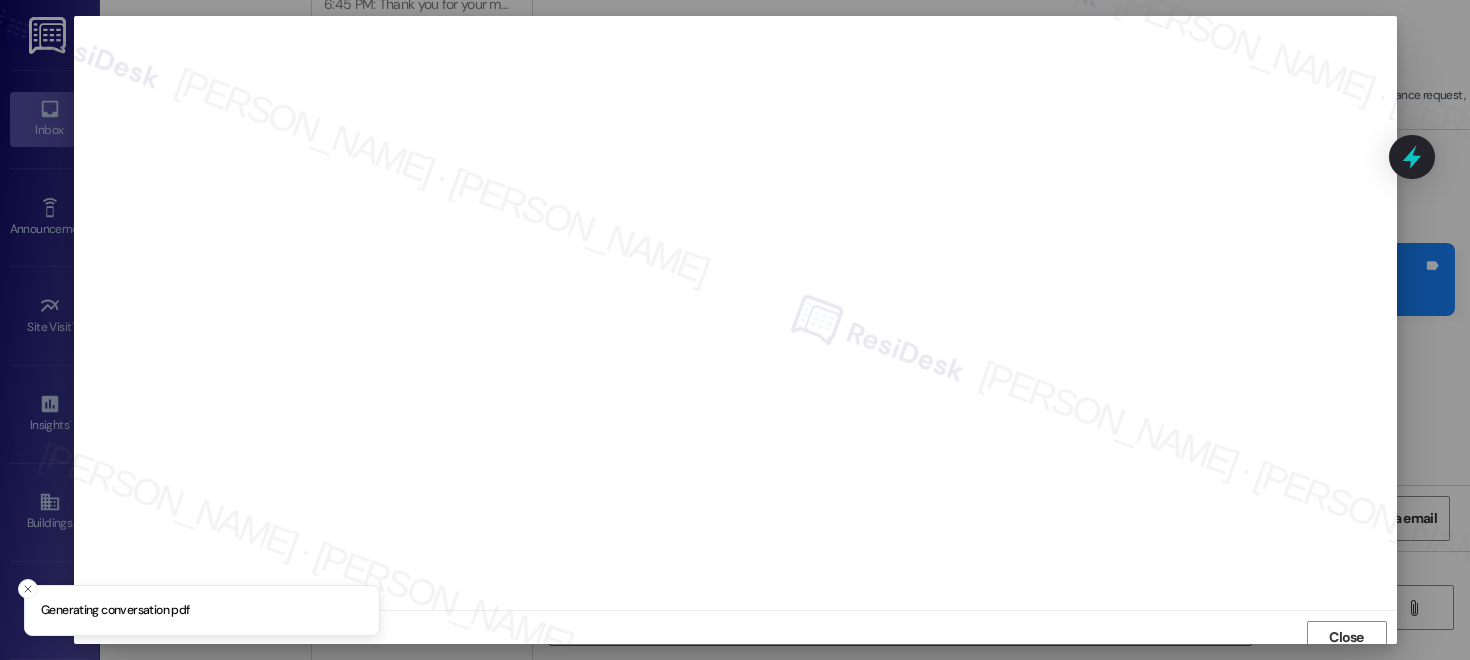 scroll, scrollTop: 9, scrollLeft: 0, axis: vertical 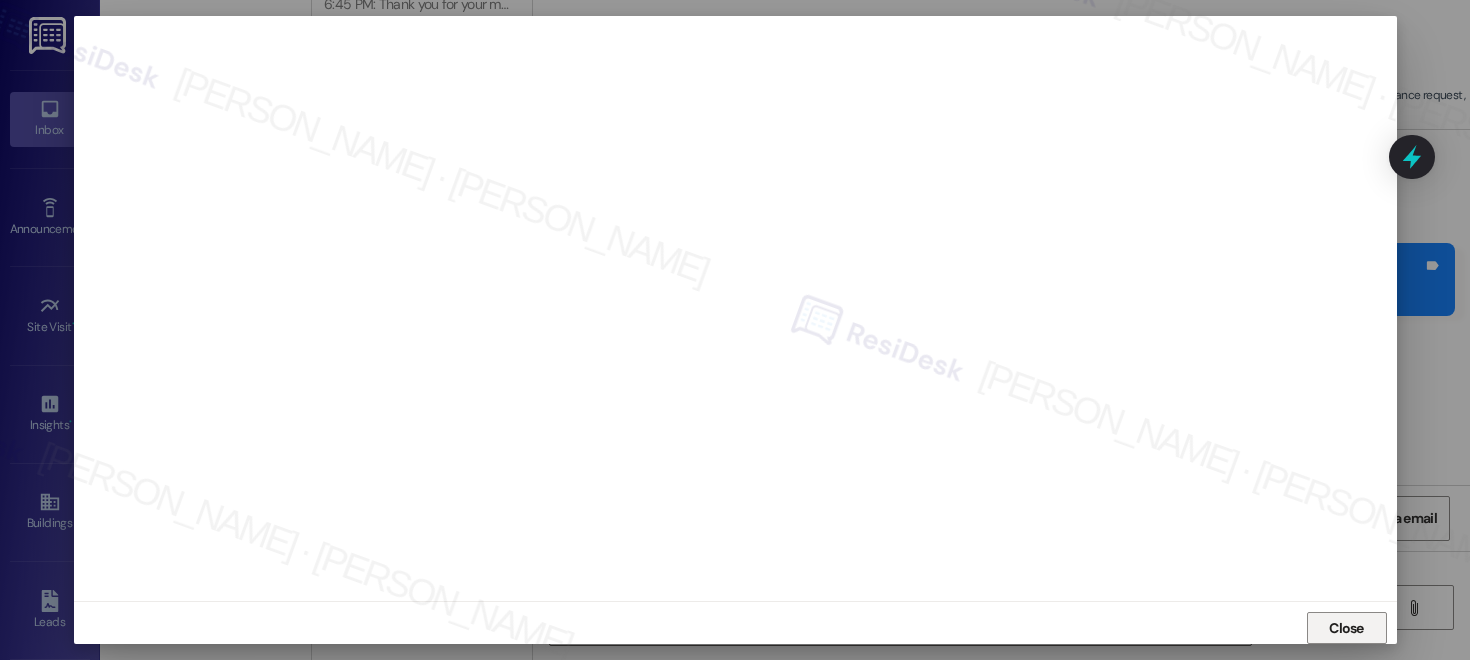 click on "Close" at bounding box center (1346, 628) 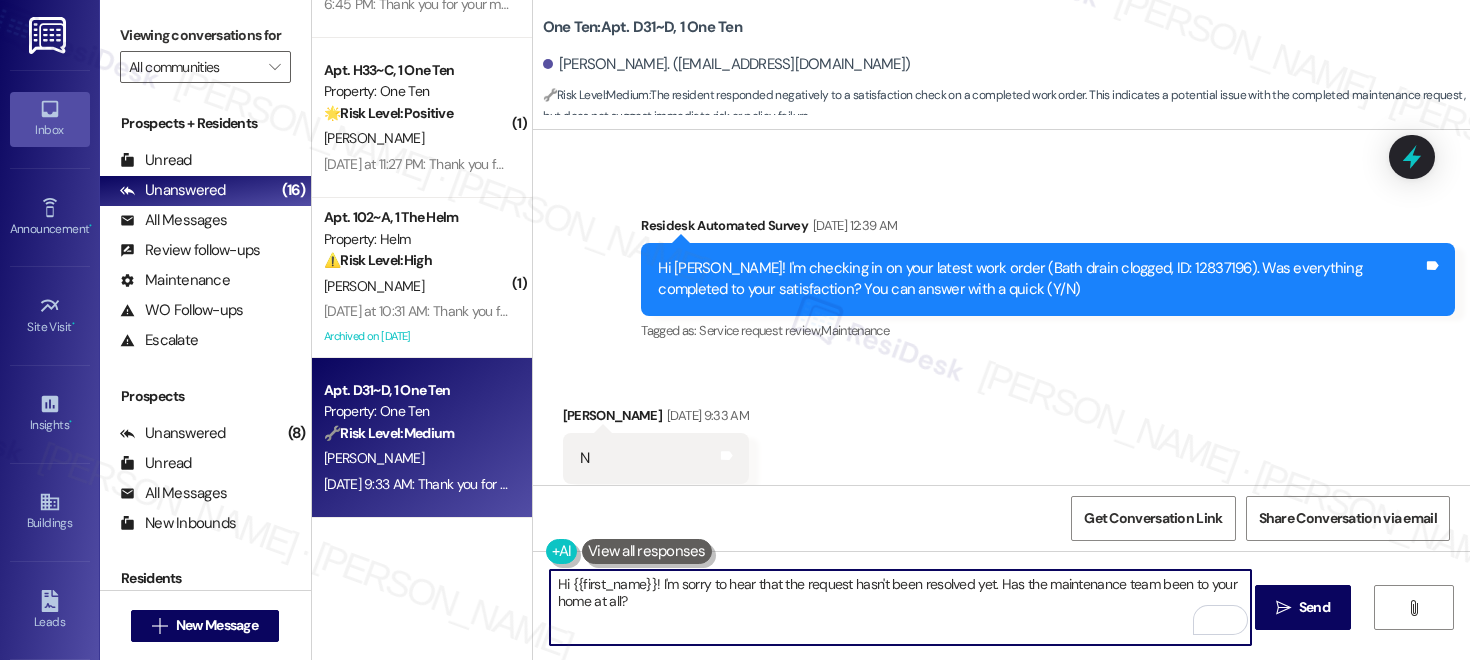 click on "Hi {{first_name}}! I'm sorry to hear that the request hasn't been resolved yet. Has the maintenance team been to your home at all?" at bounding box center (900, 607) 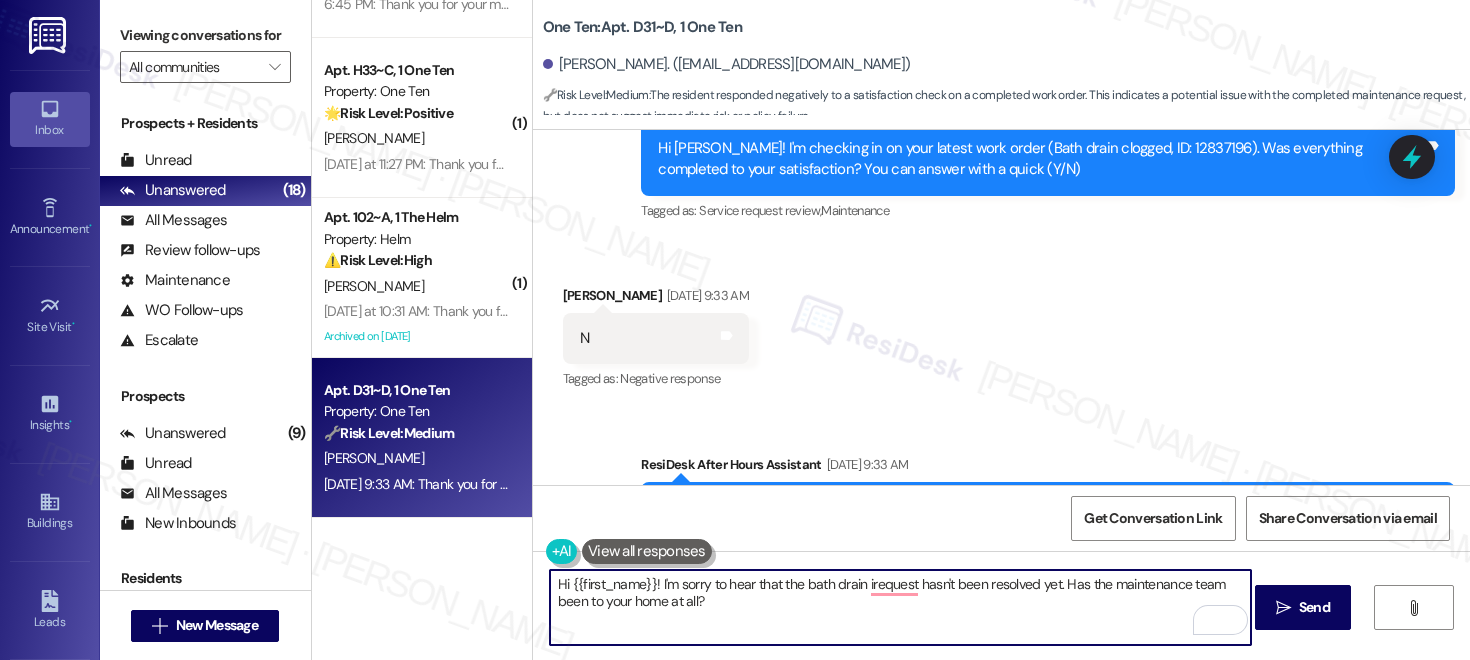scroll, scrollTop: 2196, scrollLeft: 0, axis: vertical 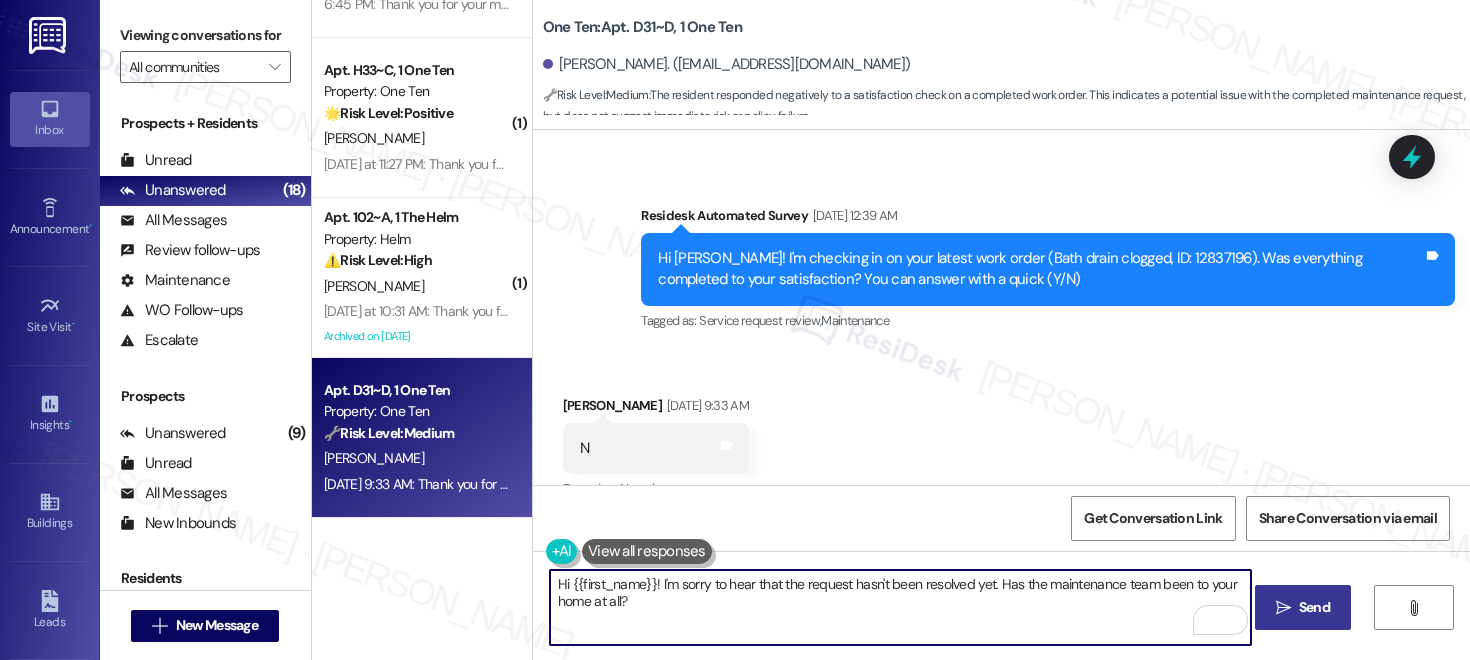 type on "Hi {{first_name}}! I'm sorry to hear that the request hasn't been resolved yet. Has the maintenance team been to your home at all?" 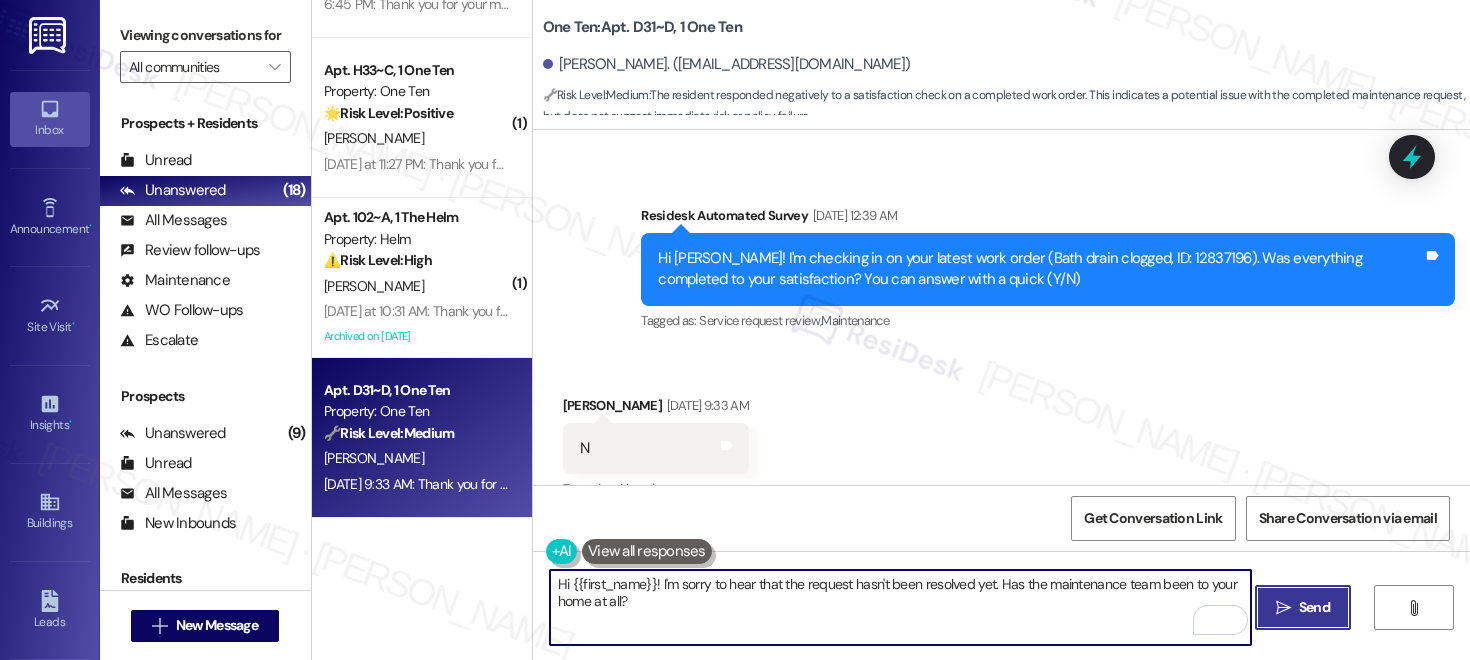 click on " Send" at bounding box center (1303, 607) 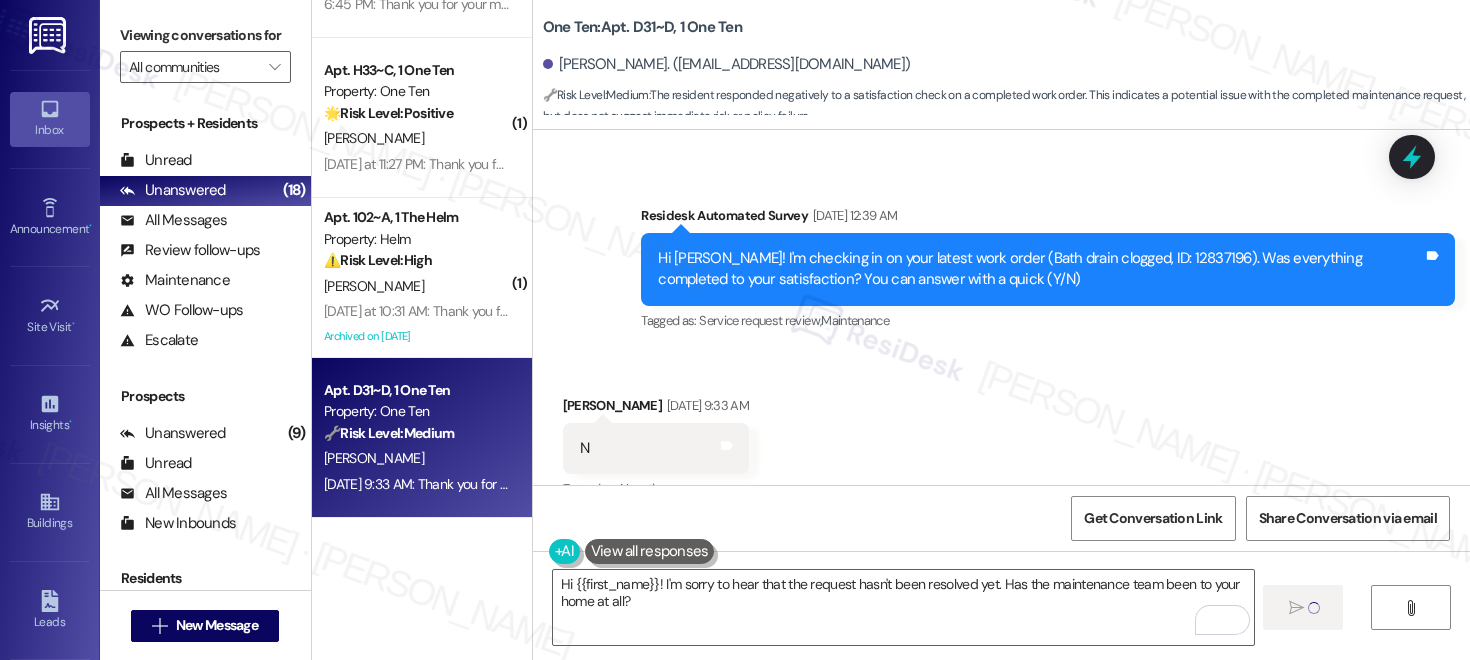type 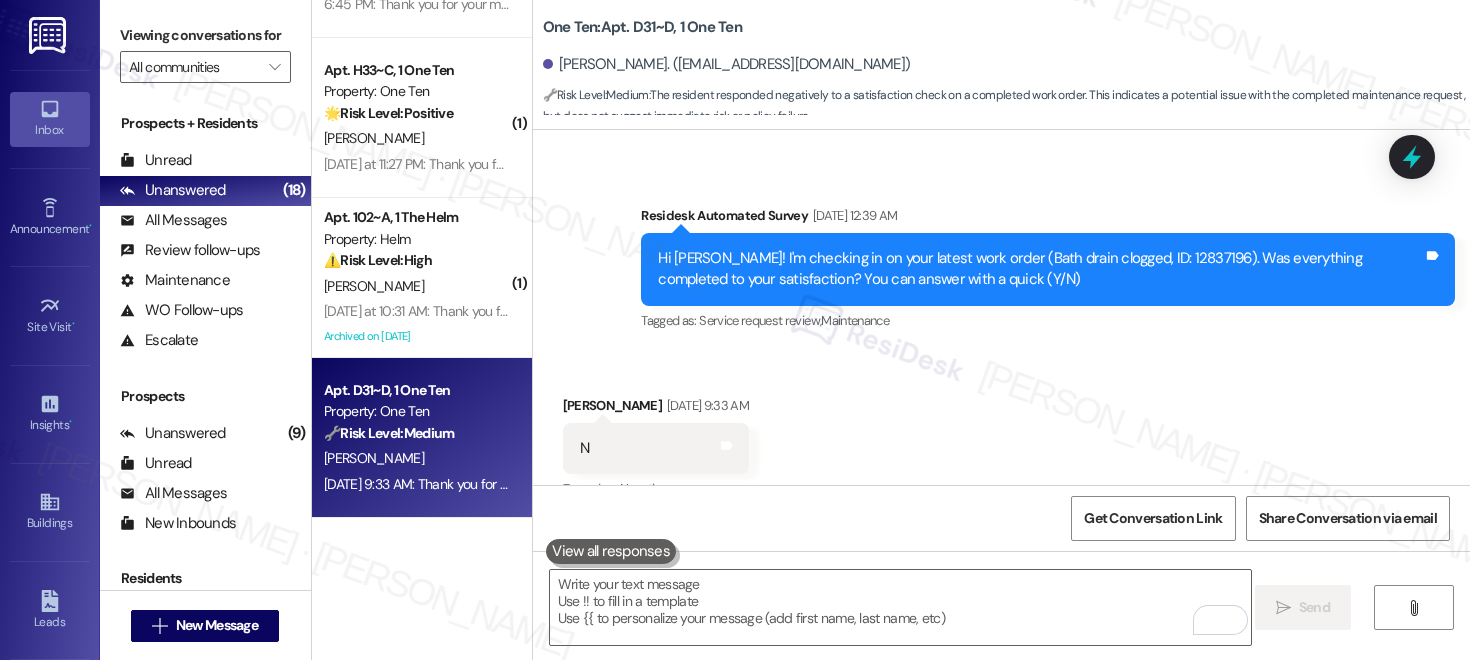 scroll, scrollTop: 2144, scrollLeft: 0, axis: vertical 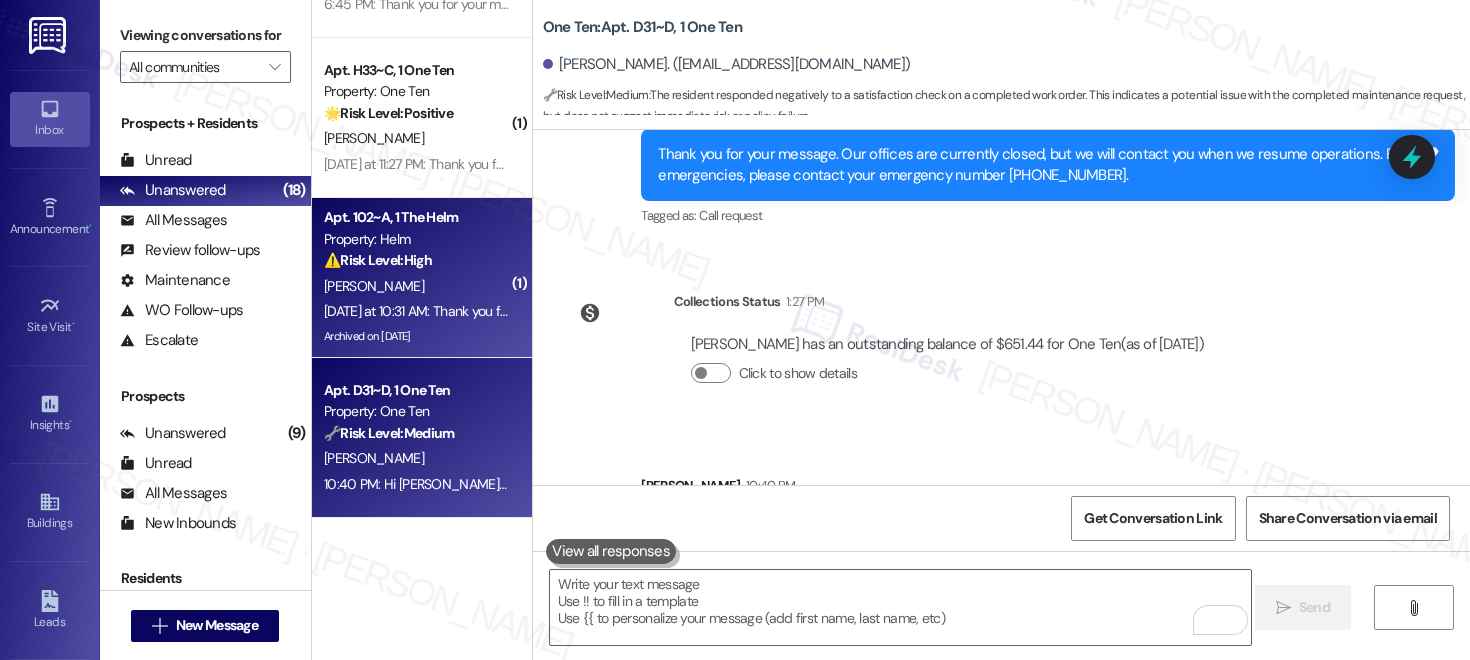 click on "[PERSON_NAME]" at bounding box center [416, 286] 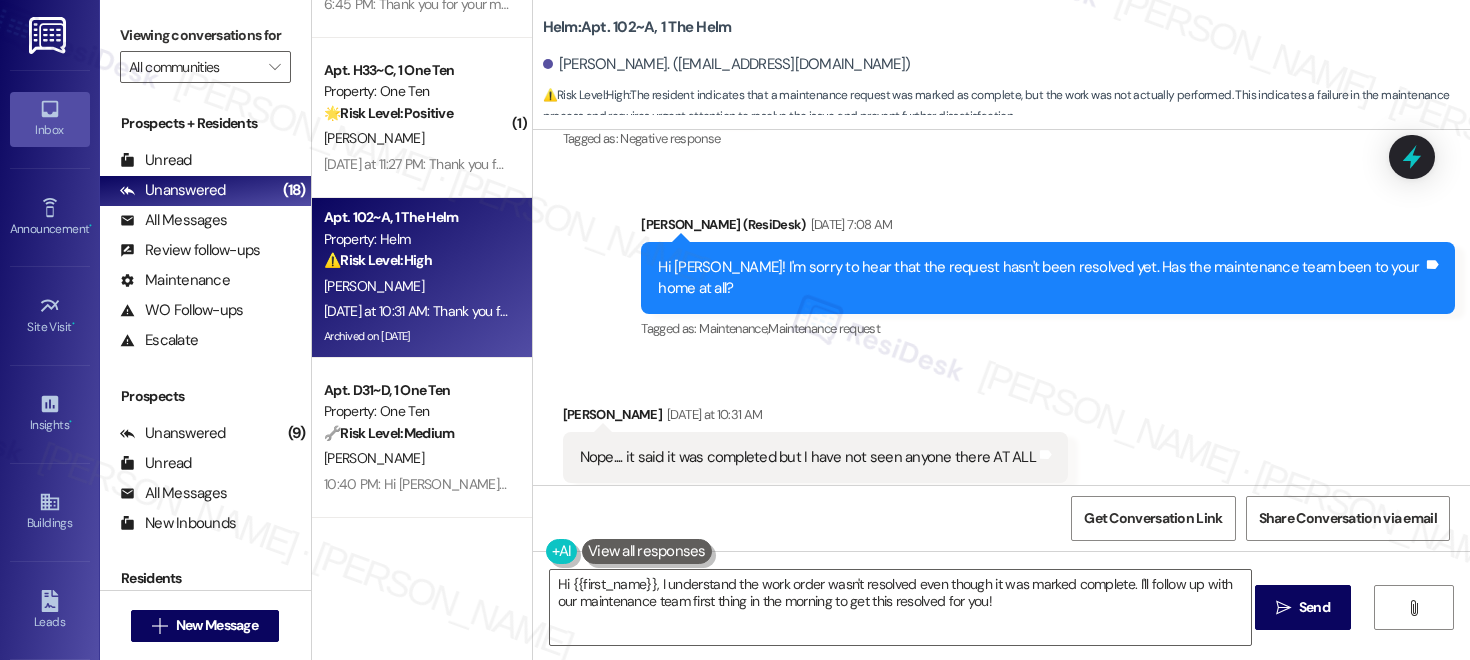 scroll, scrollTop: 7560, scrollLeft: 0, axis: vertical 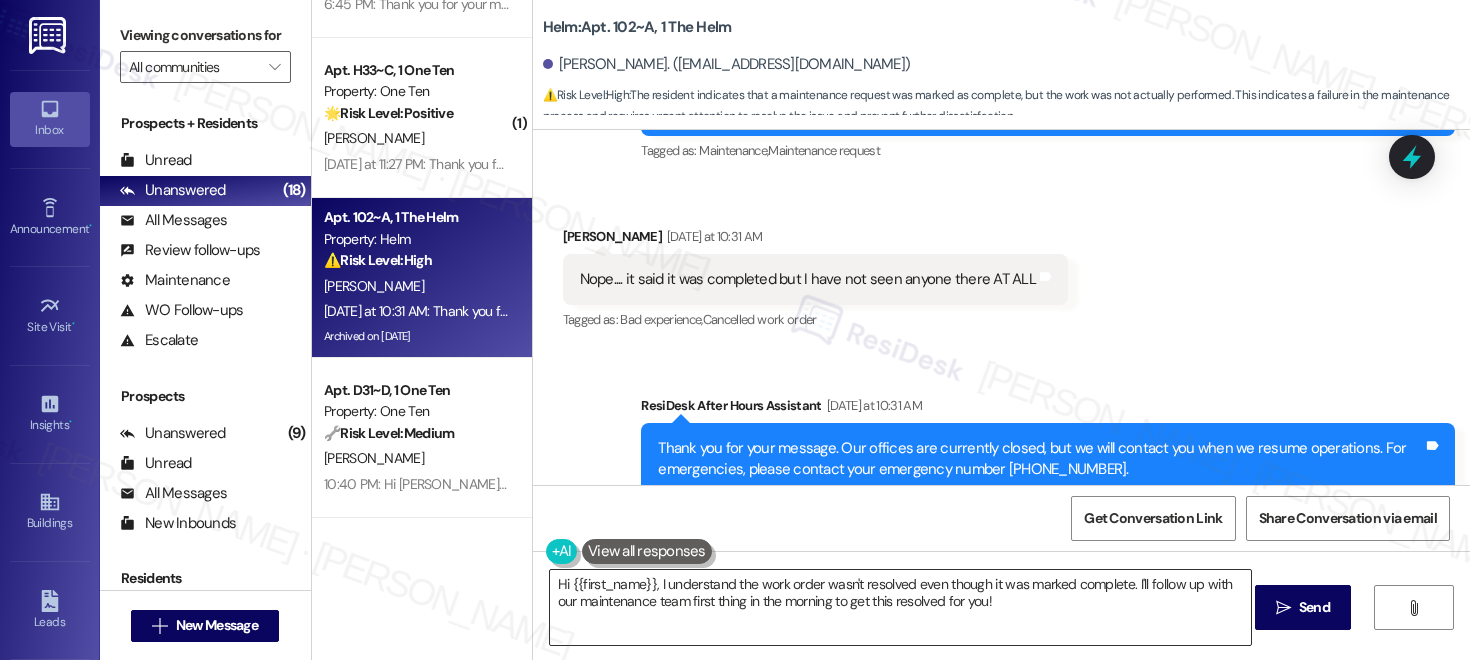 click on "Hi {{first_name}}, I understand the work order wasn't resolved even though it was marked complete. I'll follow up with our maintenance team first thing in the morning to get this resolved for you!" at bounding box center (900, 607) 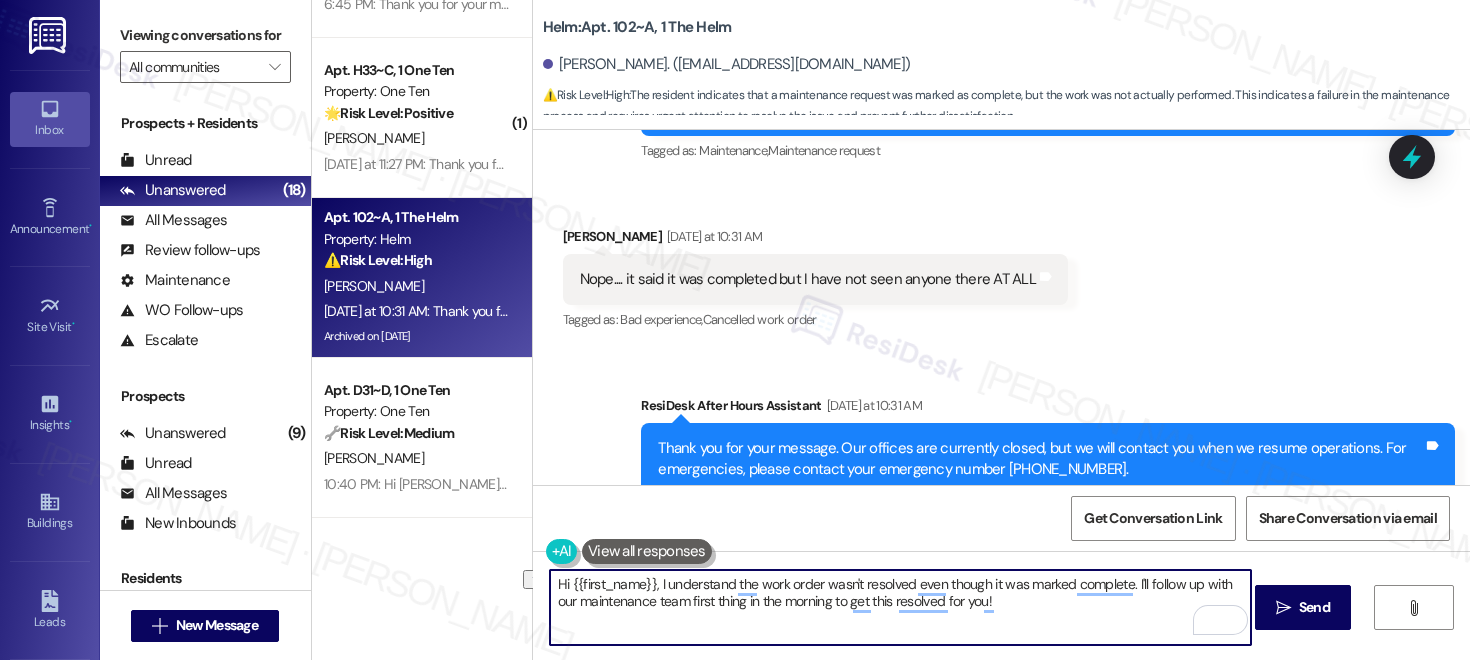 drag, startPoint x: 709, startPoint y: 603, endPoint x: 999, endPoint y: 626, distance: 290.91064 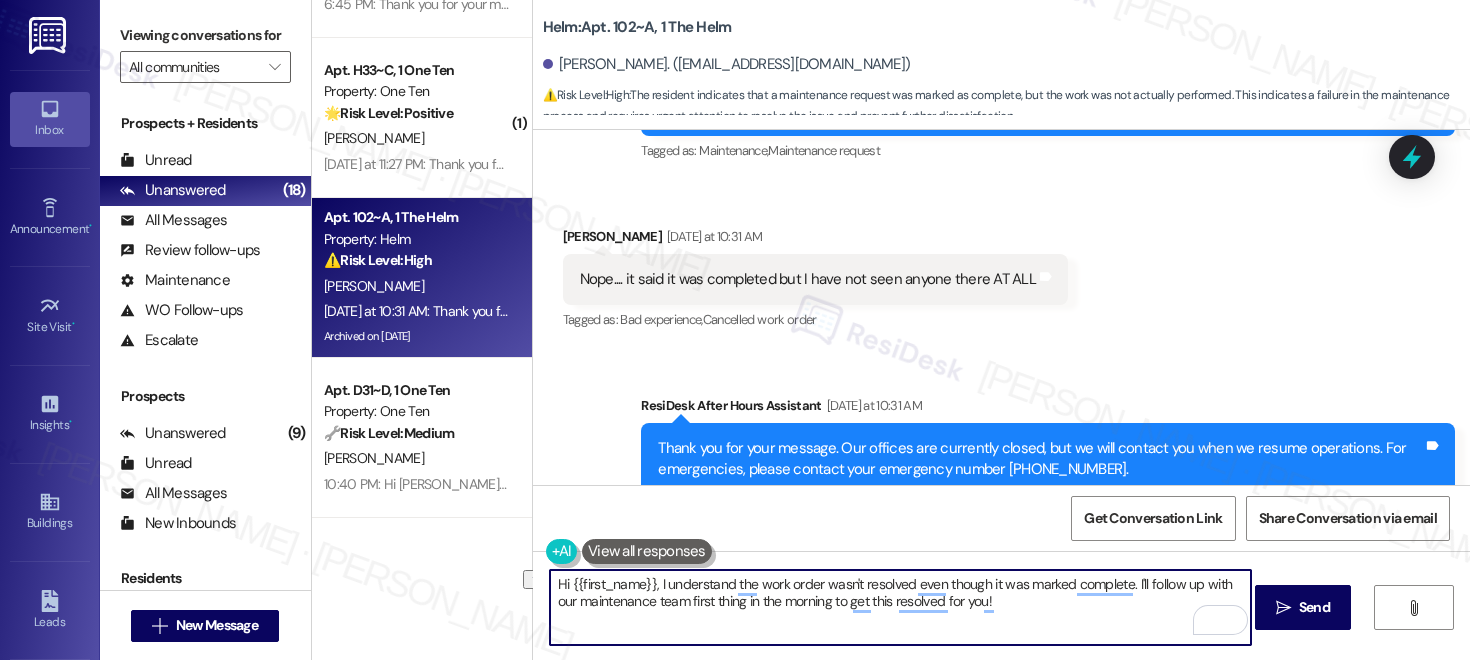 click on "Hi {{first_name}}, I understand the work order wasn't resolved even though it was marked complete. I'll follow up with our maintenance team first thing in the morning to get this resolved for you!" at bounding box center [900, 607] 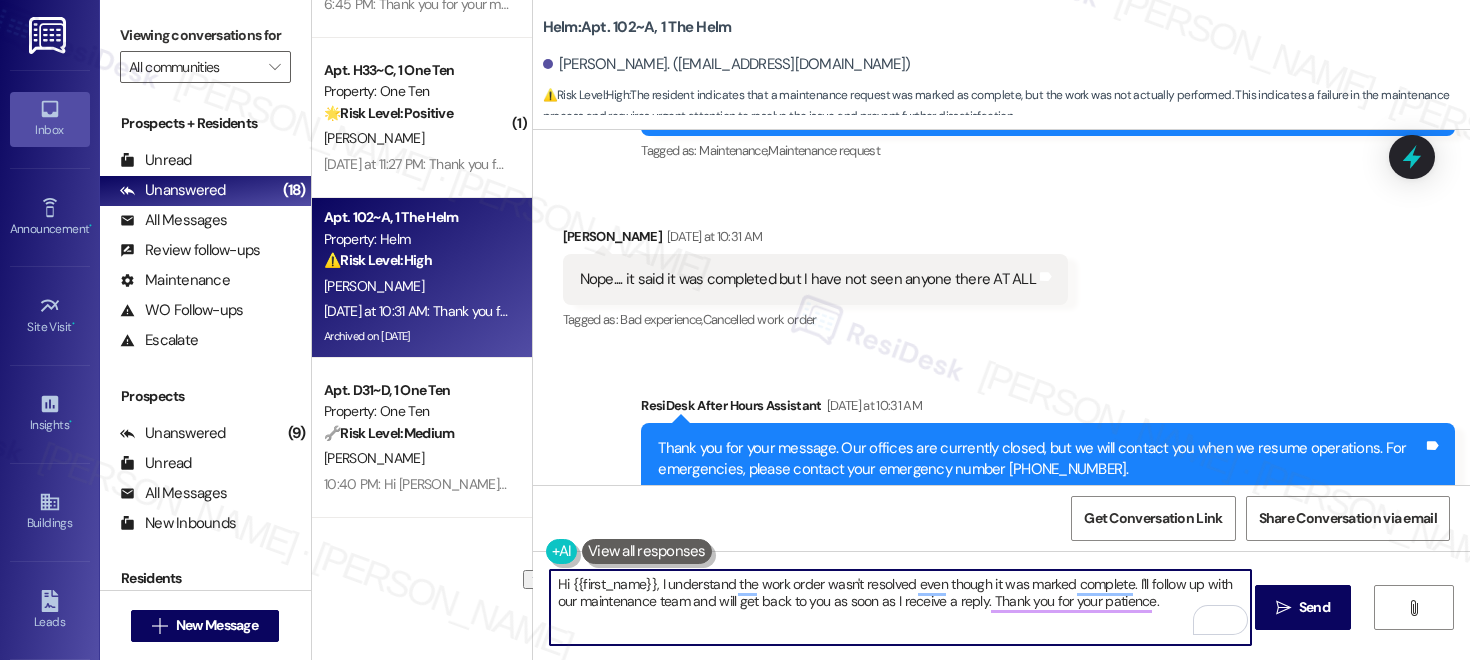 drag, startPoint x: 1127, startPoint y: 584, endPoint x: 526, endPoint y: 583, distance: 601.00085 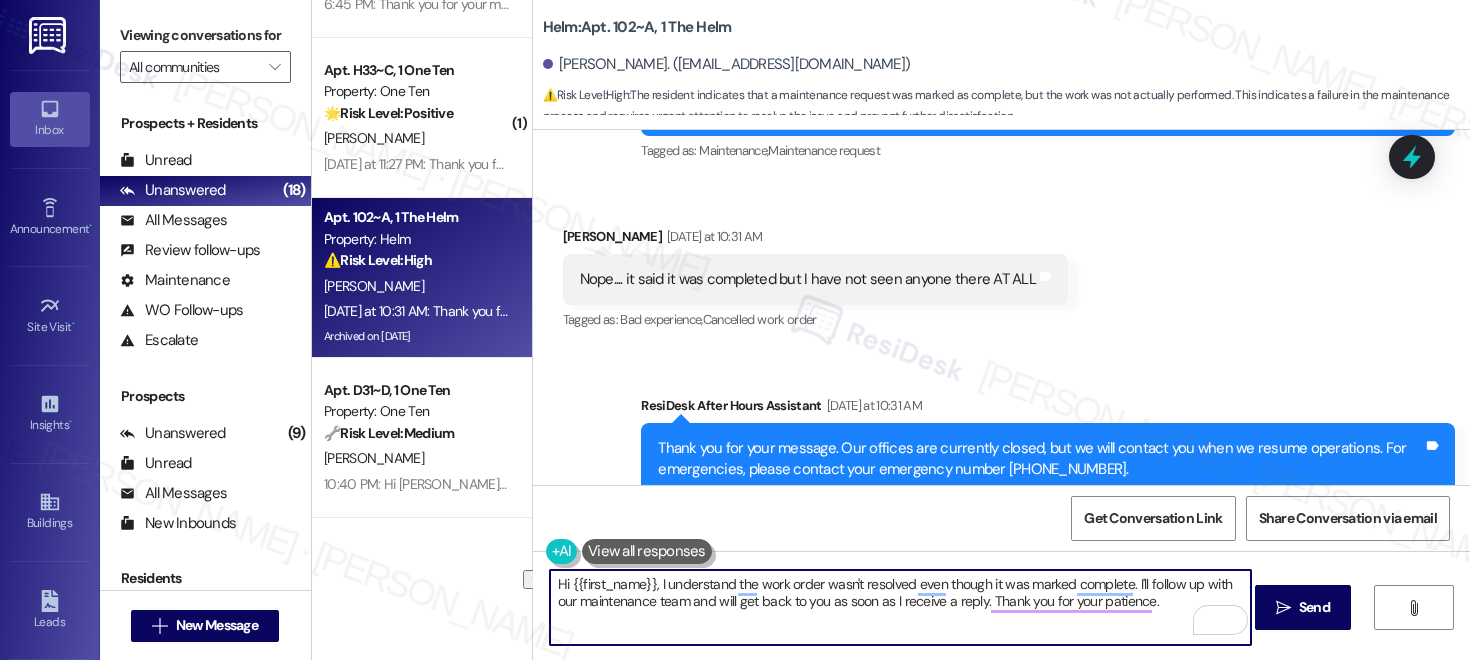 click on "Hi {{first_name}}, I understand the work order wasn't resolved even though it was marked complete. I'll follow up with our maintenance team and will get back to you as soon as I receive a reply. Thank you for your patience.   Send " at bounding box center (1001, 626) 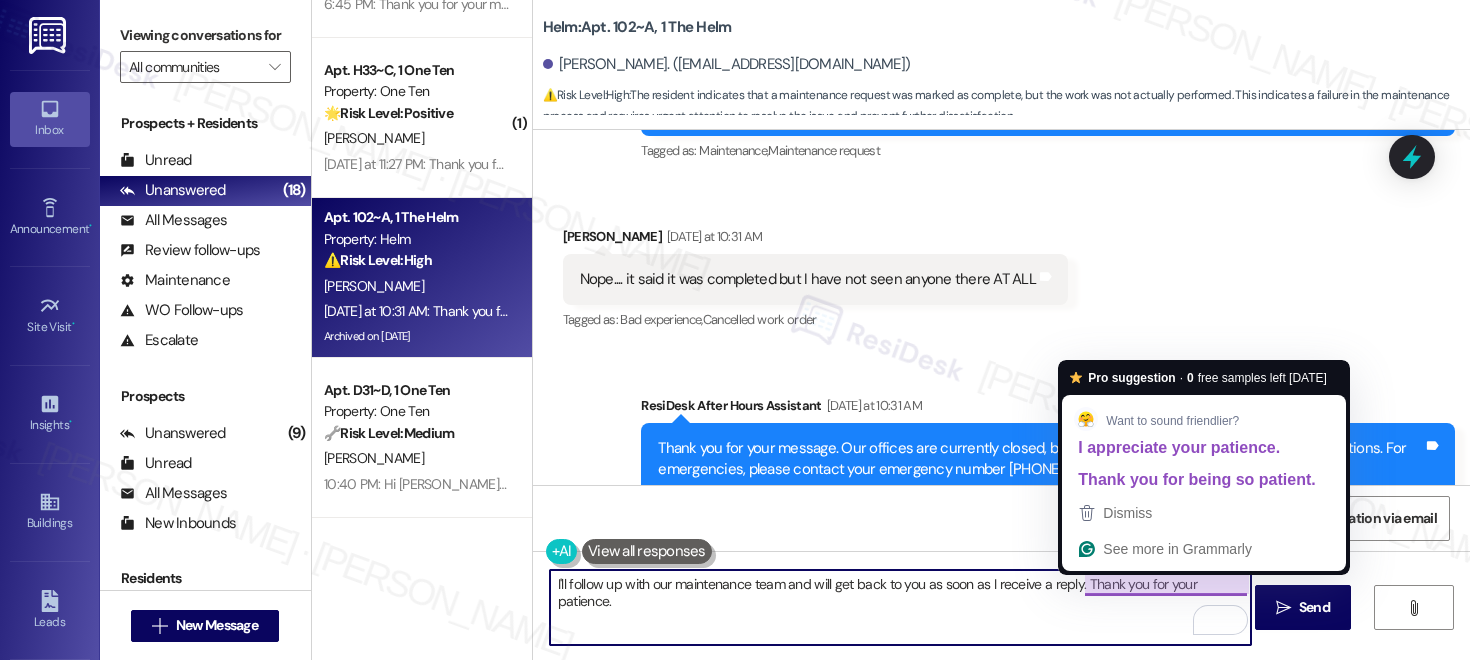 click on "I'll follow up with our maintenance team and will get back to you as soon as I receive a reply. Thank you for your patience." at bounding box center [900, 607] 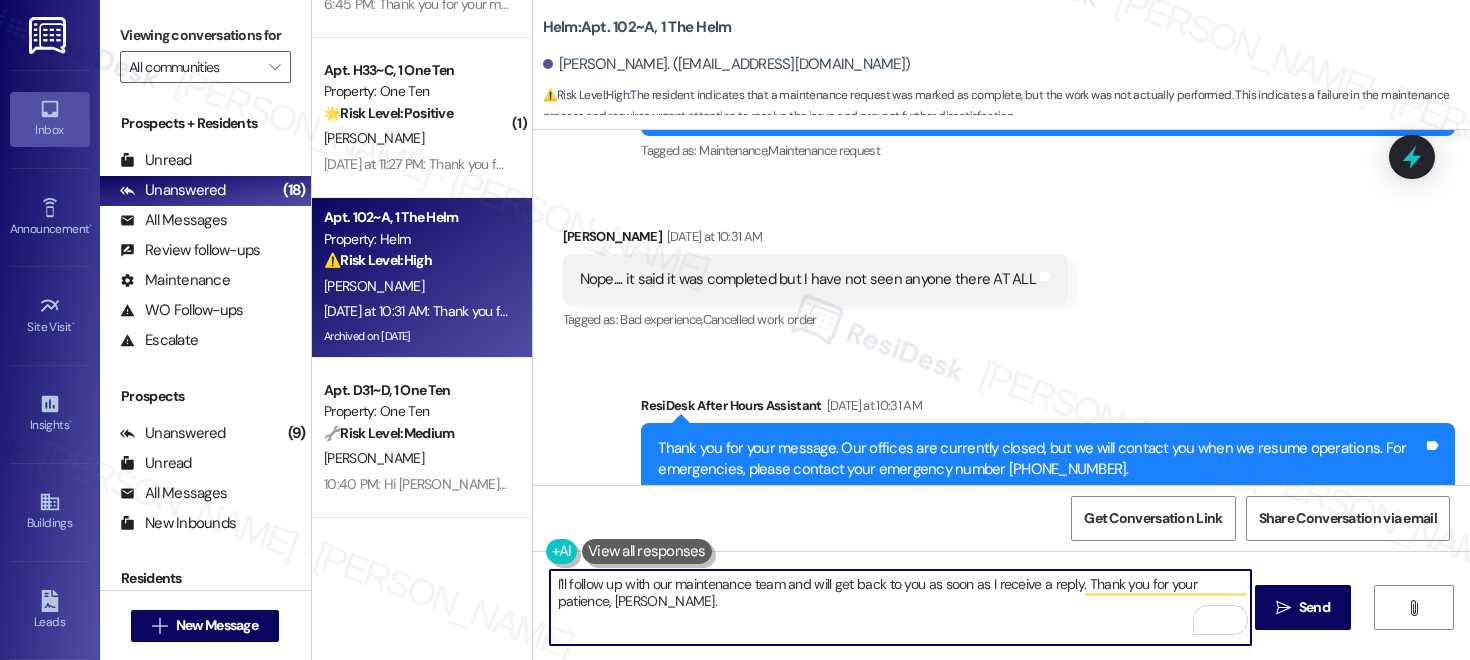 click on "I'll follow up with our maintenance team and will get back to you as soon as I receive a reply. Thank you for your patience, Kaley." at bounding box center [900, 607] 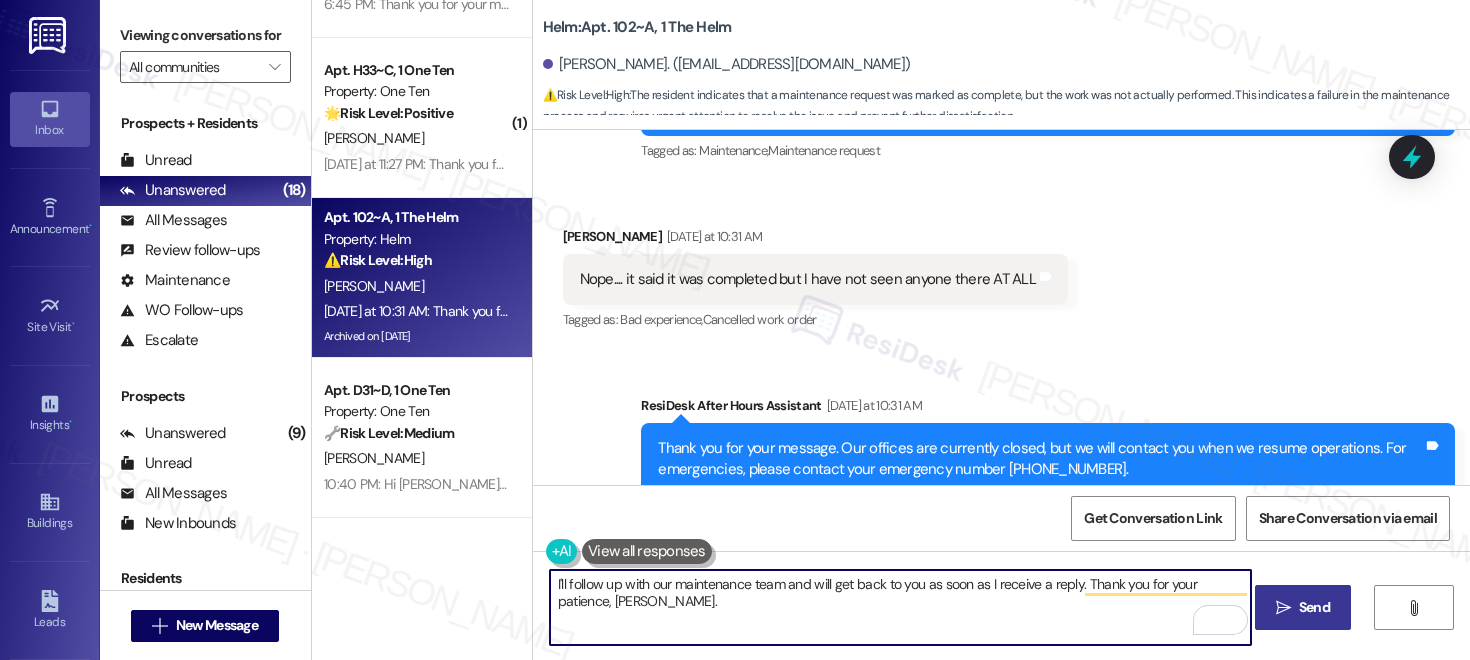type on "I'll follow up with our maintenance team and will get back to you as soon as I receive a reply. Thank you for your patience, Kaley." 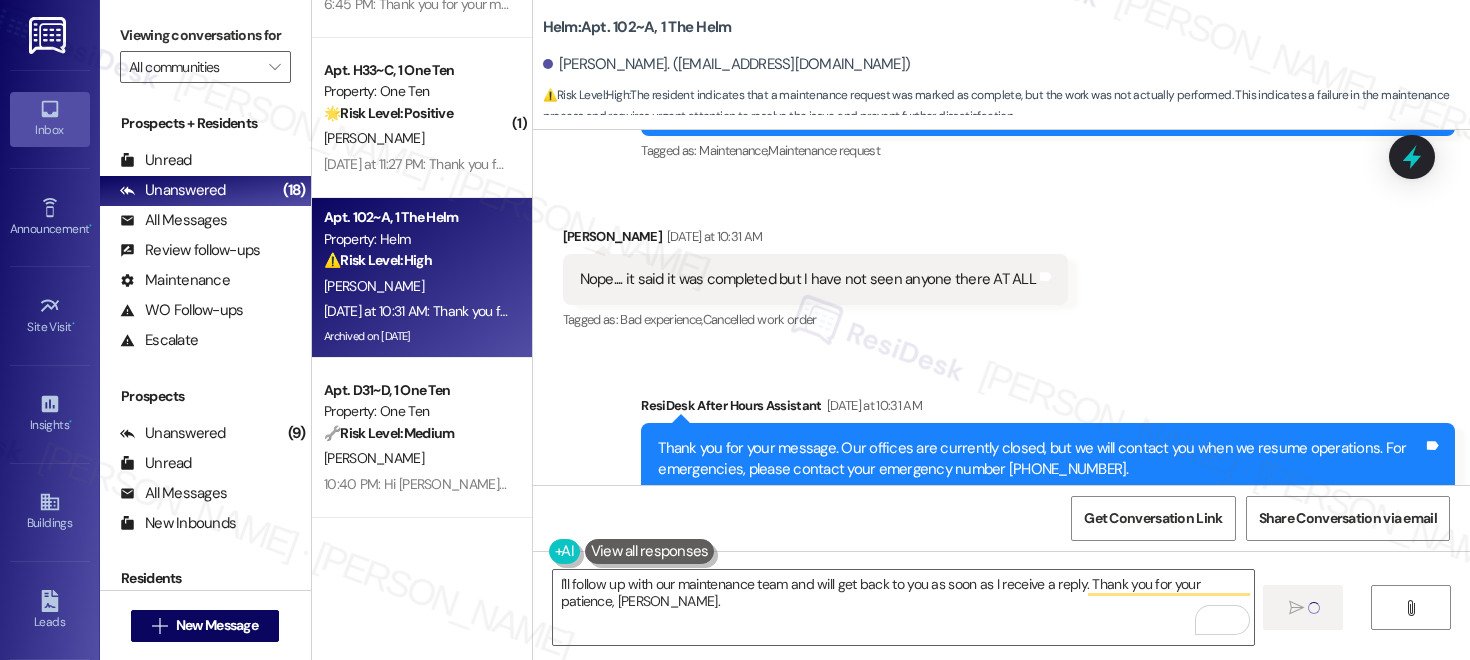 type 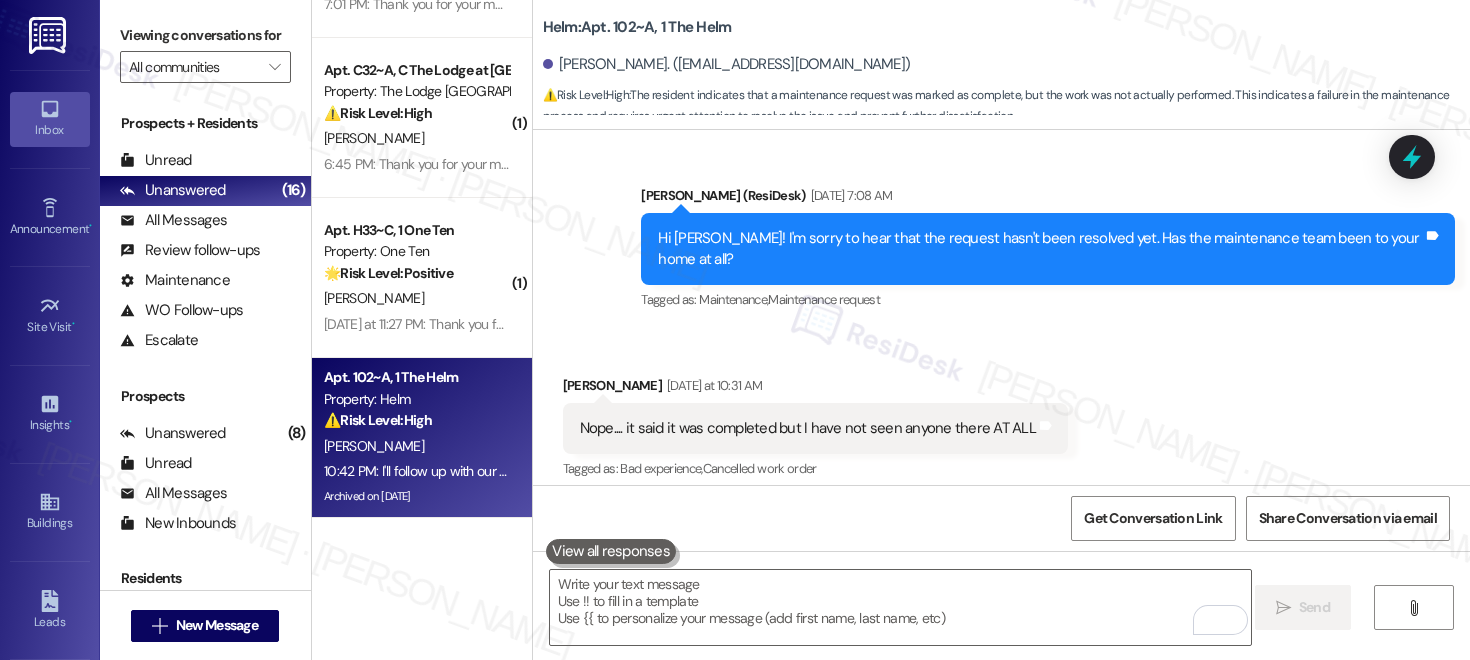 scroll, scrollTop: 7408, scrollLeft: 0, axis: vertical 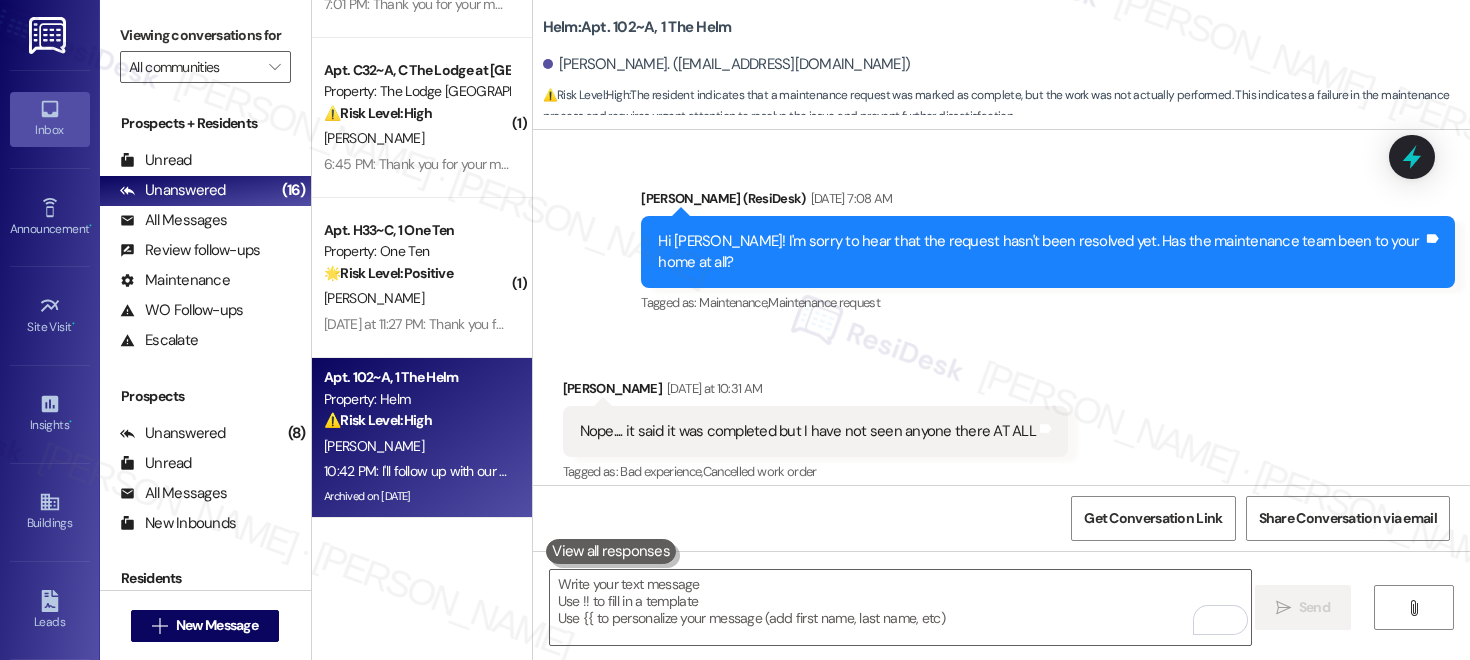 click on "Nope.... it said it was completed but I have not seen anyone there AT ALL" at bounding box center [808, 431] 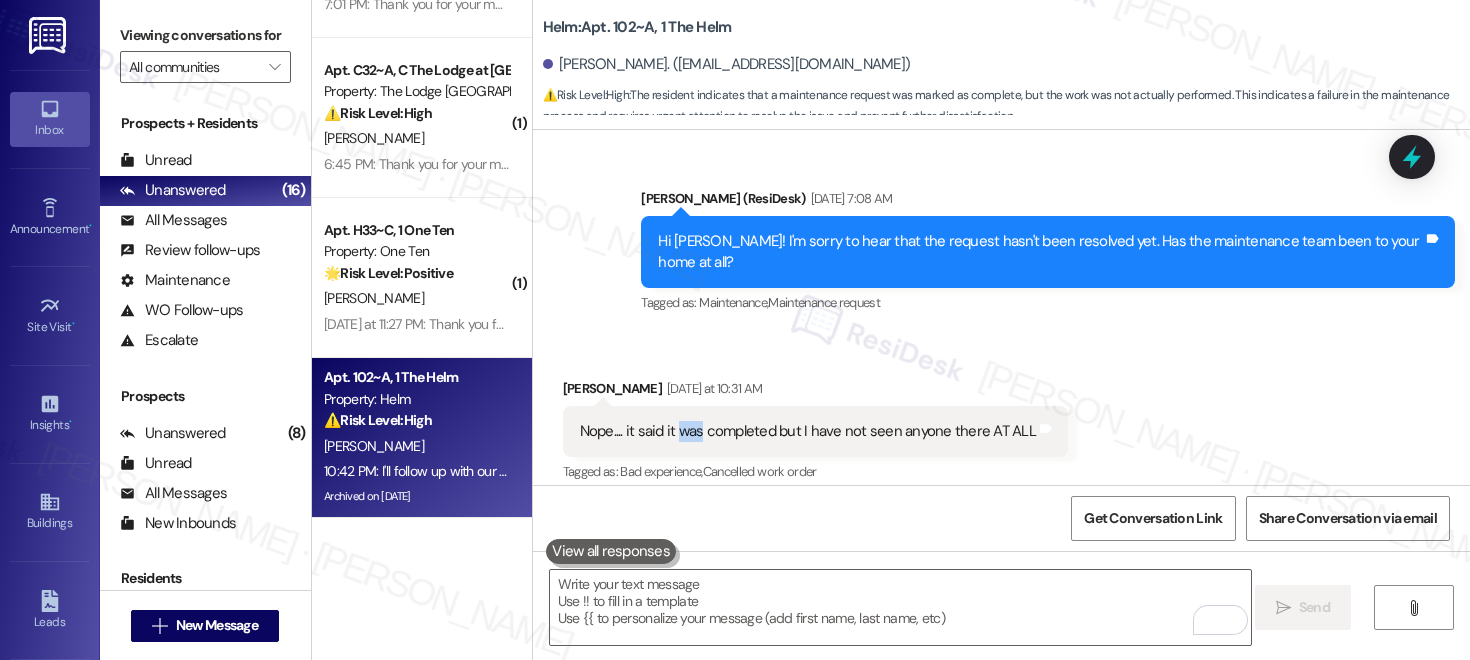 click on "Nope.... it said it was completed but I have not seen anyone there AT ALL" at bounding box center [808, 431] 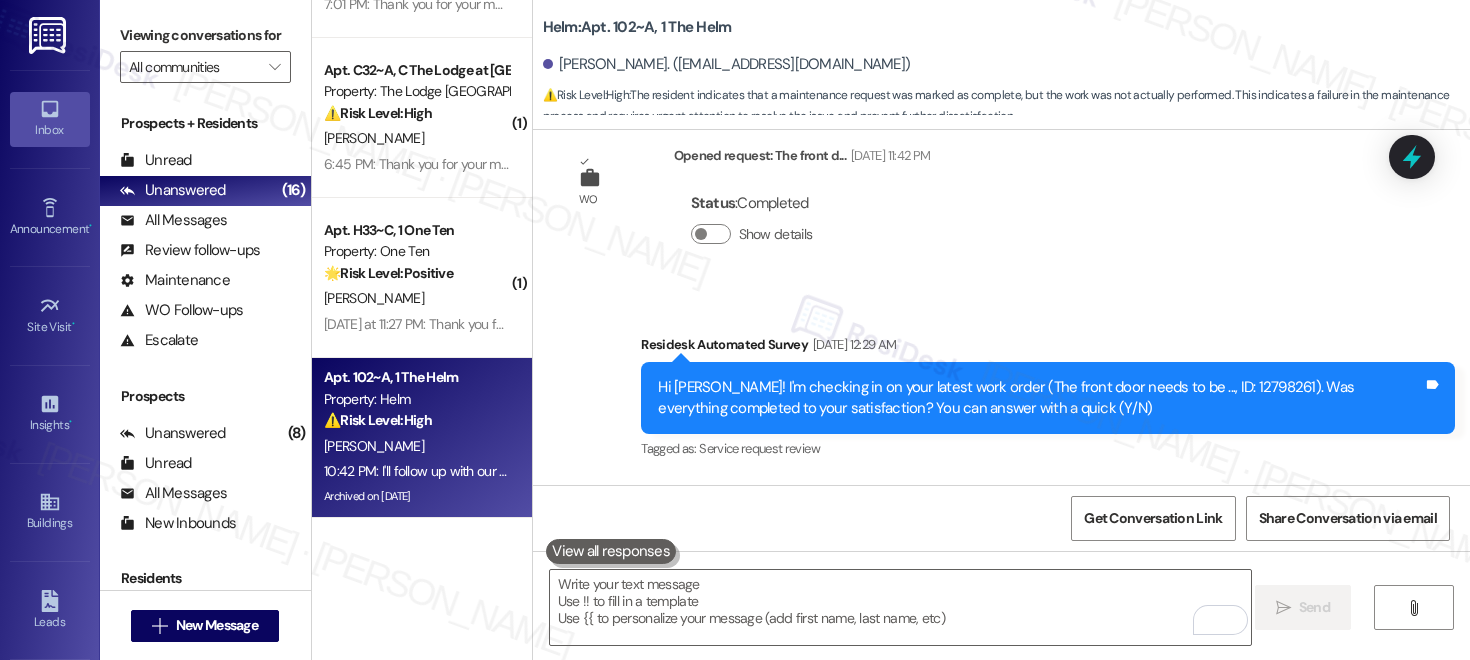 scroll, scrollTop: 6876, scrollLeft: 0, axis: vertical 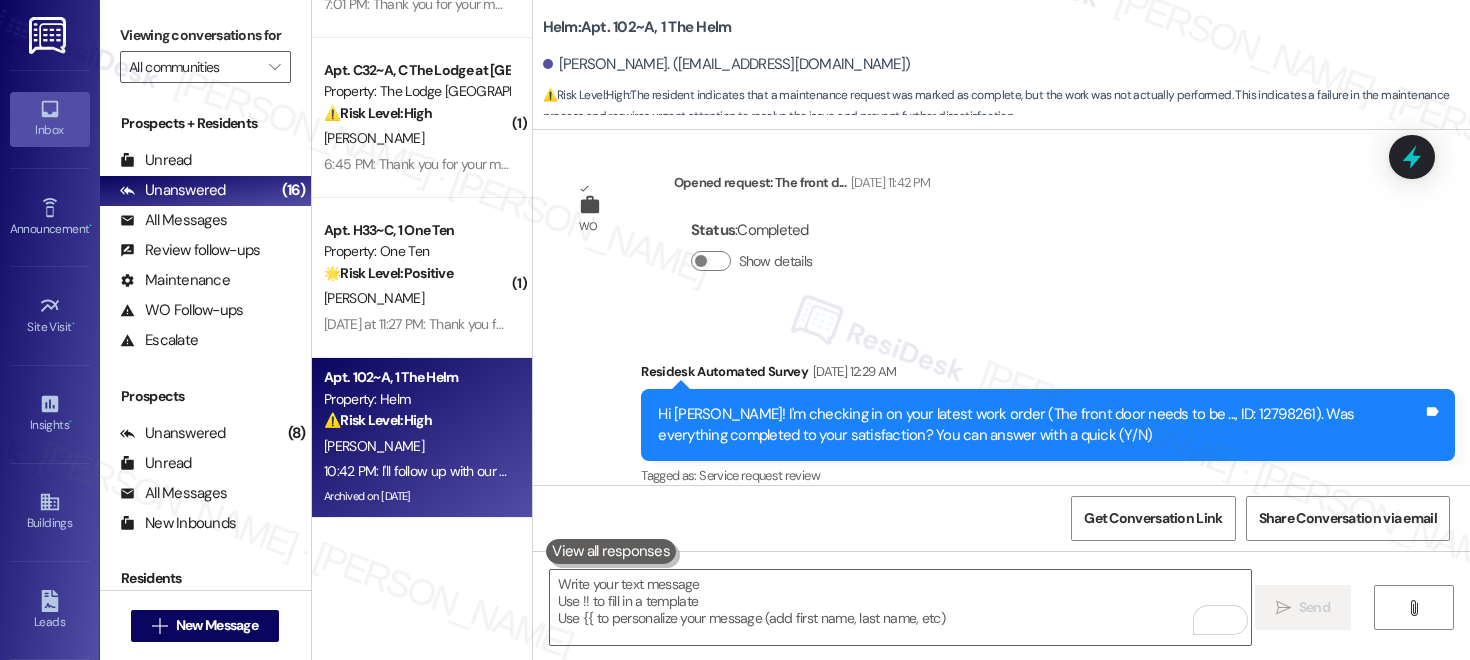 click on "Hi Kaley! I'm checking in on your latest work order (The front door needs to be ..., ID: 12798261). Was everything completed to your satisfaction? You can answer with a quick (Y/N)" at bounding box center [1040, 425] 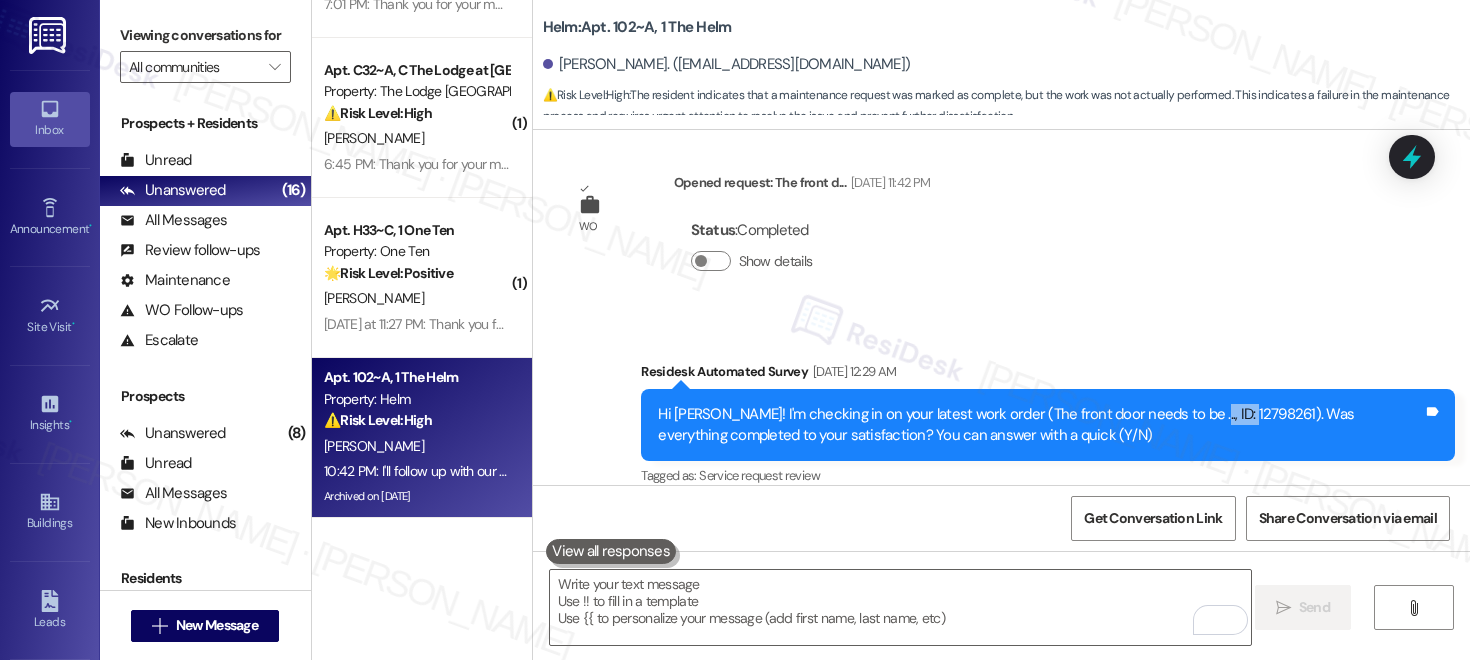 copy on "12798261" 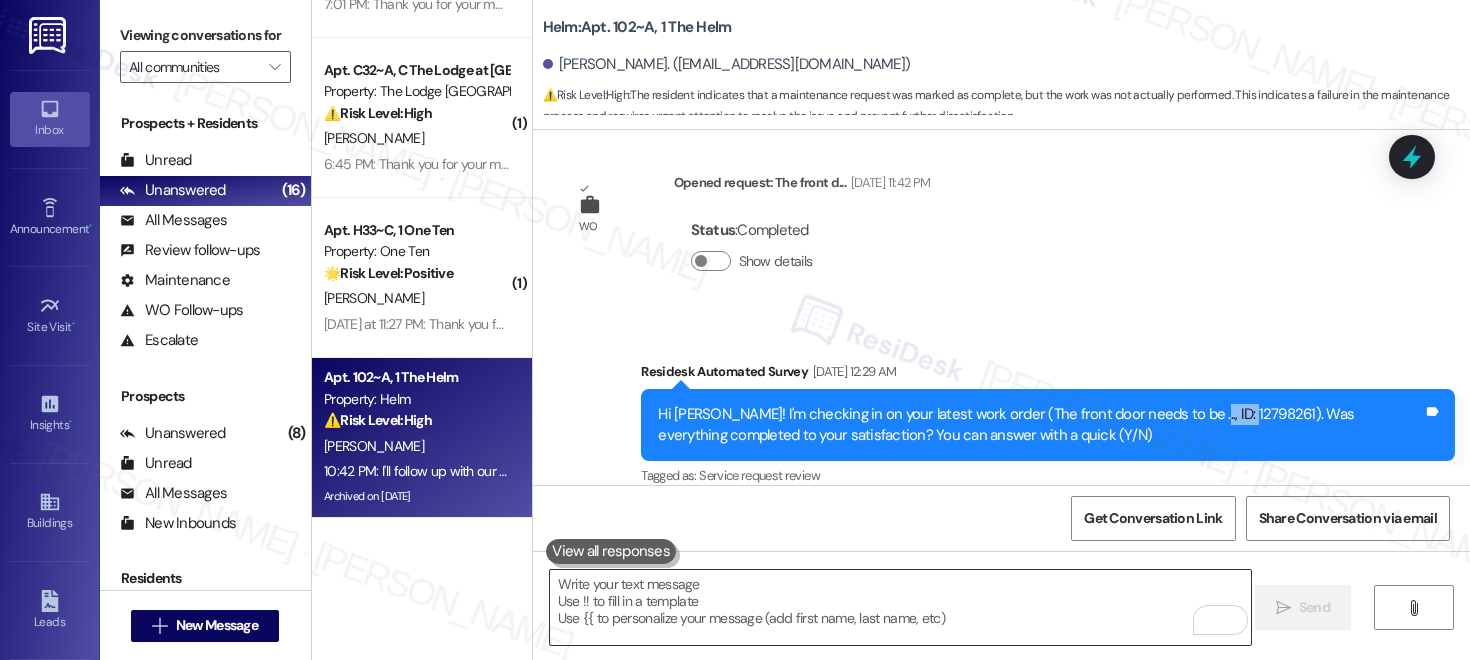 click at bounding box center (900, 607) 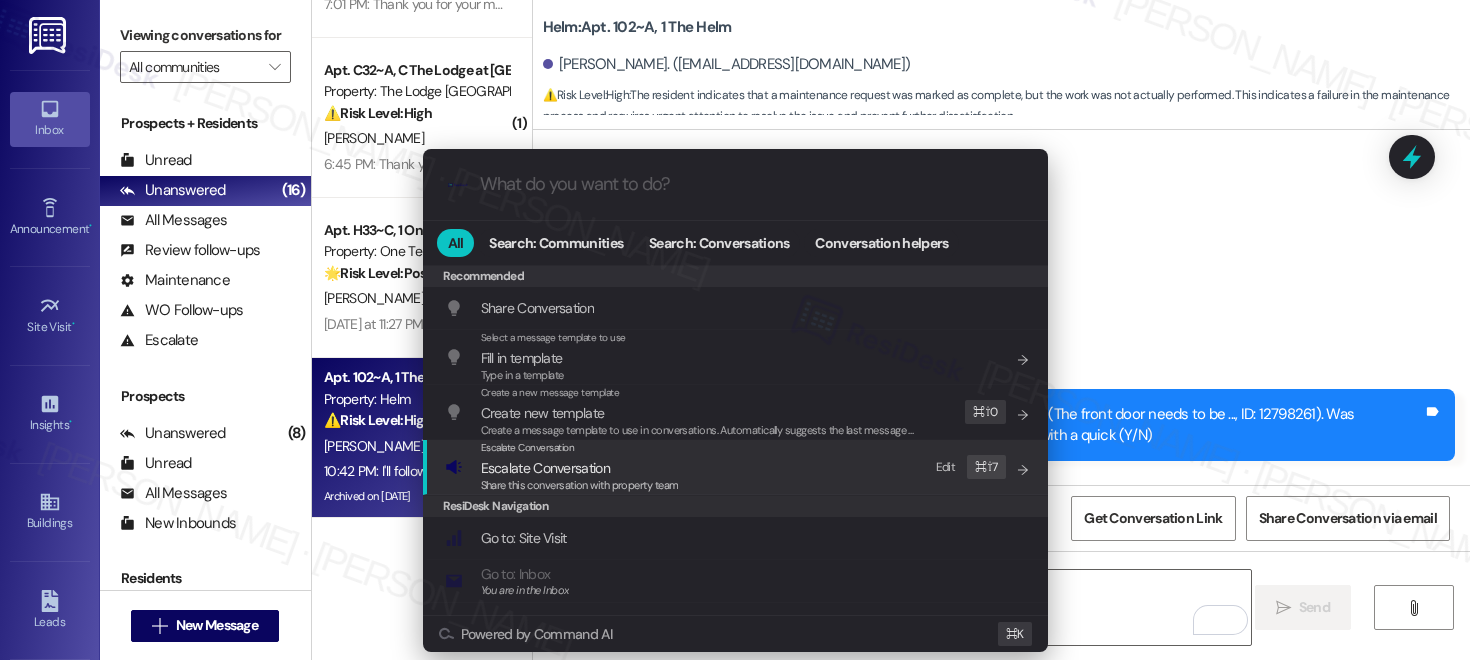 click on "Escalate Conversation Escalate Conversation Share this conversation with property team Edit ⌘ ⇧ 7" at bounding box center (737, 467) 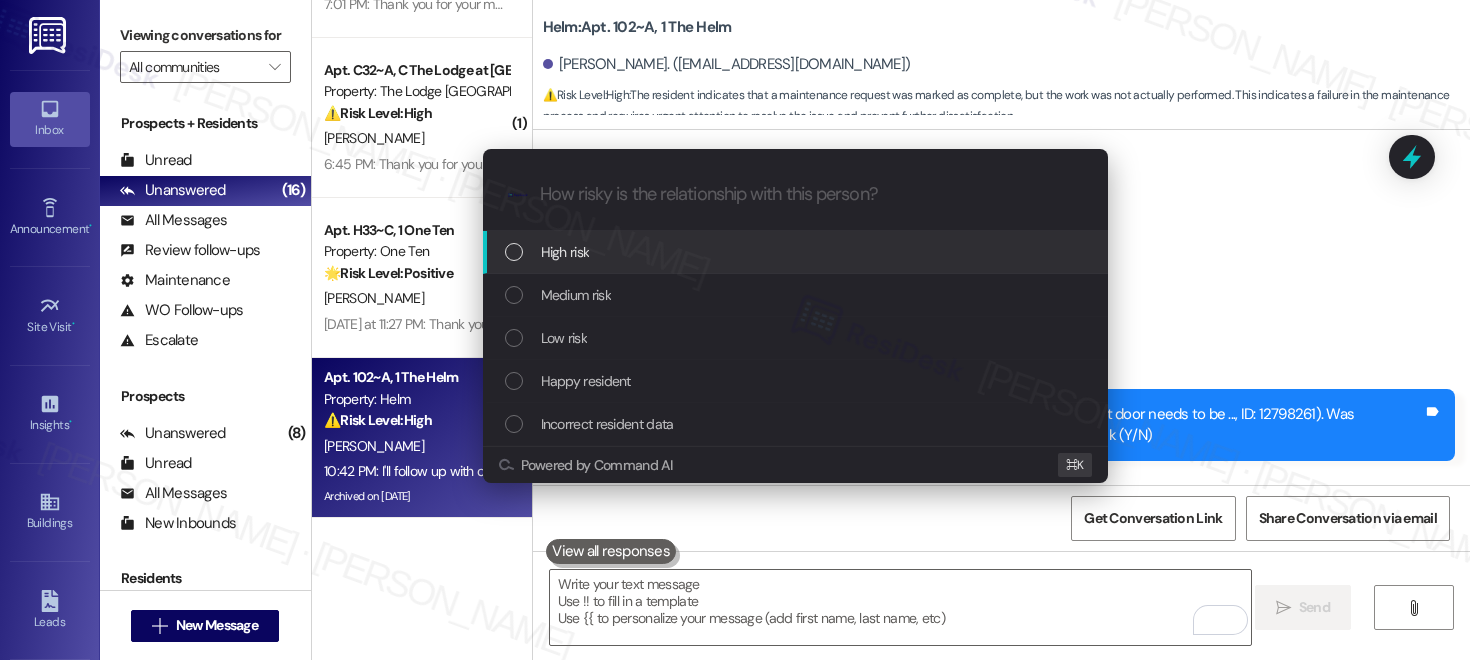 click on "High risk" at bounding box center (797, 252) 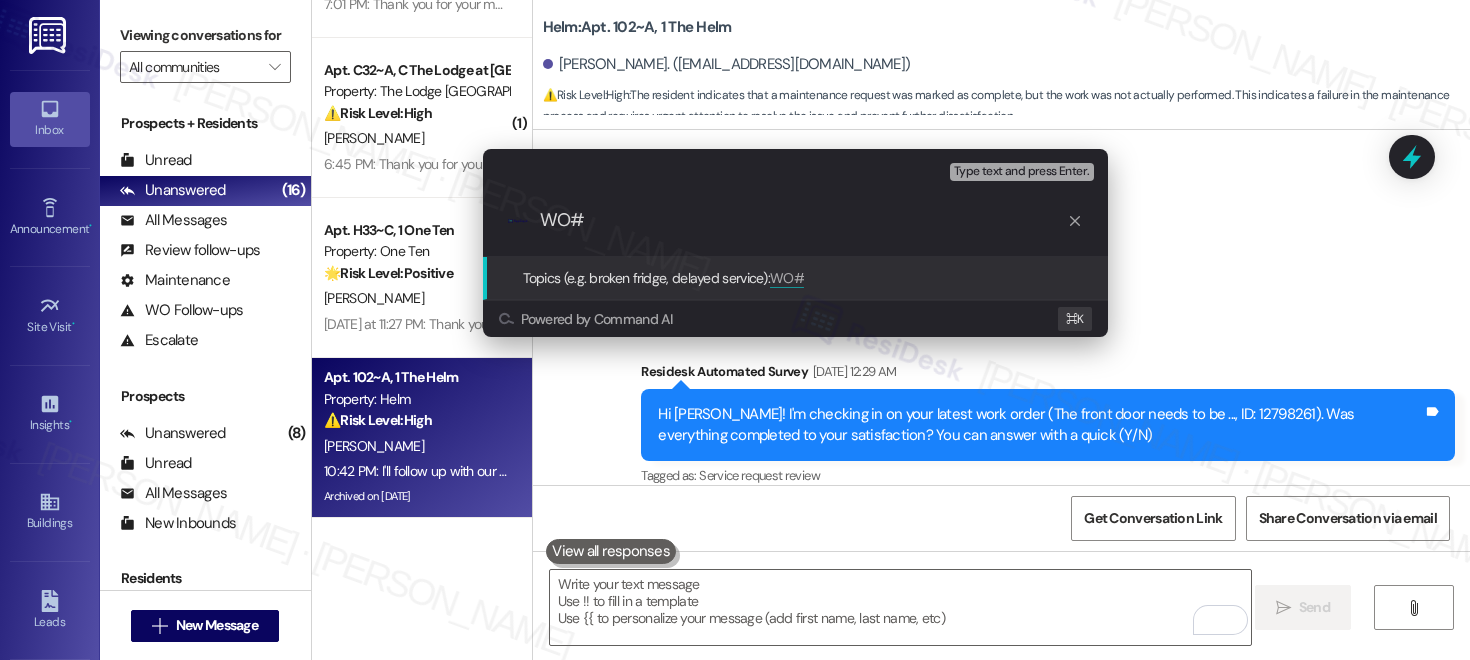 paste on "12798261" 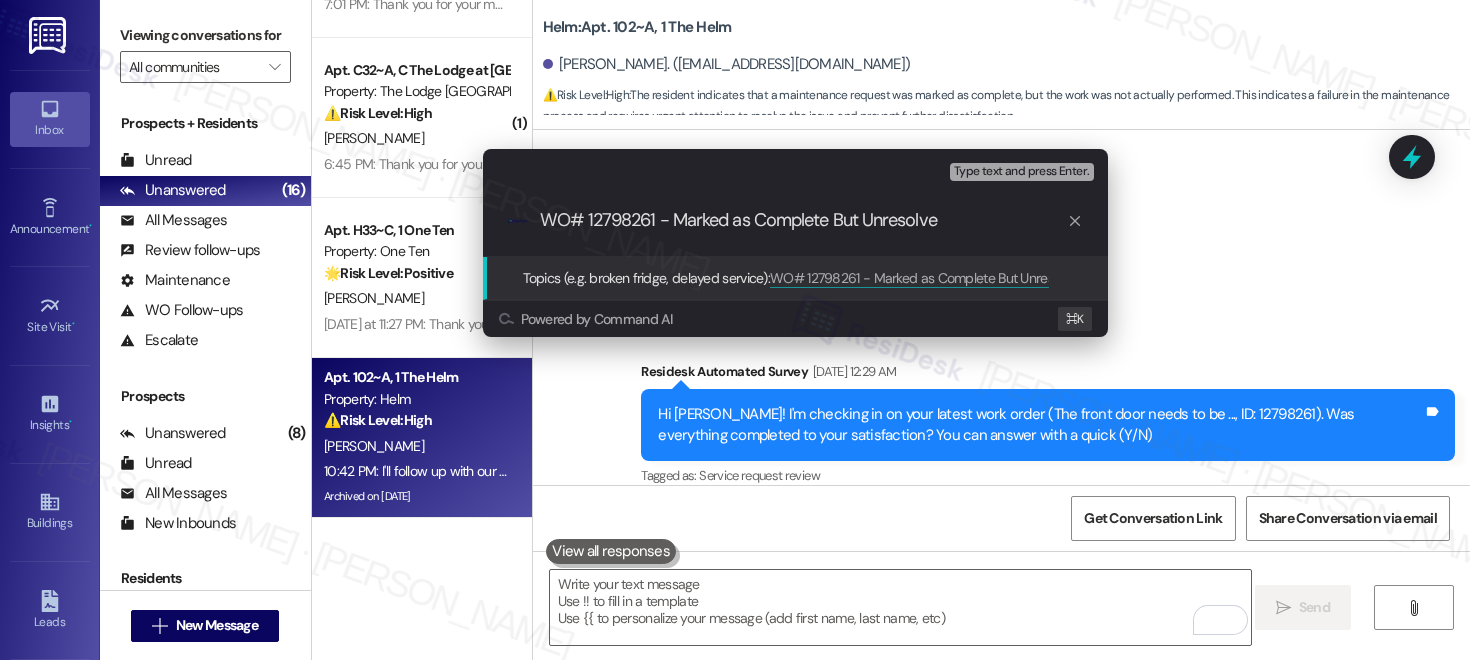 type on "WO# 12798261 - Marked as Complete But Unresolved" 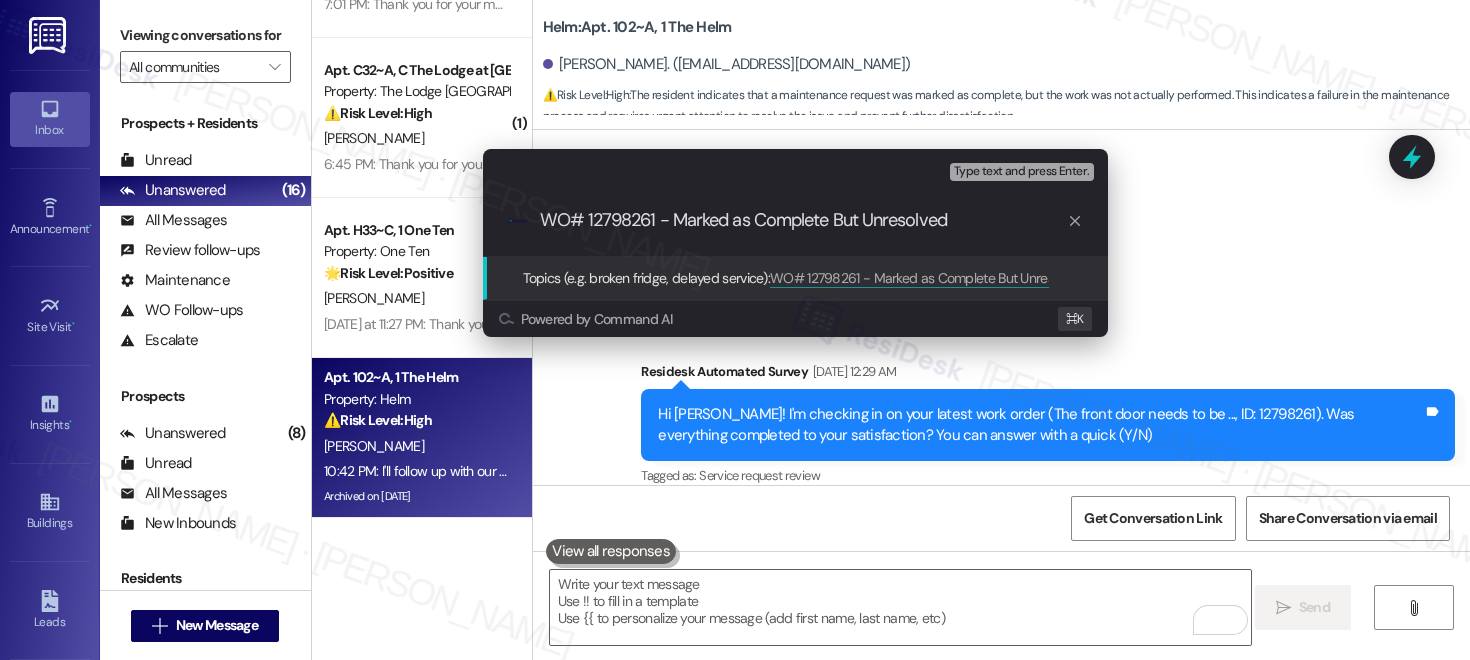 type 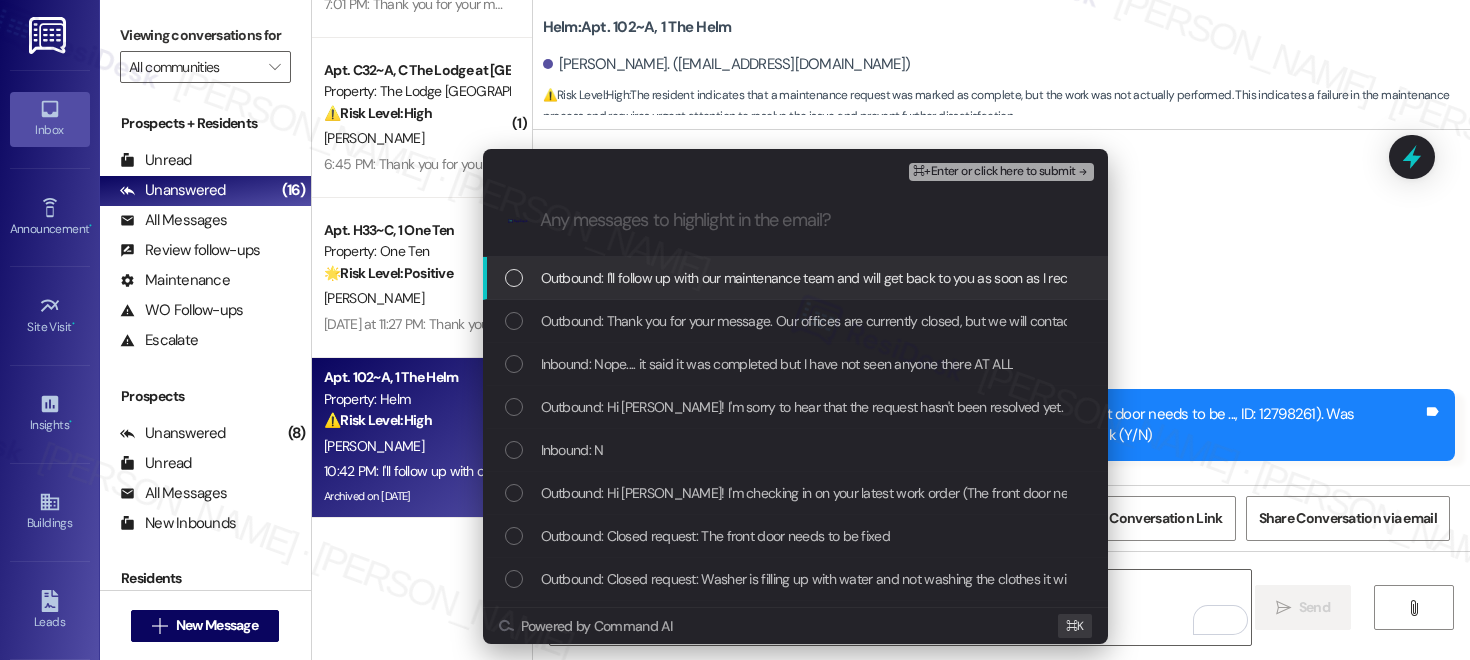 click on "Outbound: I'll follow up with our maintenance team and will get back to you as soon as I receive a reply. Thank you for your patience, Kaley." at bounding box center [975, 278] 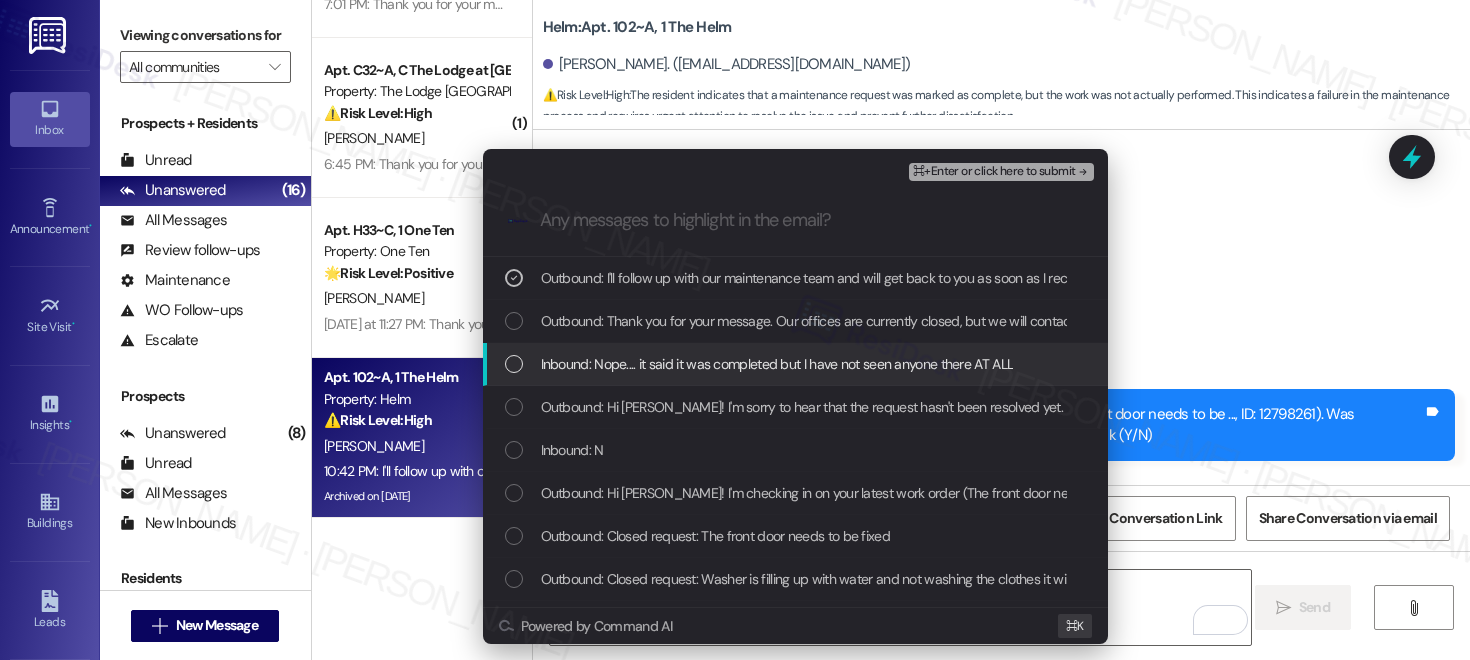 click on "Inbound: Nope.... it said it was completed but I have not seen anyone there AT ALL" at bounding box center (777, 364) 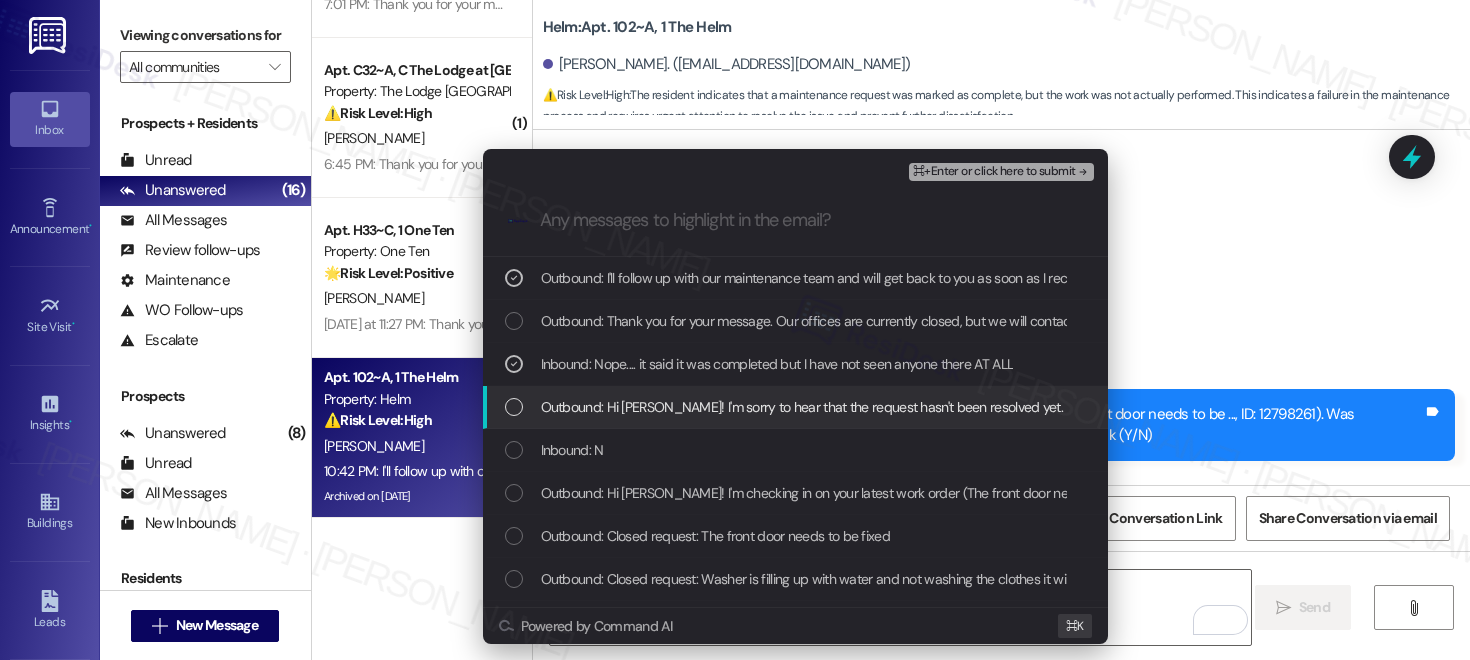 click on "Outbound: Hi Kaley! I'm sorry to hear that the request hasn't been resolved yet. Has the maintenance team been to your home at all?" at bounding box center [958, 407] 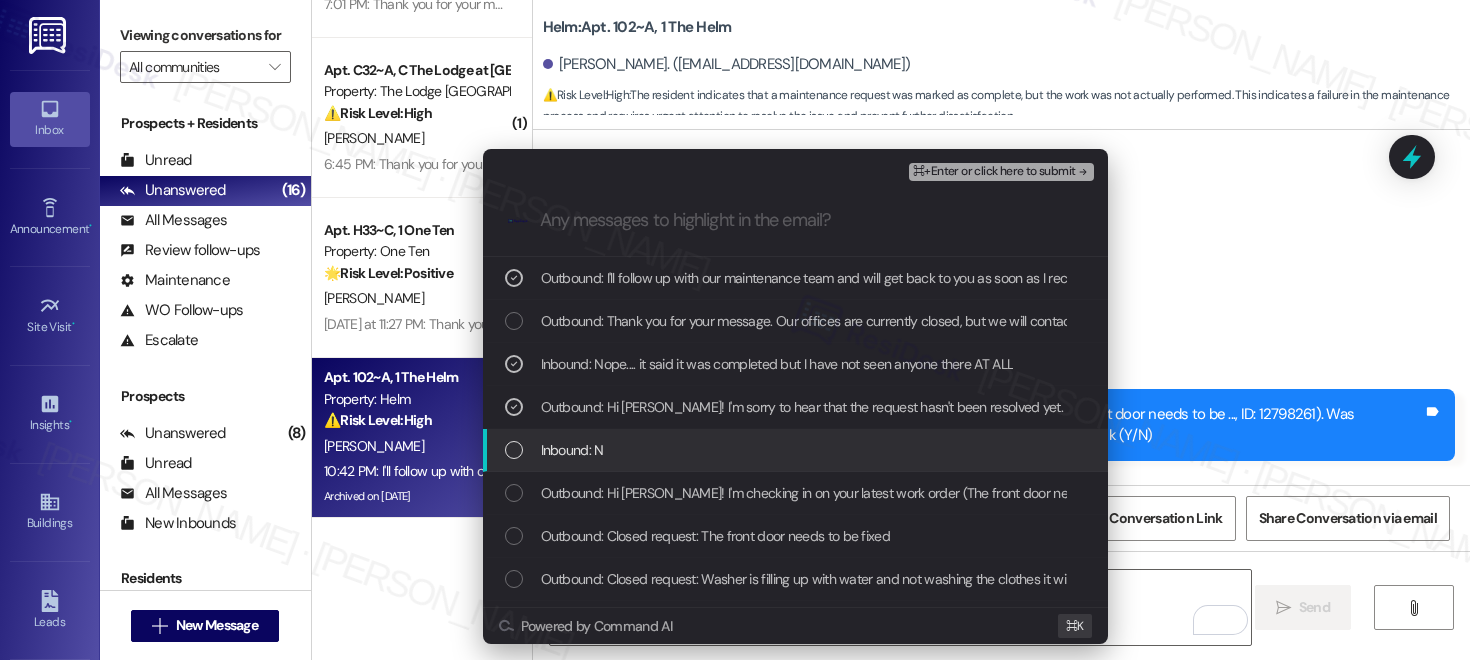 click on "Inbound: N" at bounding box center (797, 450) 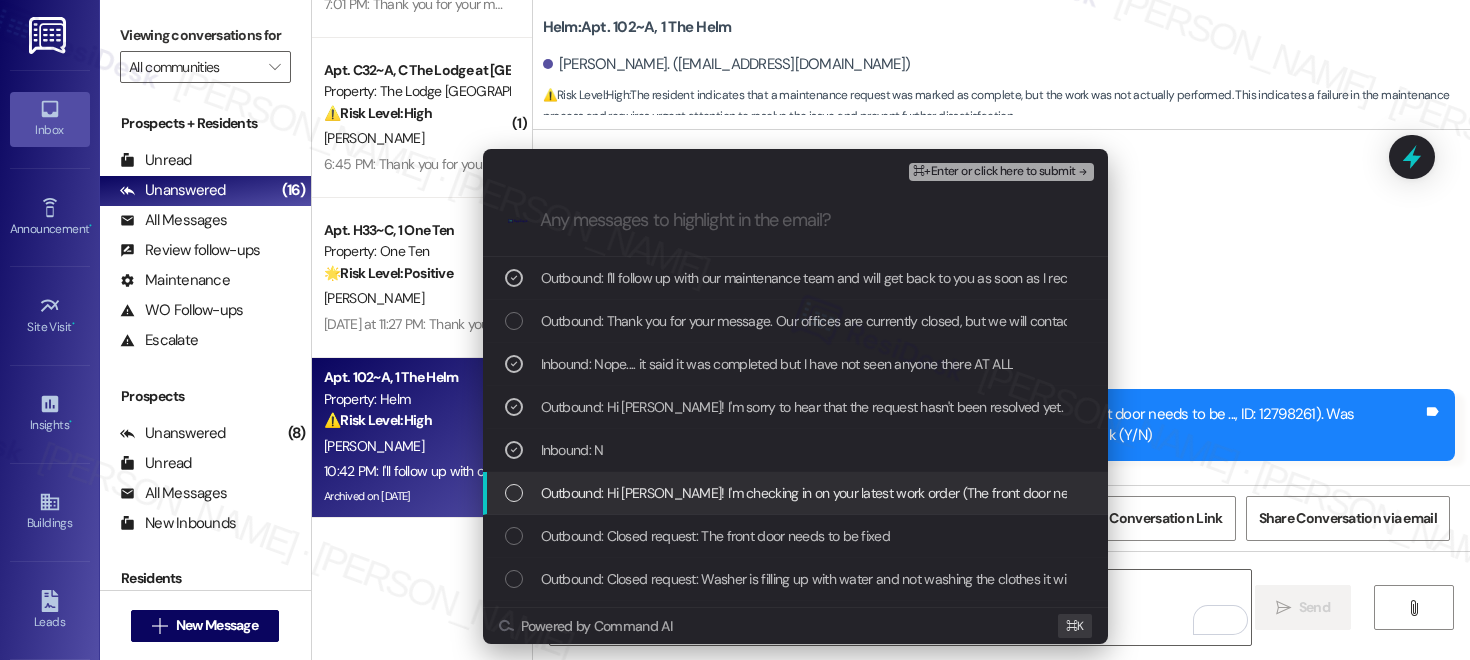click on "Outbound: Hi Kaley! I'm checking in on your latest work order (The front door needs to be ..., ID: 12798261). Was everything completed to your satisfaction? You can answer with a quick (Y/N)" at bounding box center (1119, 493) 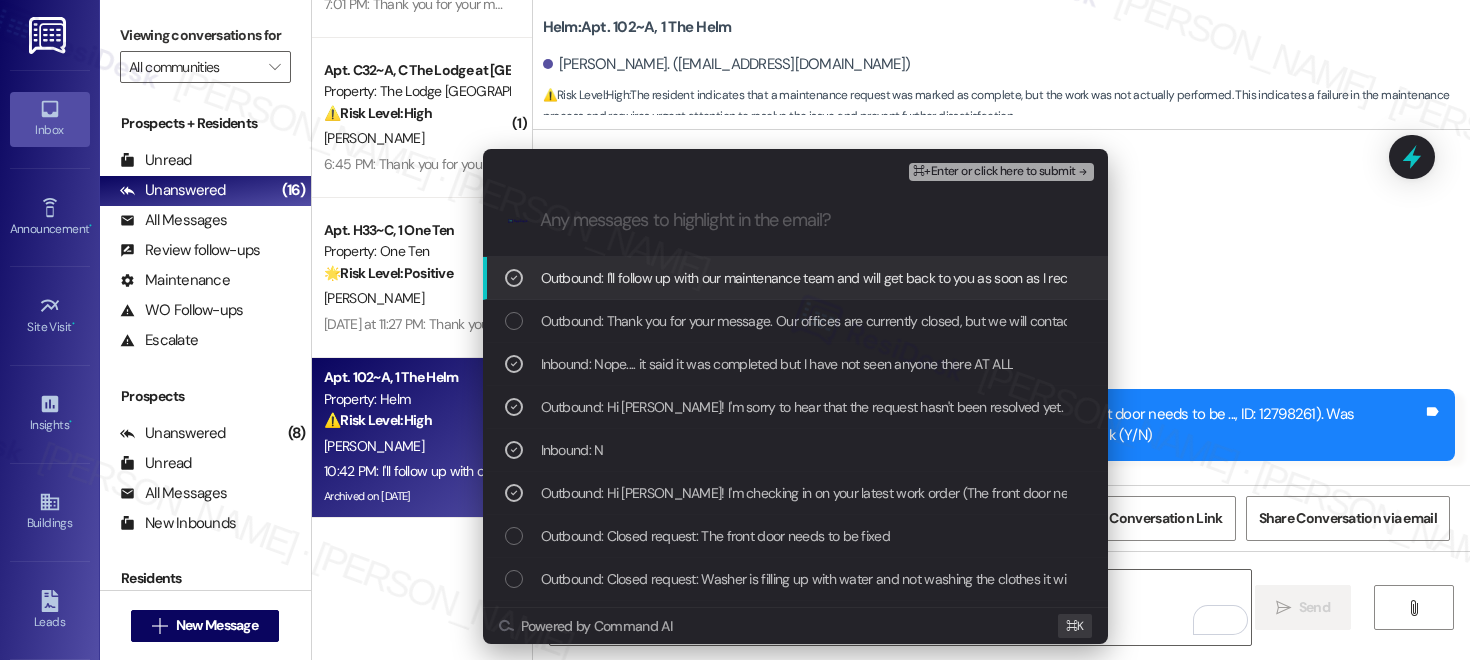 click on "⌘+Enter or click here to submit" at bounding box center [994, 172] 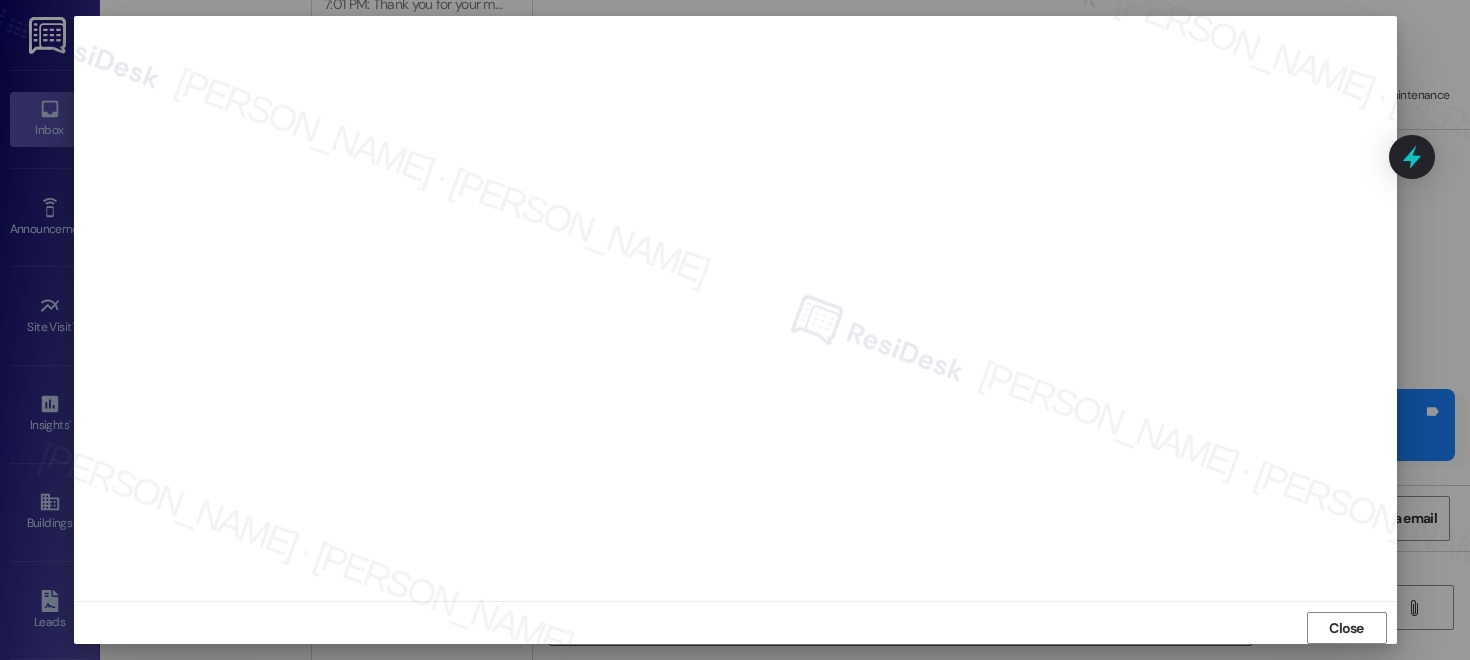 scroll, scrollTop: 0, scrollLeft: 0, axis: both 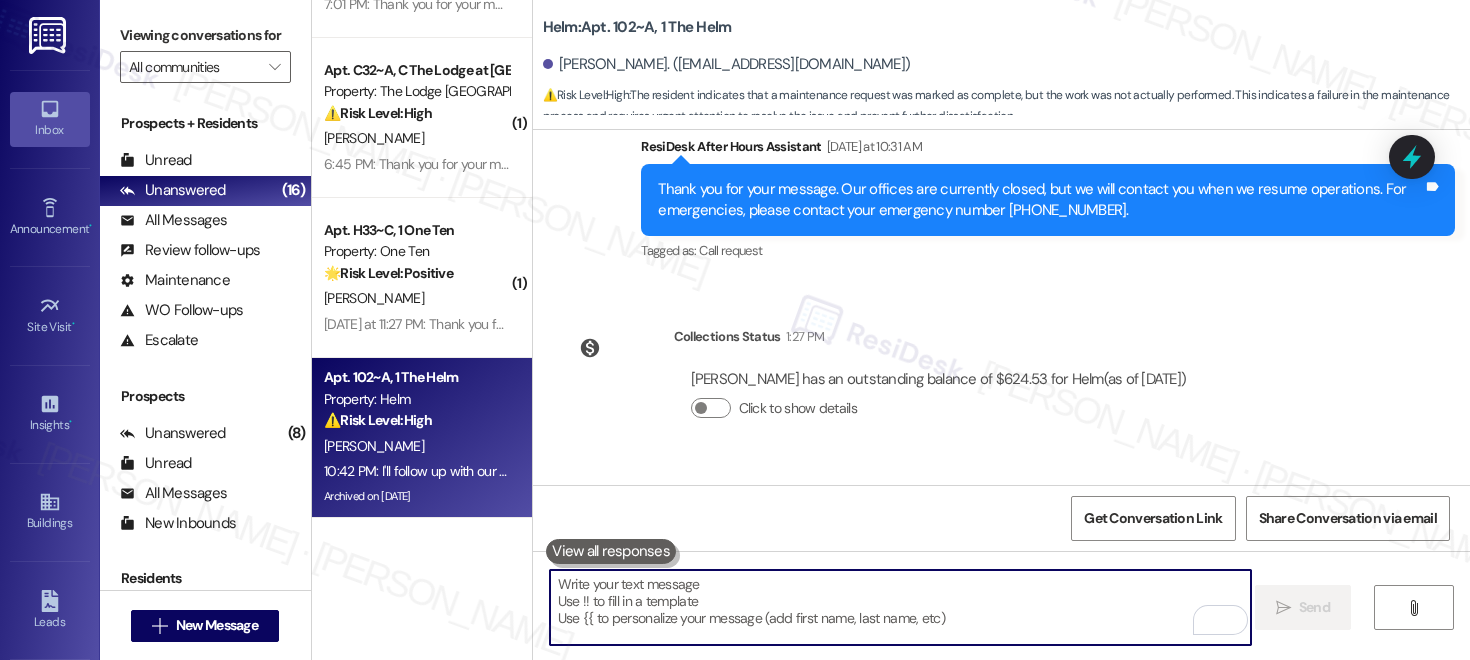 click on "I'll follow up with our maintenance team and will get back to you as soon as I receive a reply. Thank you for your patience, Kaley. Tags and notes" at bounding box center (1048, 574) 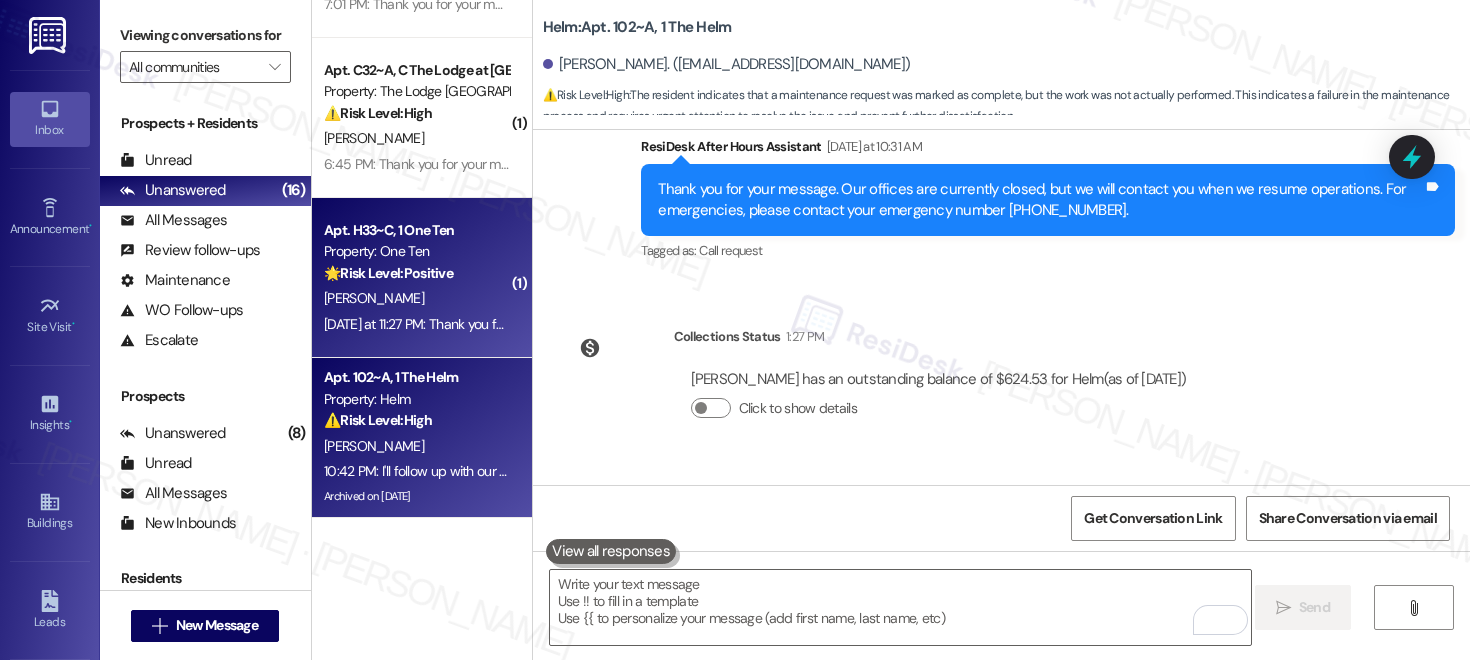 click on "[PERSON_NAME]" at bounding box center (374, 298) 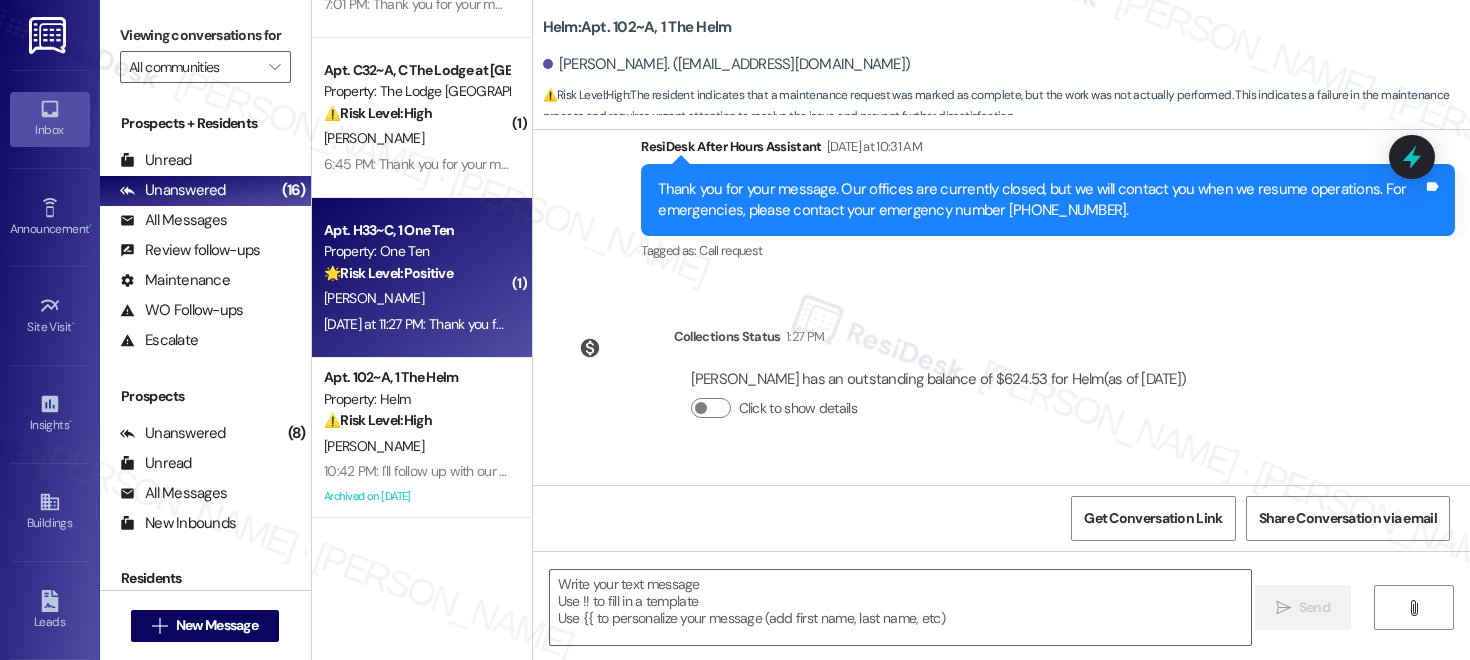 type on "Fetching suggested responses. Please feel free to read through the conversation in the meantime." 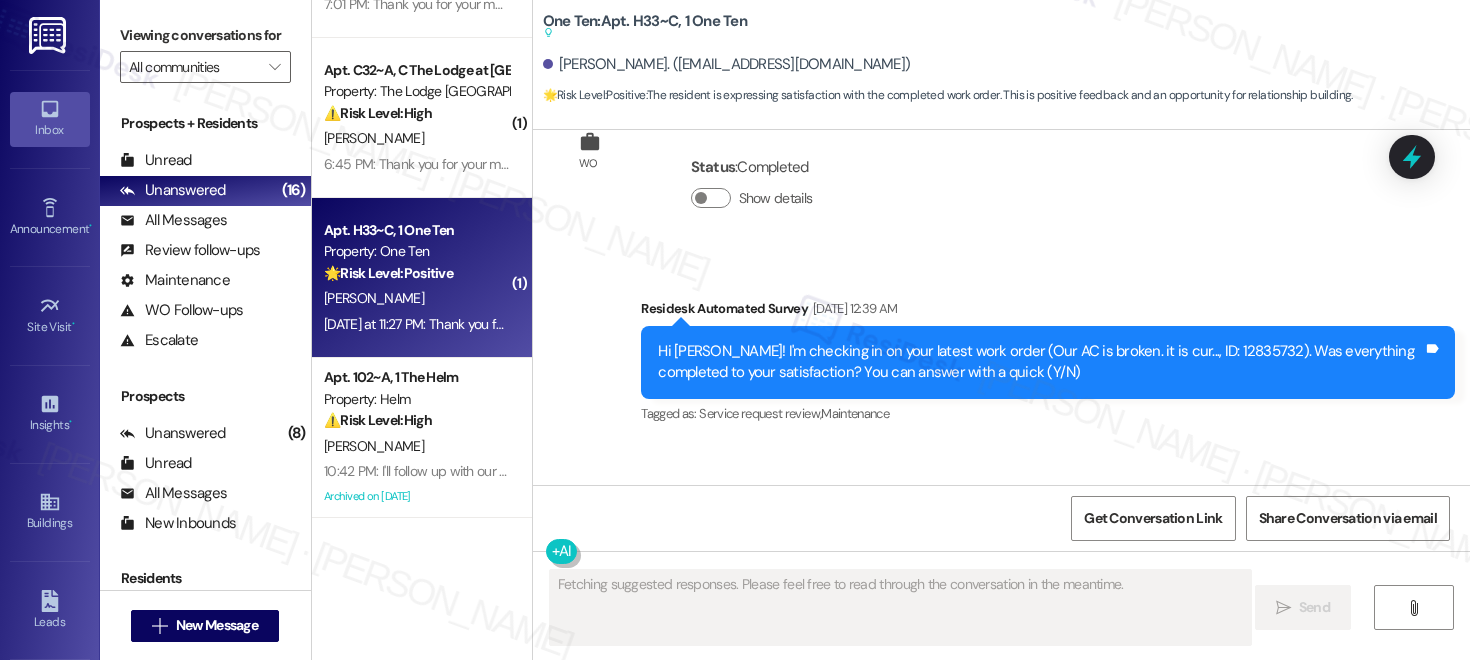 scroll, scrollTop: 4724, scrollLeft: 0, axis: vertical 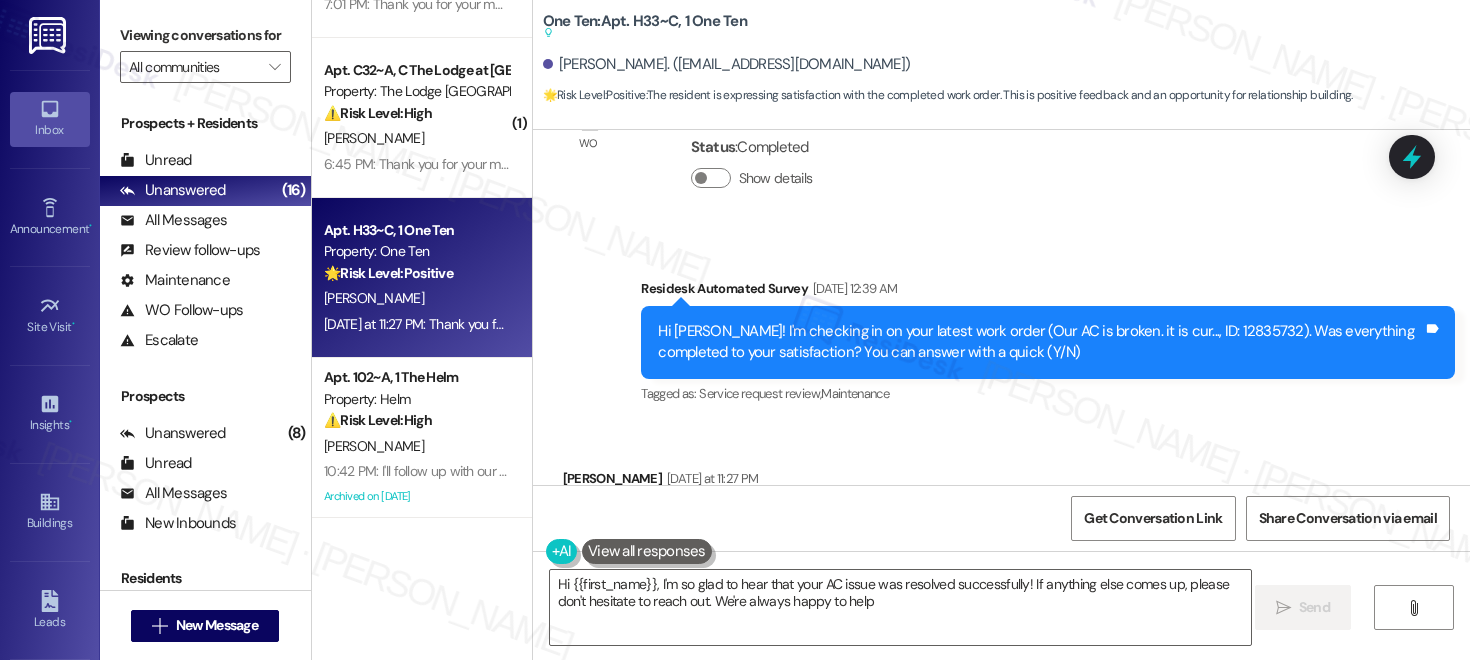 type on "Hi {{first_name}}, I'm so glad to hear that your AC issue was resolved successfully! If anything else comes up, please don't hesitate to reach out. We're always happy to help!" 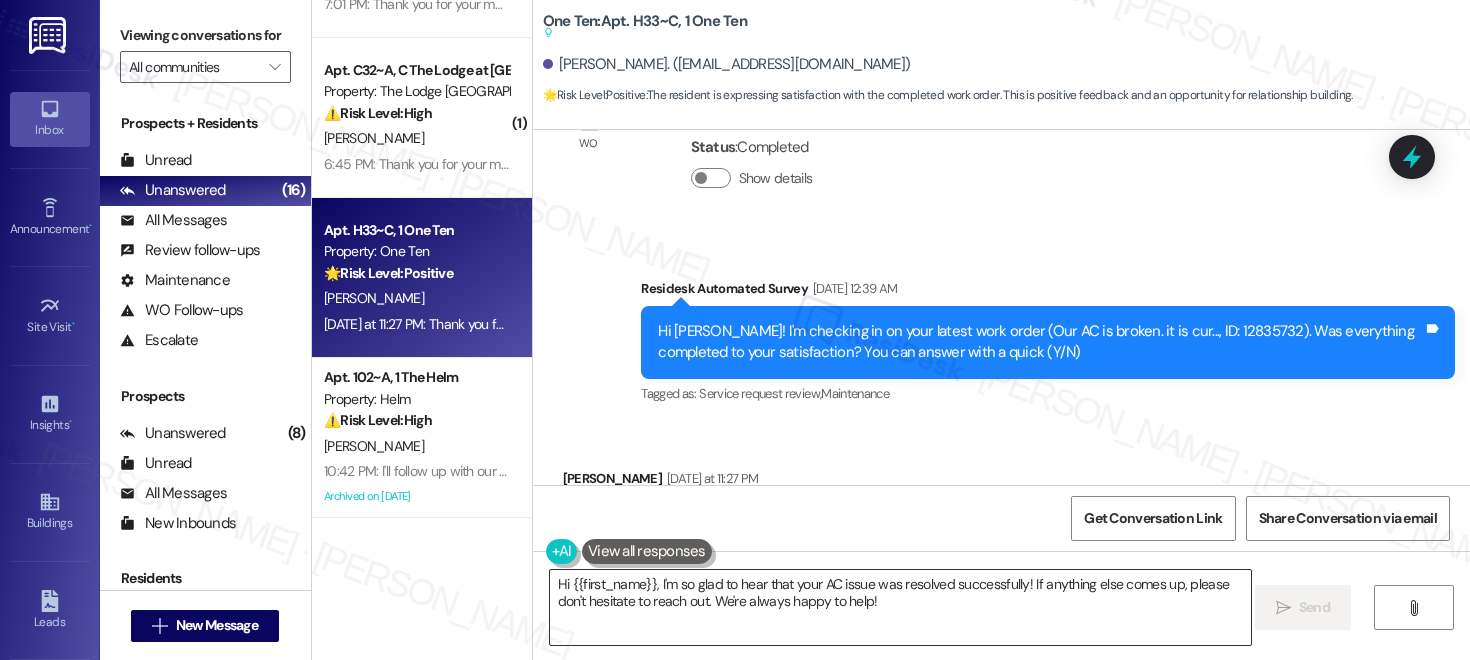 click on "Hi {{first_name}}, I'm so glad to hear that your AC issue was resolved successfully! If anything else comes up, please don't hesitate to reach out. We're always happy to help!" at bounding box center (900, 607) 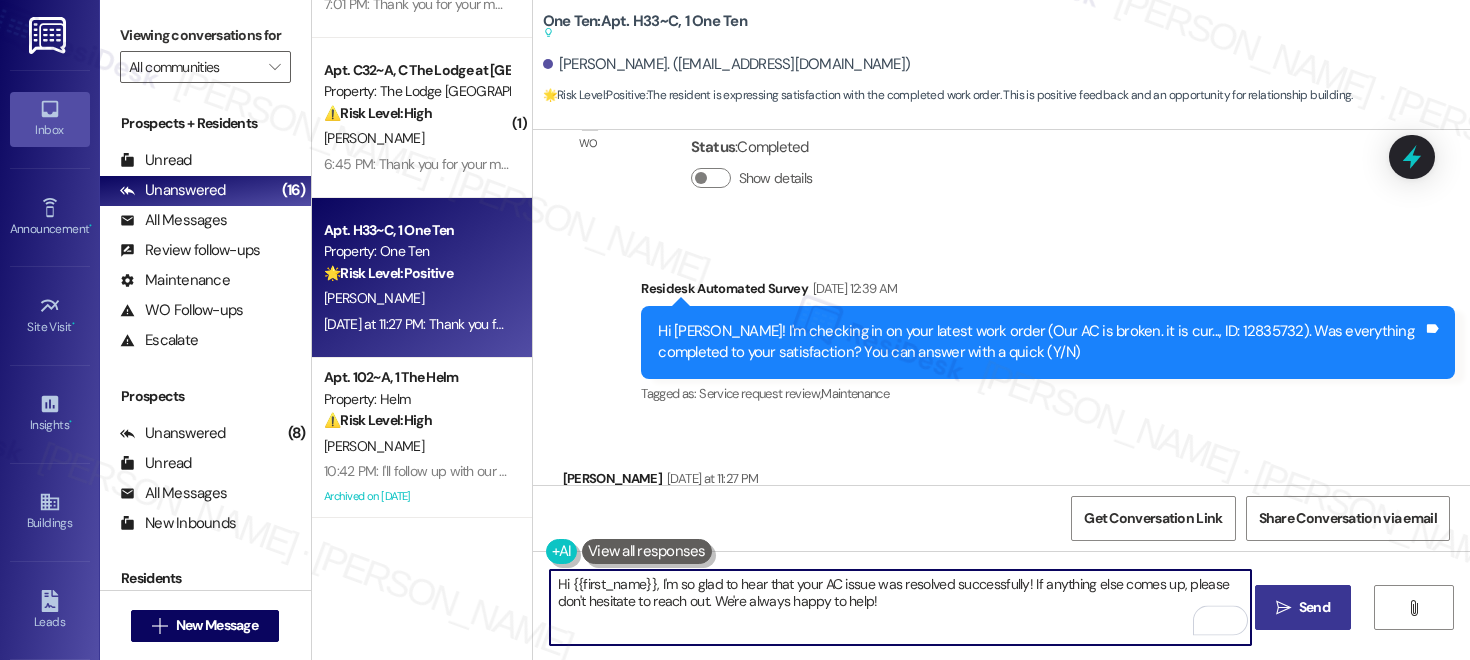 click on "Send" at bounding box center [1314, 607] 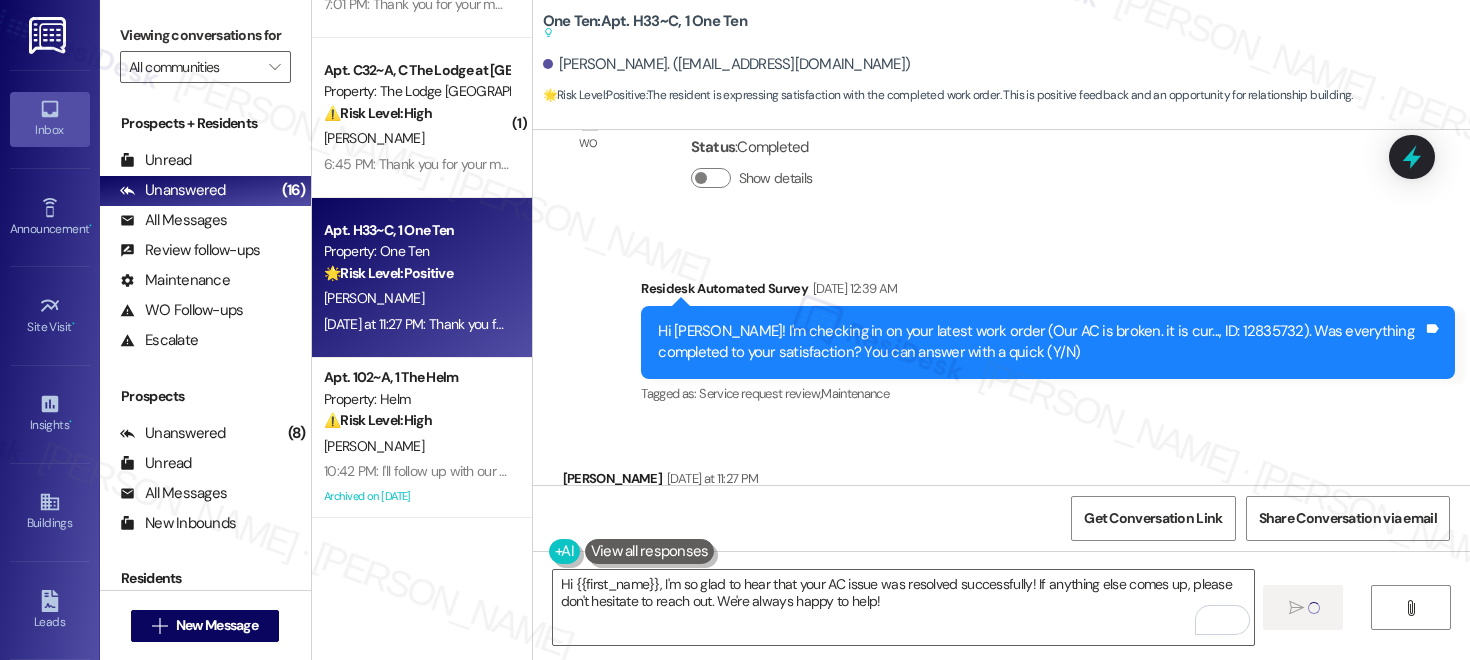 type 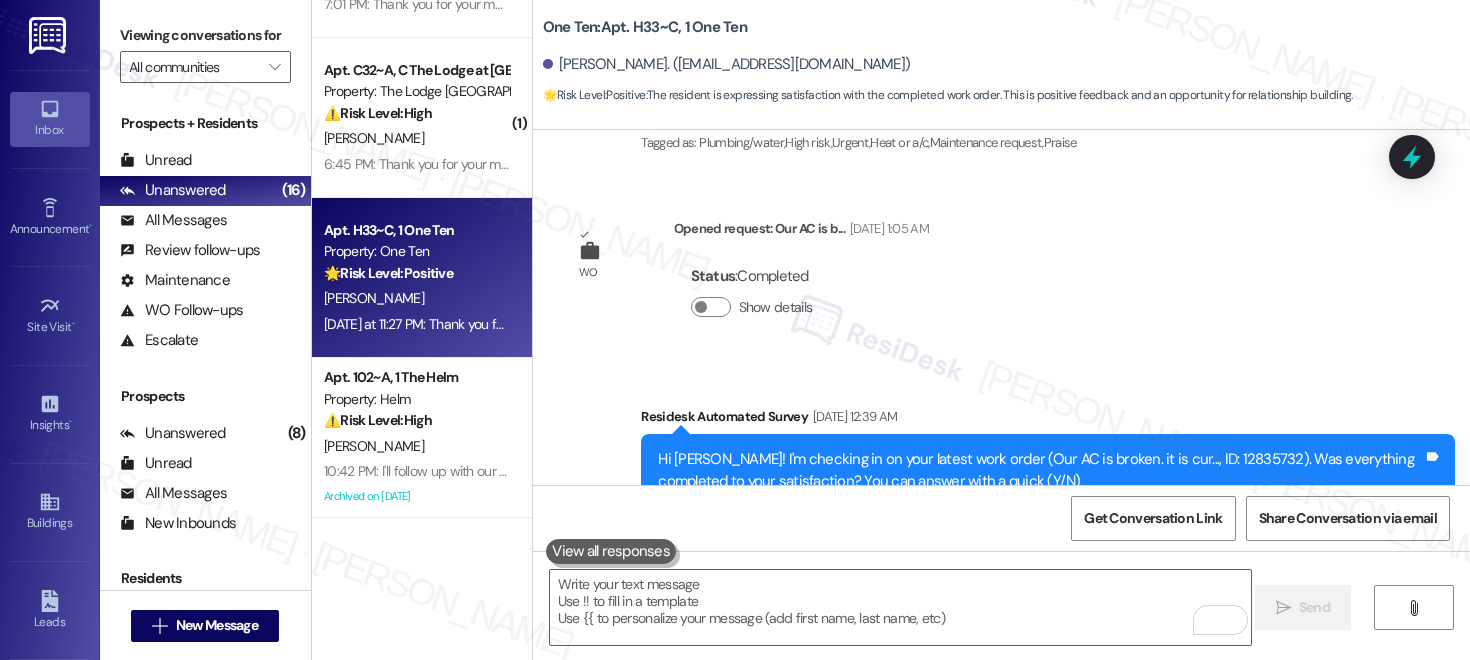 scroll, scrollTop: 4471, scrollLeft: 0, axis: vertical 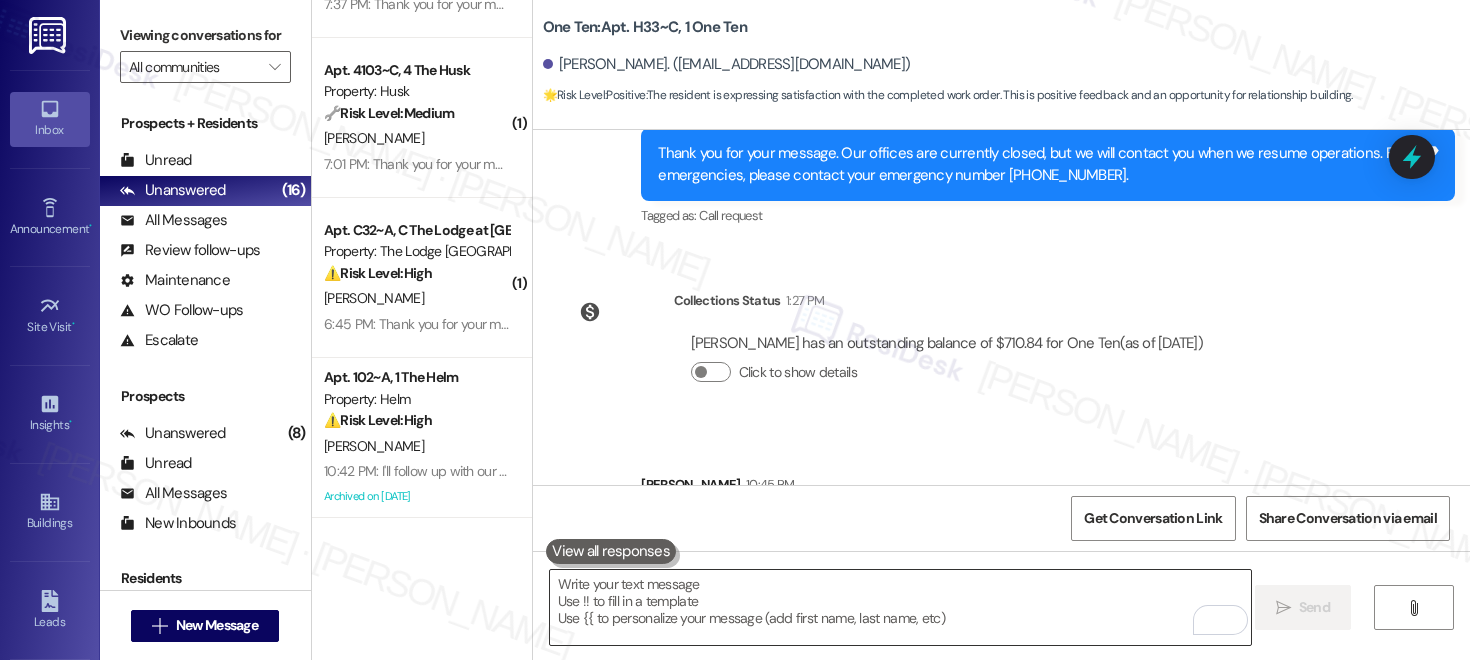 click at bounding box center (900, 607) 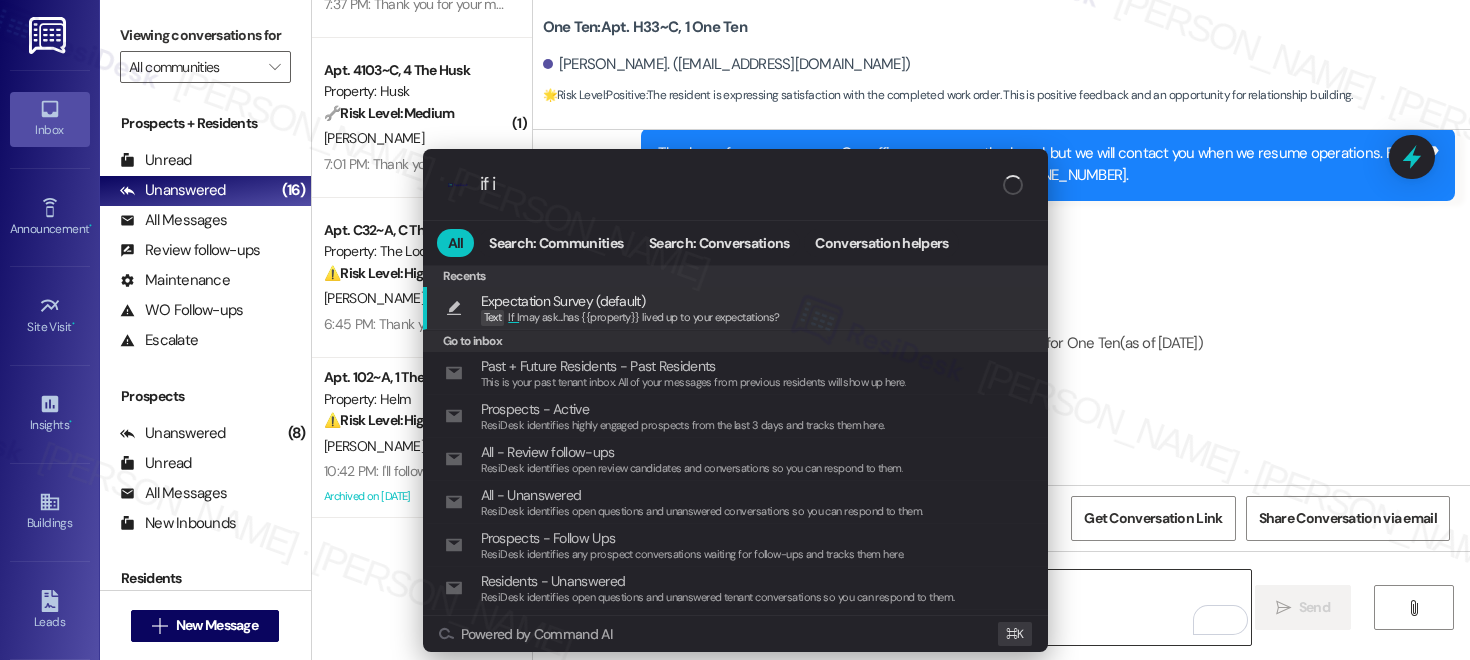 type on "if i m" 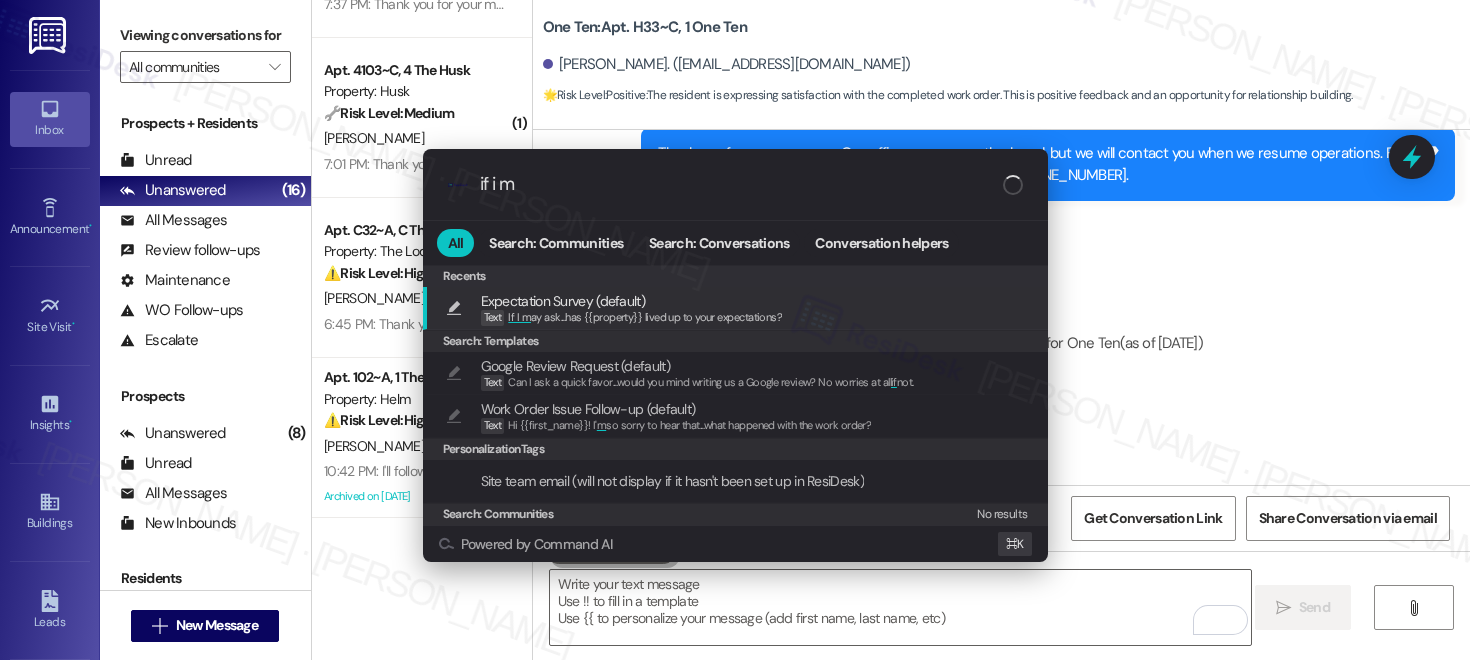 click on "If I m ay ask...has {{property}} lived up to your expectations?" at bounding box center [645, 317] 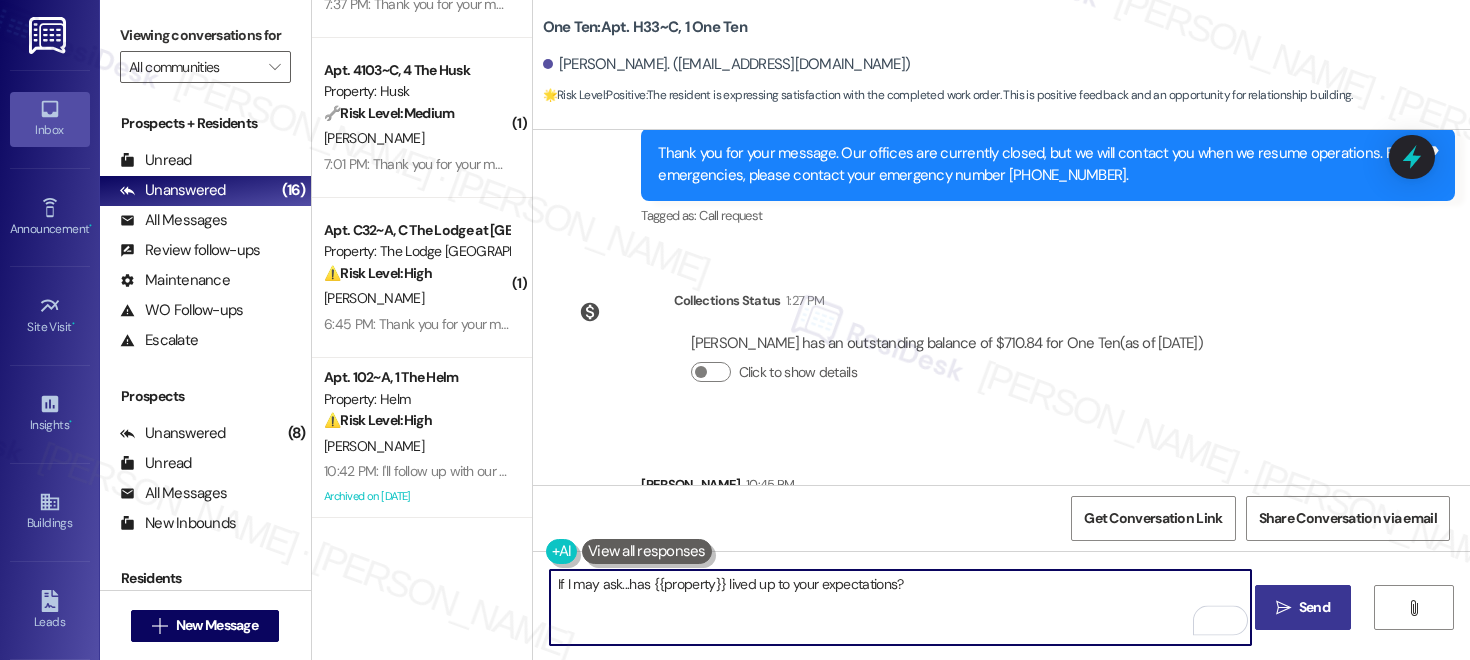 click on "Send" at bounding box center (1314, 607) 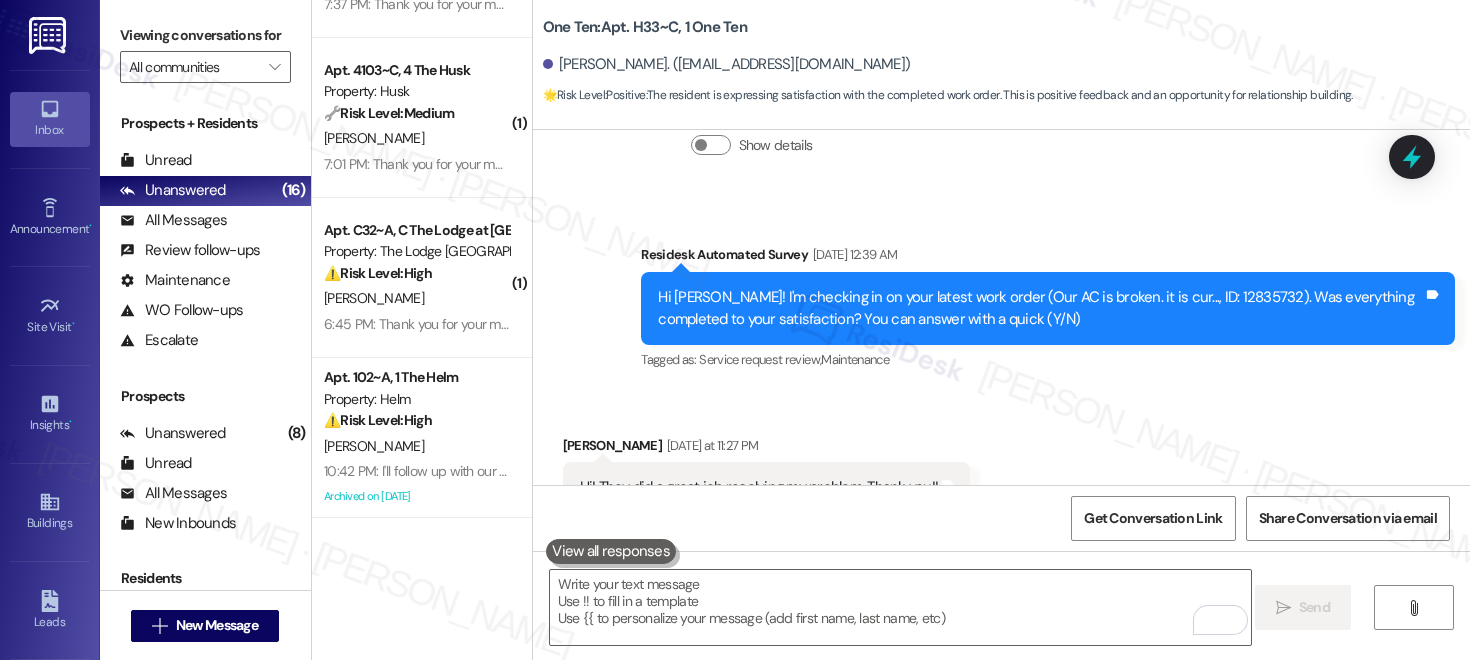 scroll, scrollTop: 4665, scrollLeft: 0, axis: vertical 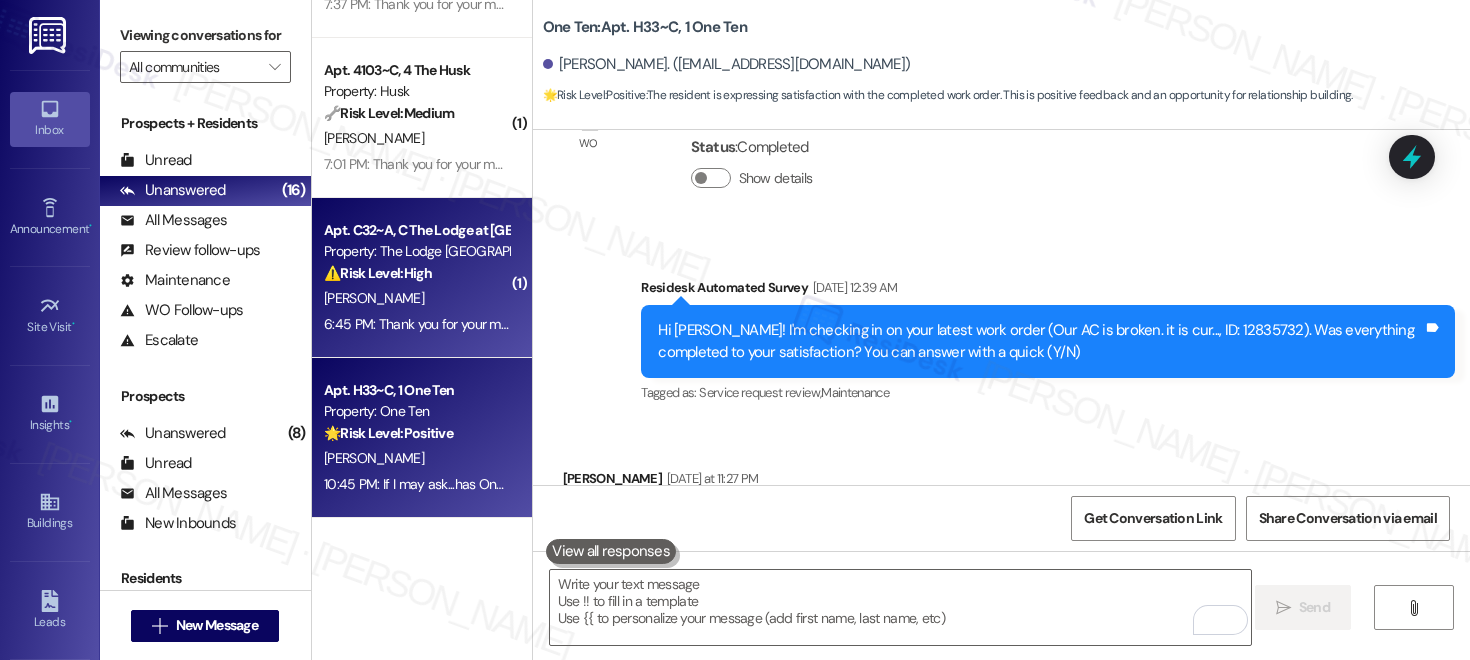 click on "⚠️  Risk Level:  High The resident is questioning their renewal status and whether they need to move out. This indicates a potential issue with their lease or renewal process, which could lead to displacement or legal concerns if not addressed promptly." at bounding box center (416, 273) 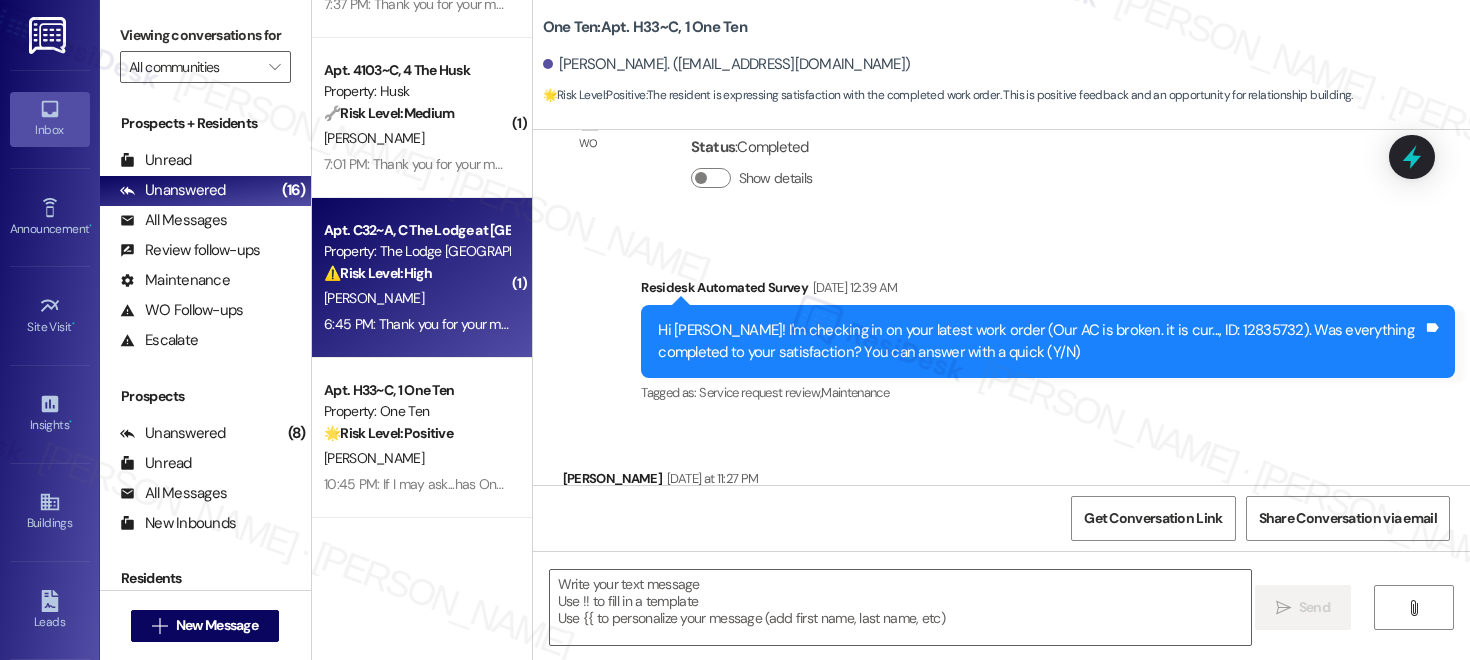 type on "Fetching suggested responses. Please feel free to read through the conversation in the meantime." 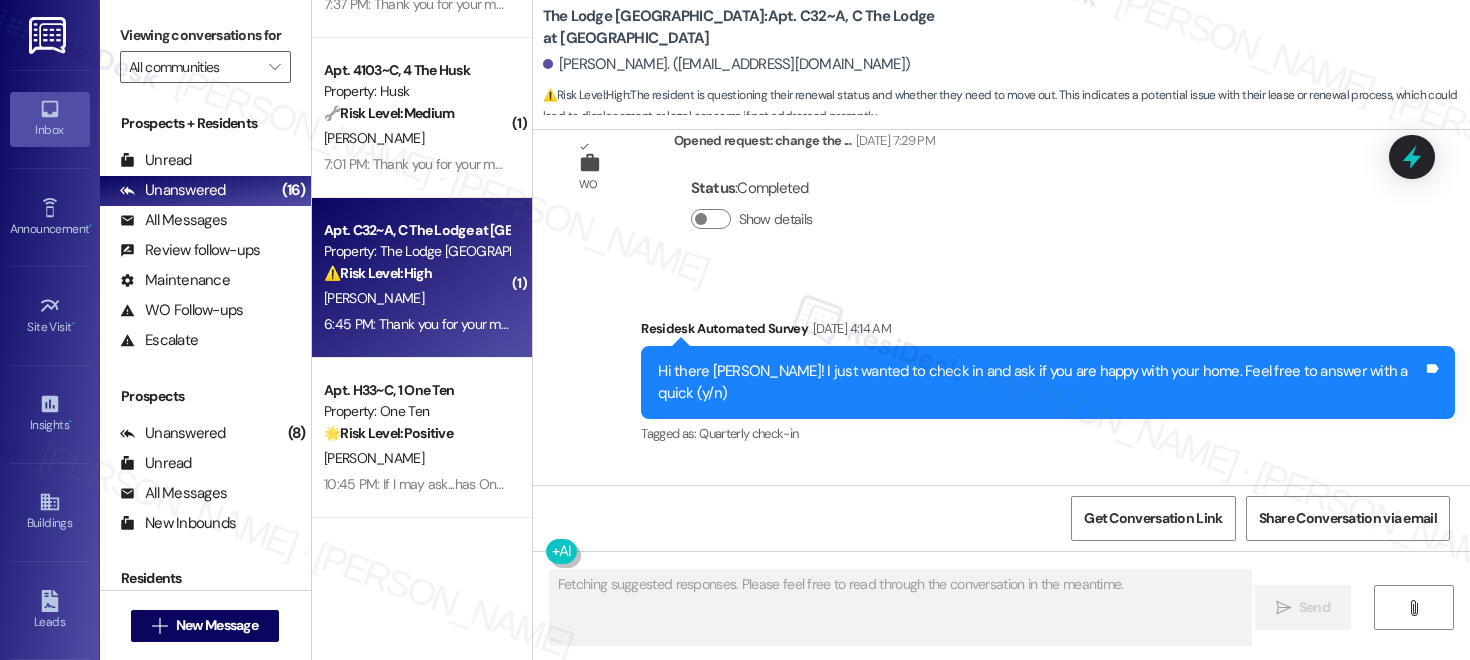 scroll, scrollTop: 2984, scrollLeft: 0, axis: vertical 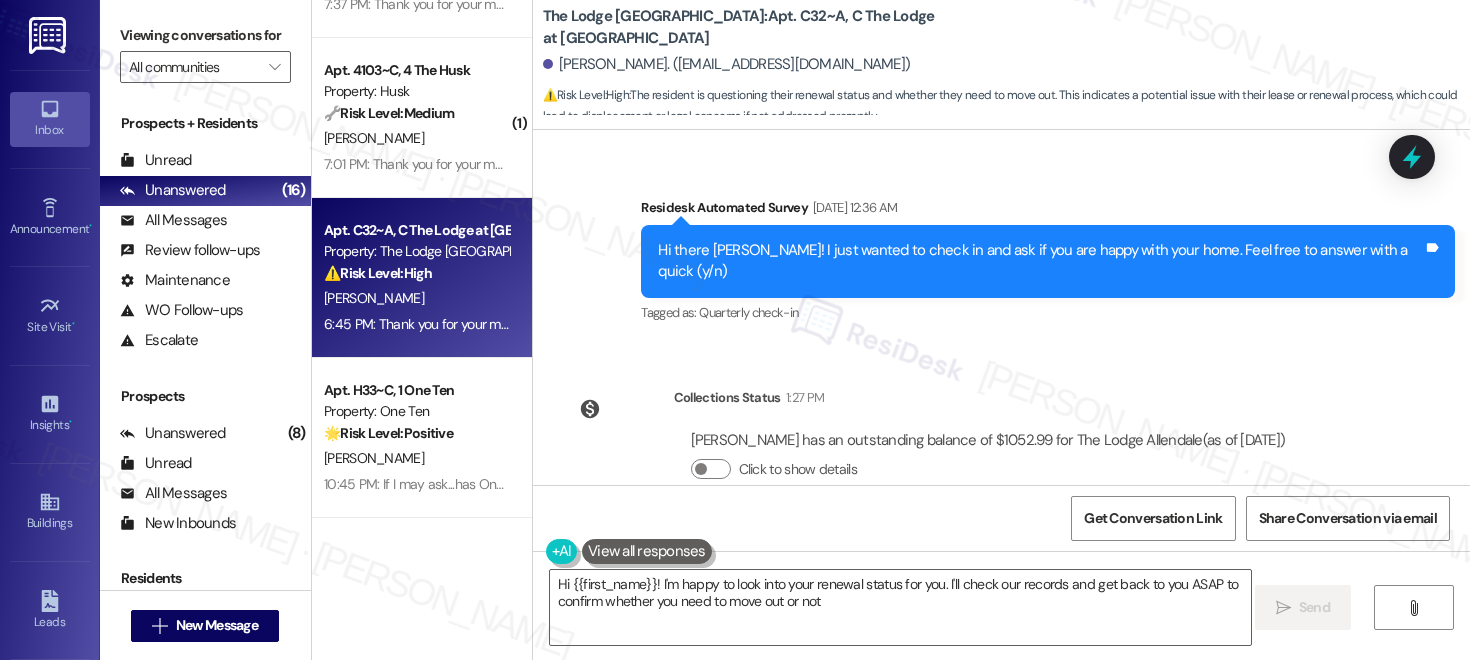 type on "Hi {{first_name}}! I'm happy to look into your renewal status for you. I'll check our records and get back to you ASAP to confirm whether you need to move out or not." 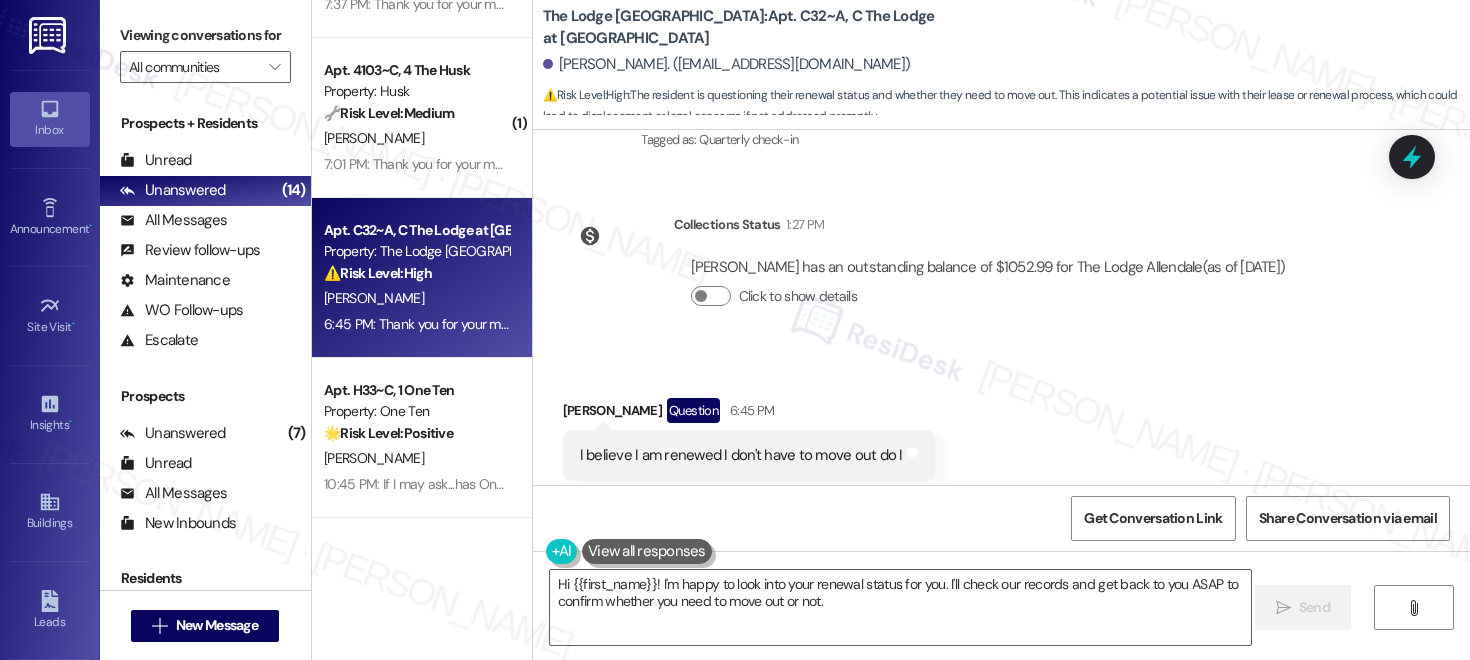 scroll, scrollTop: 3175, scrollLeft: 0, axis: vertical 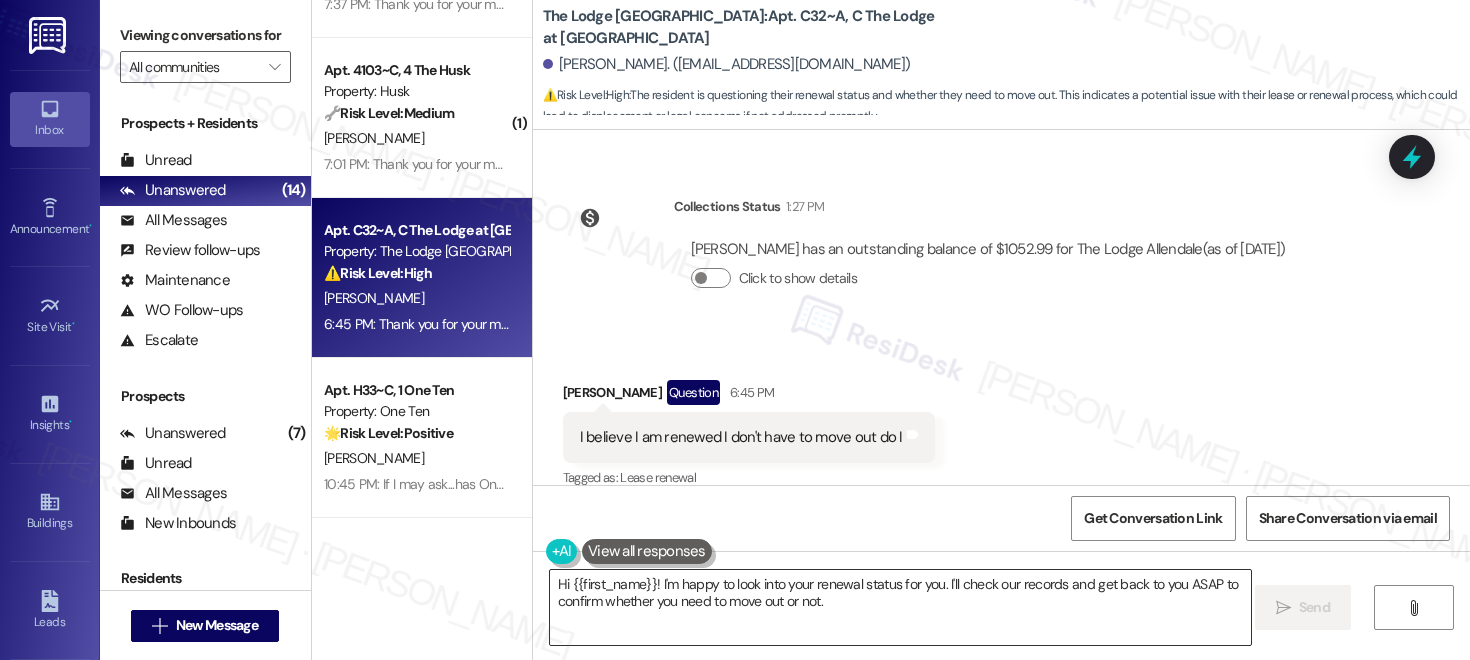 click on "Hi {{first_name}}! I'm happy to look into your renewal status for you. I'll check our records and get back to you ASAP to confirm whether you need to move out or not." at bounding box center (900, 607) 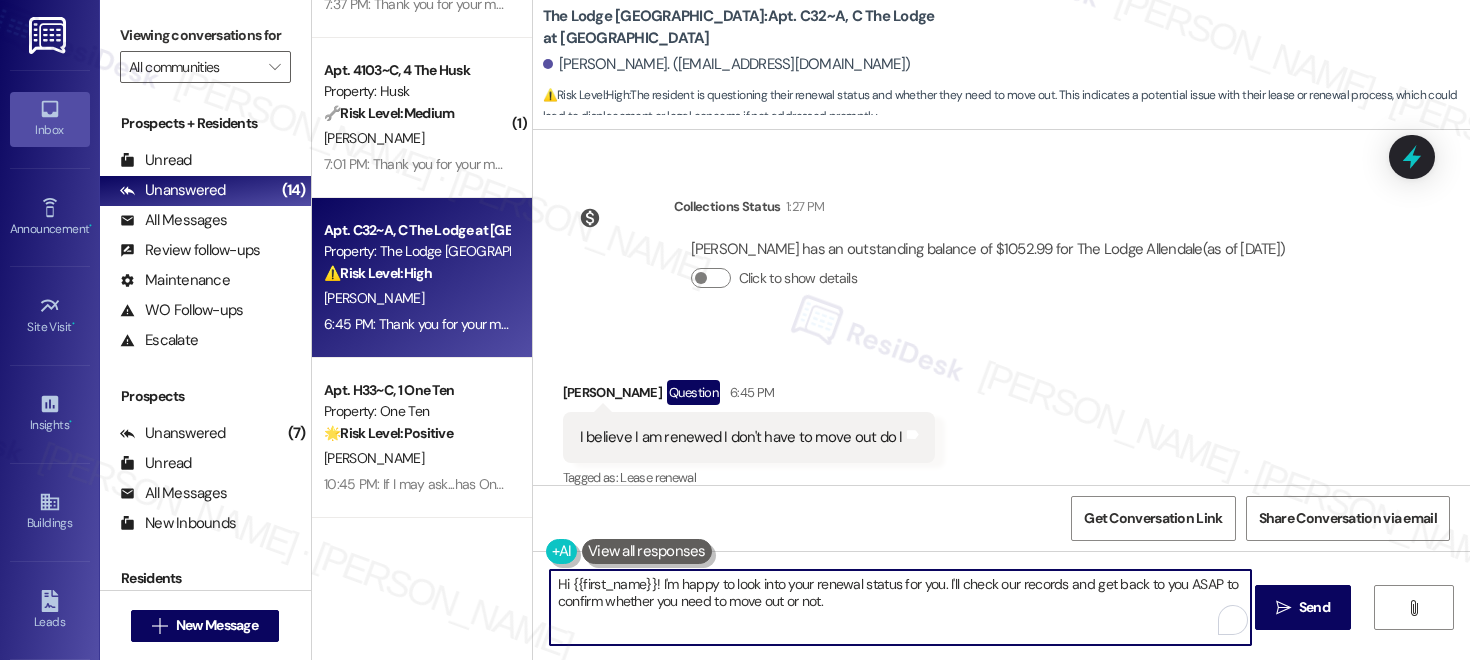 click on "Hi {{first_name}}! I'm happy to look into your renewal status for you. I'll check our records and get back to you ASAP to confirm whether you need to move out or not." at bounding box center (900, 607) 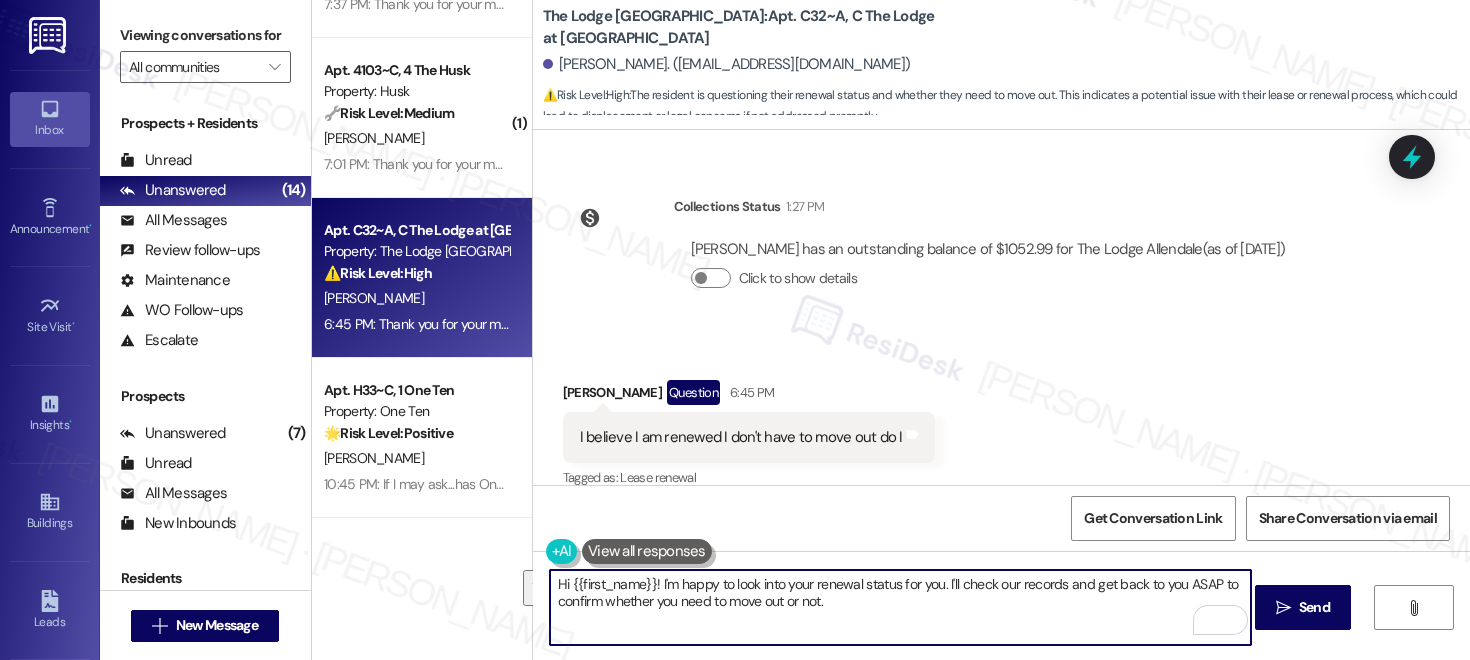 click on "Hi {{first_name}}! I'm happy to look into your renewal status for you. I'll check our records and get back to you ASAP to confirm whether you need to move out or not." at bounding box center (900, 607) 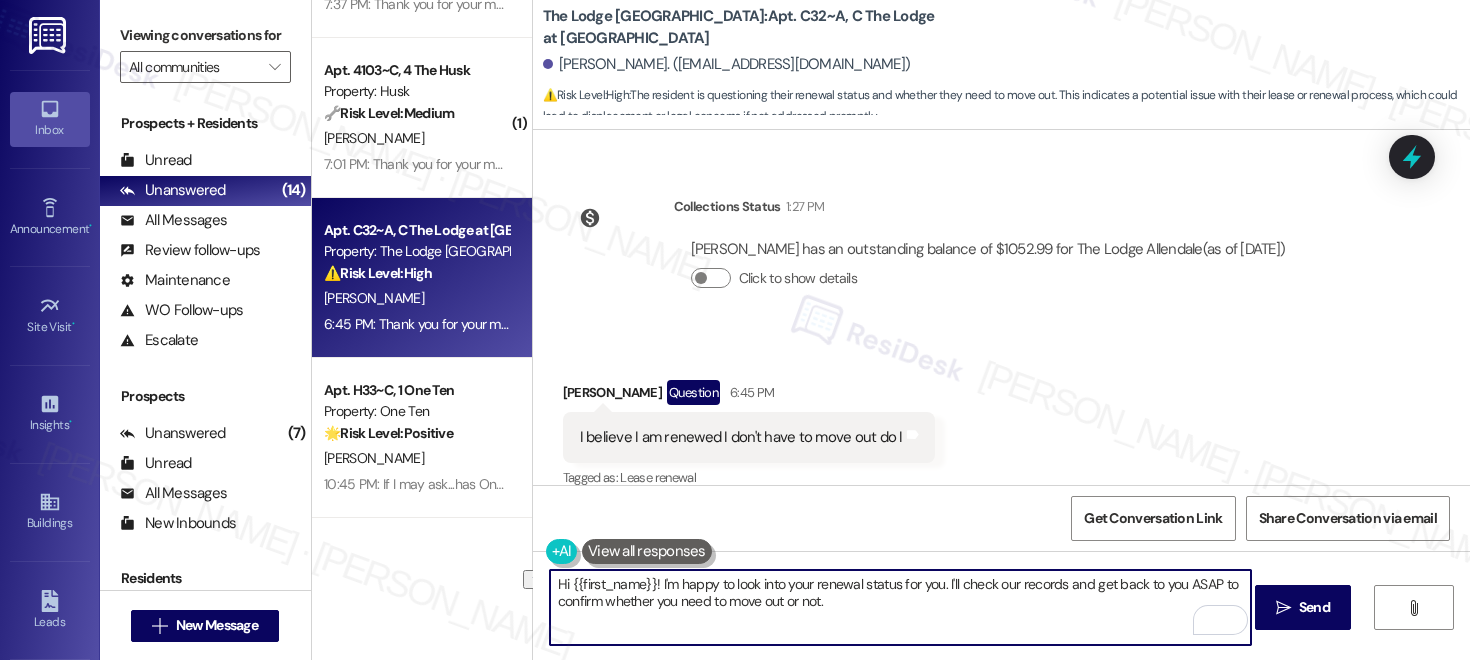 drag, startPoint x: 651, startPoint y: 582, endPoint x: 726, endPoint y: 583, distance: 75.00667 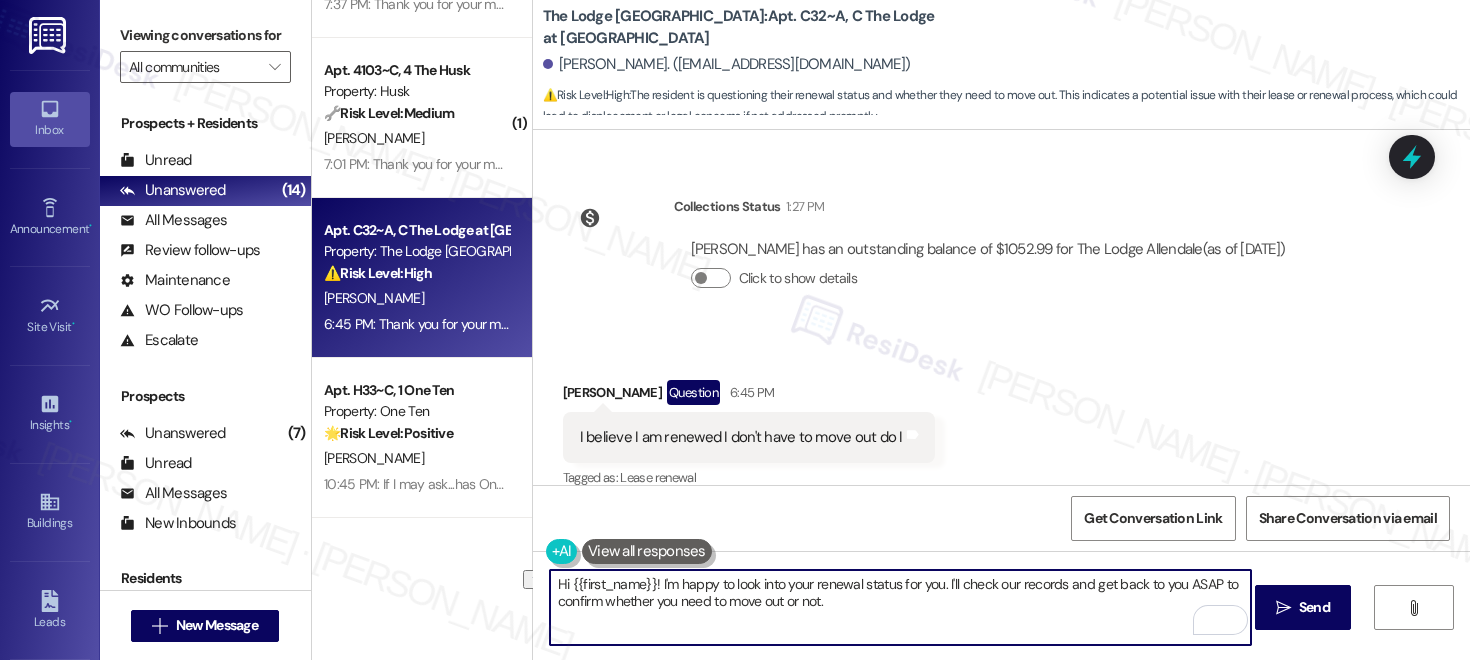 click on "Hi {{first_name}}! I'm happy to look into your renewal status for you. I'll check our records and get back to you ASAP to confirm whether you need to move out or not." at bounding box center (900, 607) 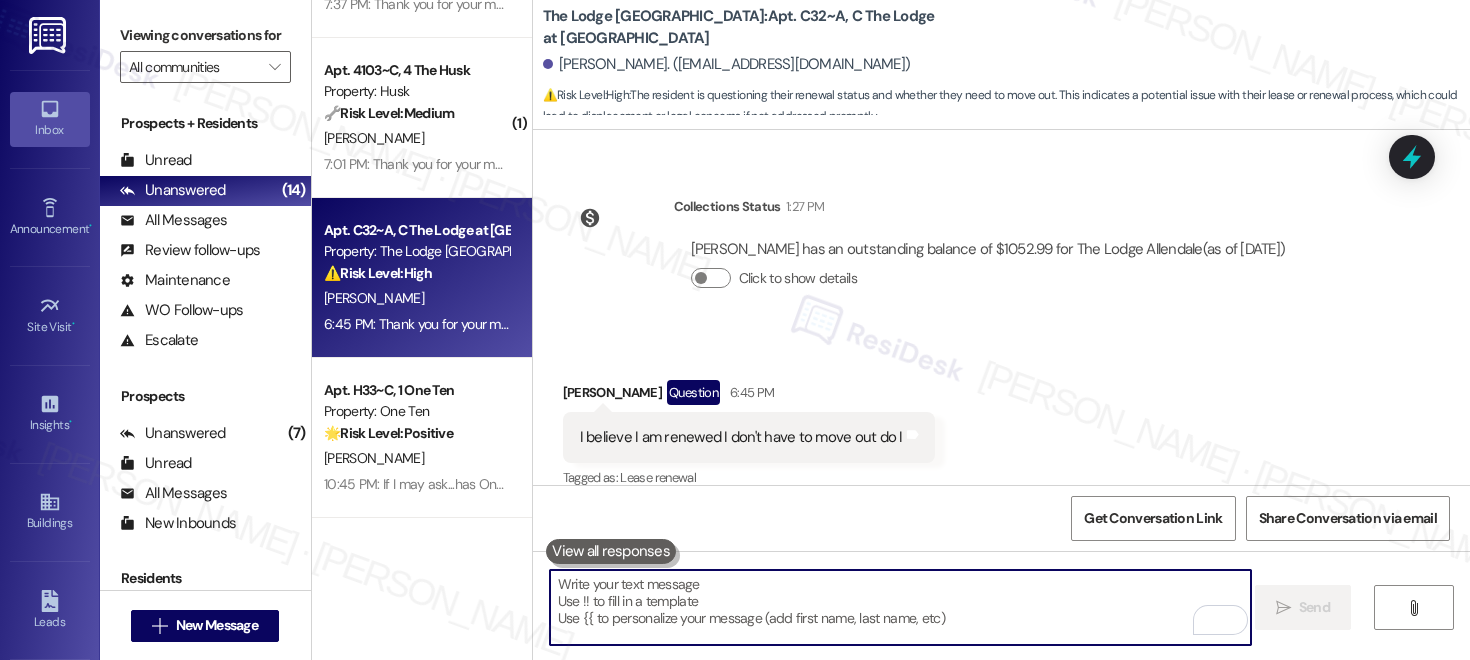 click at bounding box center [900, 607] 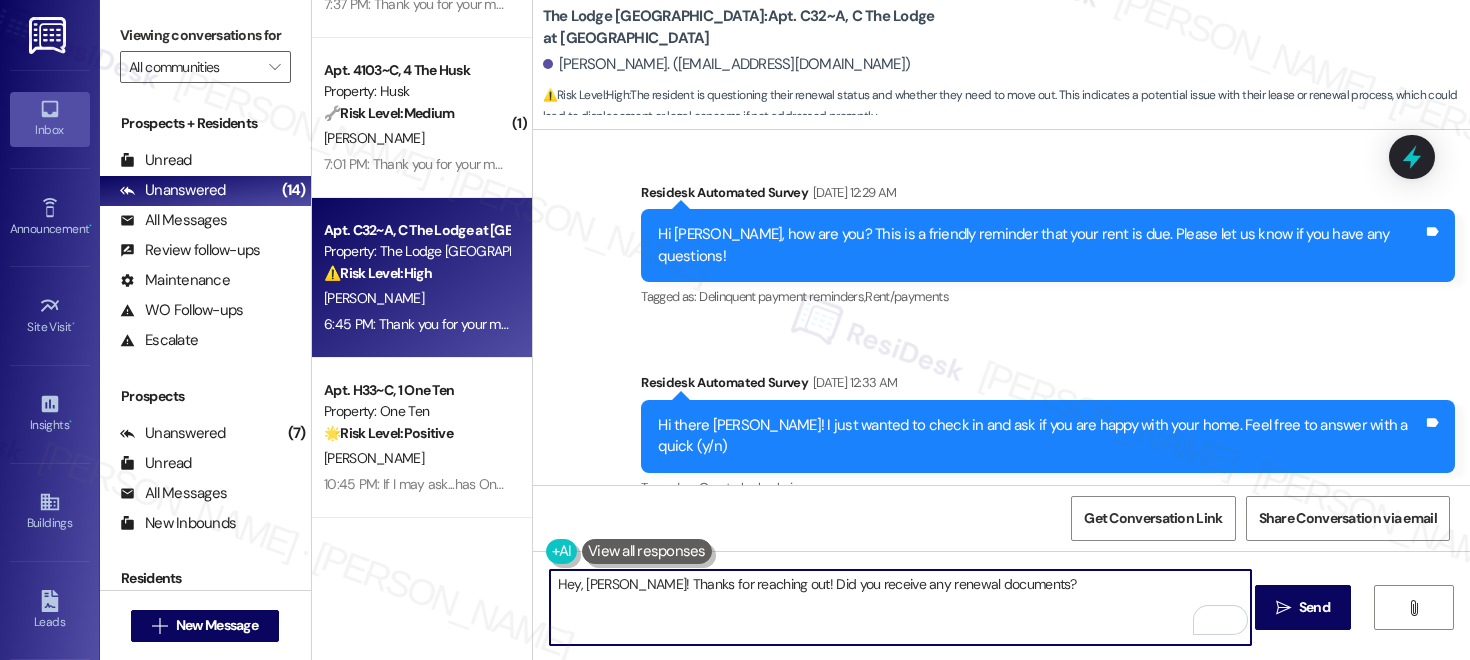 scroll, scrollTop: 3175, scrollLeft: 0, axis: vertical 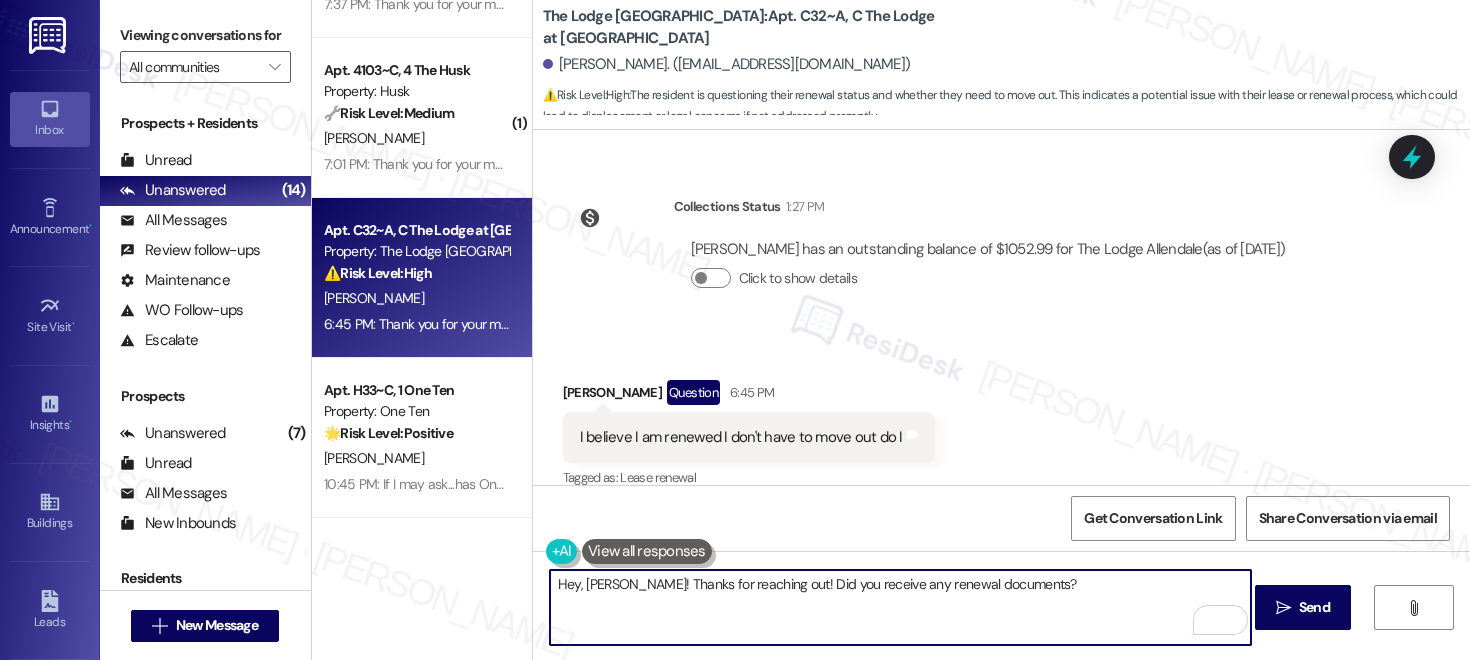 click on "Hey, [PERSON_NAME]! Thanks for reaching out! Did you receive any renewal documents?" at bounding box center [900, 607] 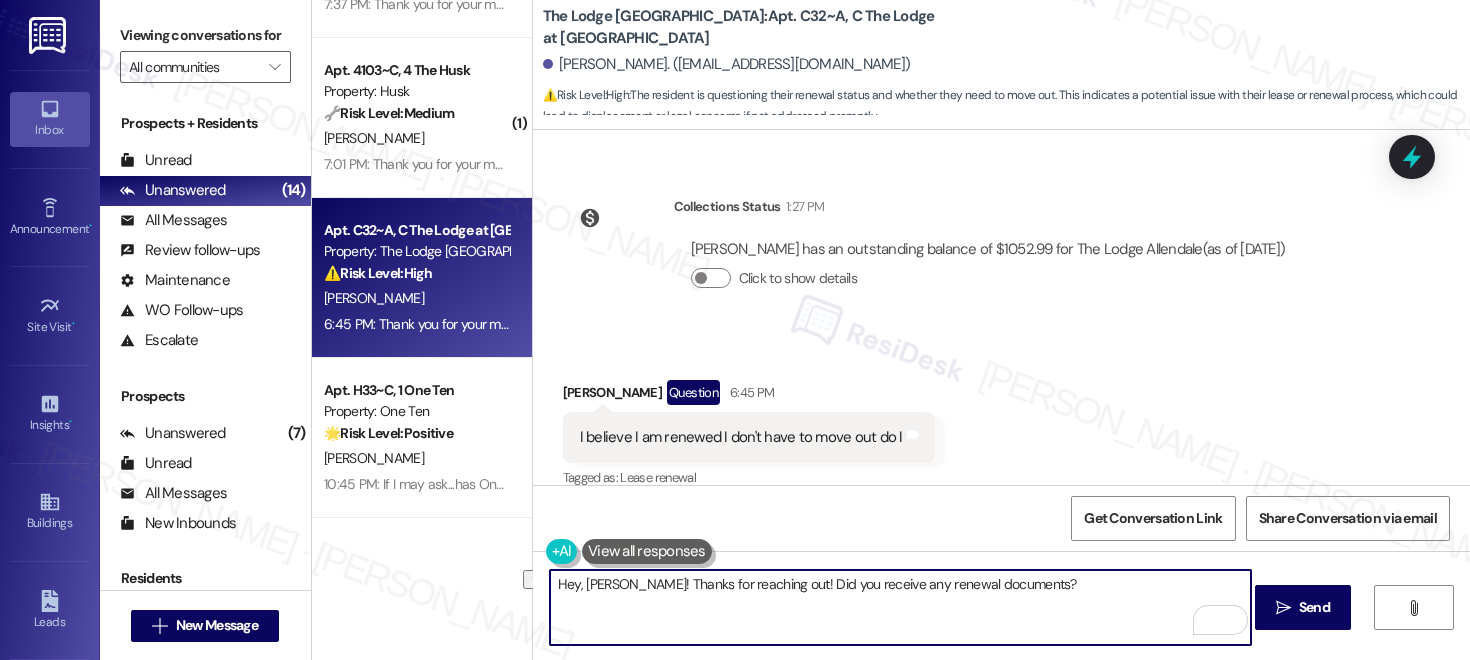 paste on "i {{first_name}}! I'm happy to look into your renewal status for you. I'll check our records and get back to you ASAP to confirm whether you need to move out or not." 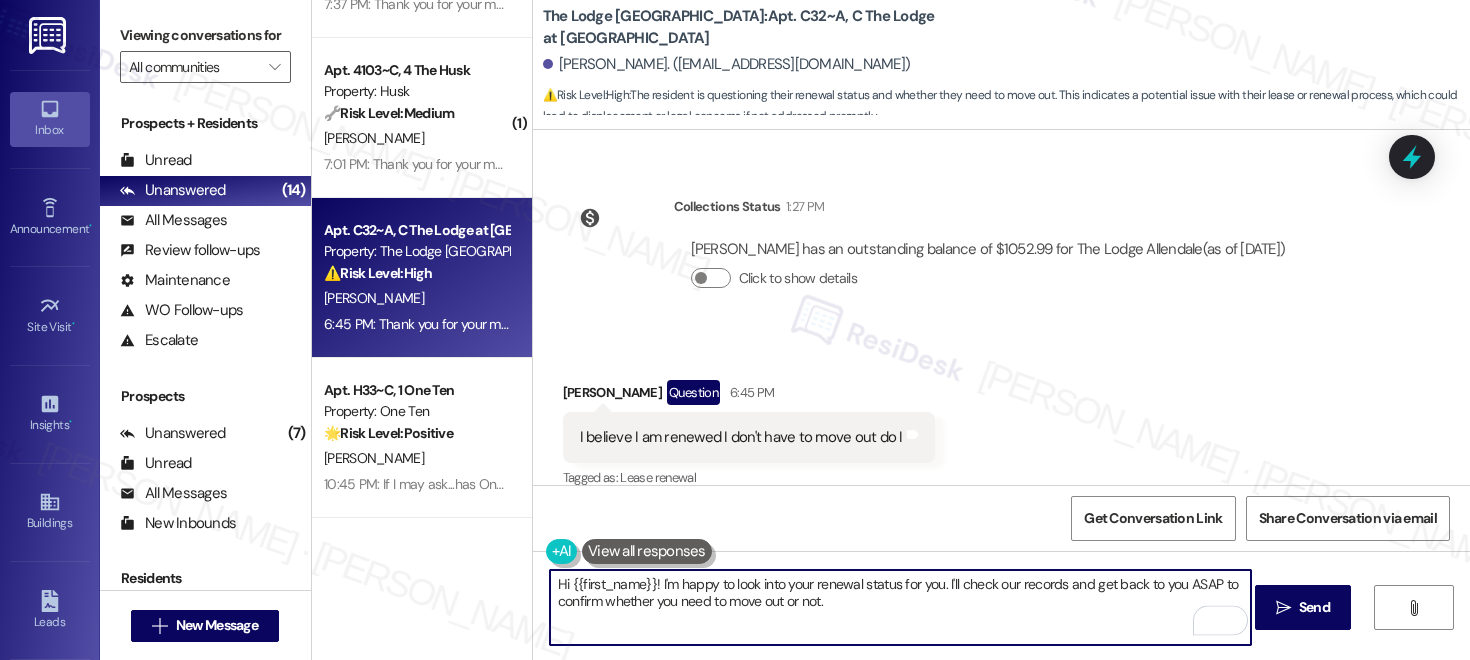 click on "Hi {{first_name}}! I'm happy to look into your renewal status for you. I'll check our records and get back to you ASAP to confirm whether you need to move out or not." at bounding box center (900, 607) 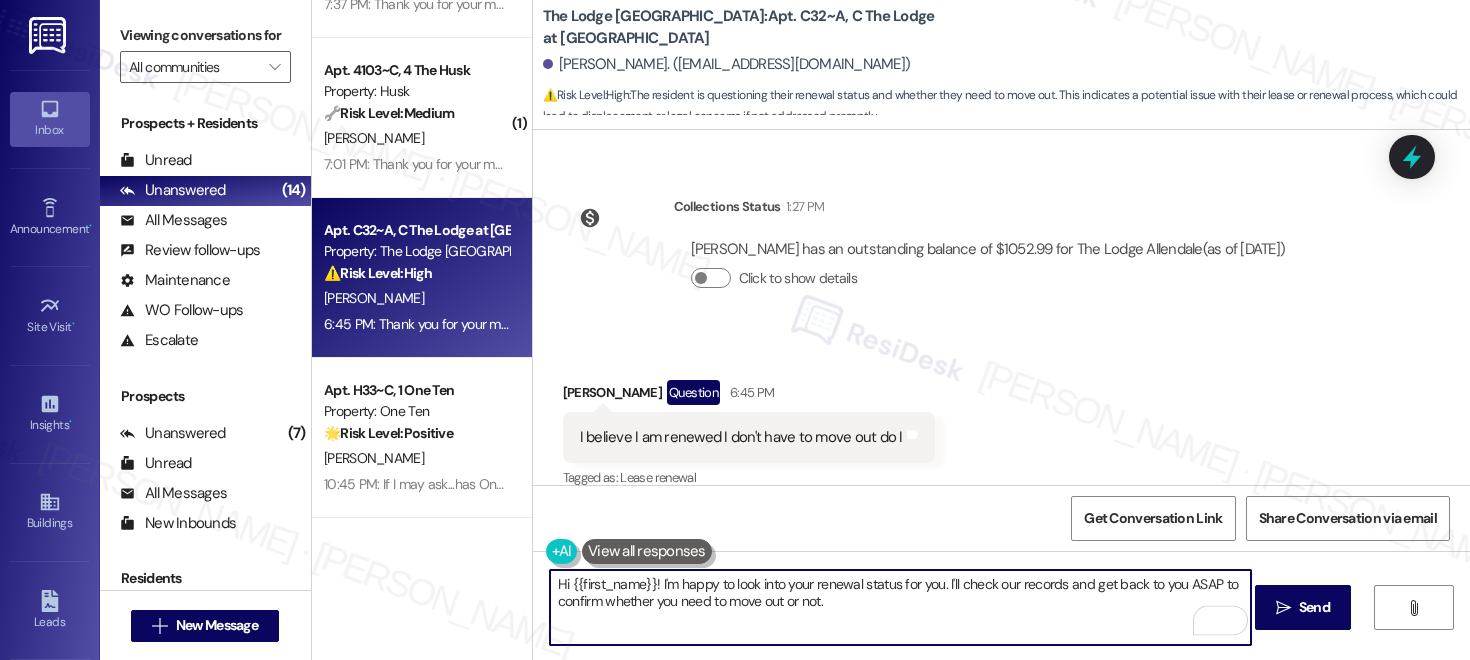 click on "Hi {{first_name}}! I'm happy to look into your renewal status for you. I'll check our records and get back to you ASAP to confirm whether you need to move out or not." at bounding box center [900, 607] 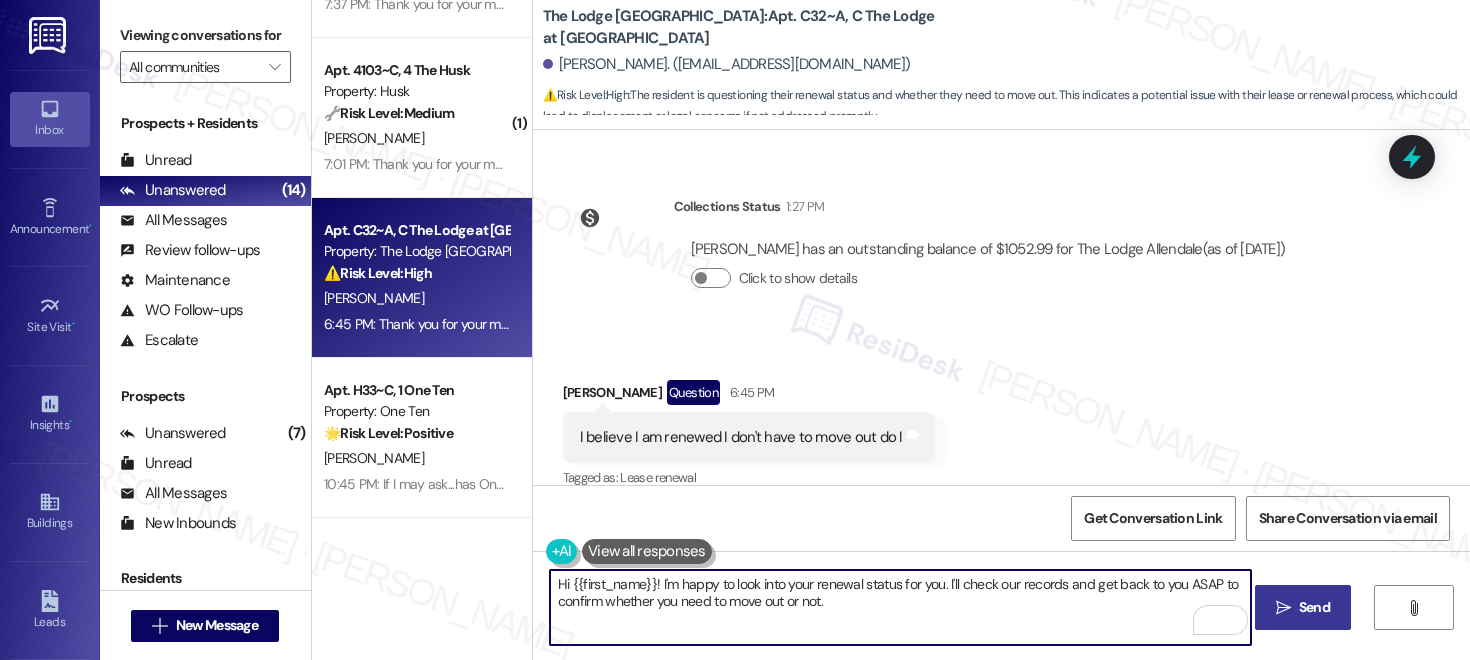 click on " Send" at bounding box center [1303, 607] 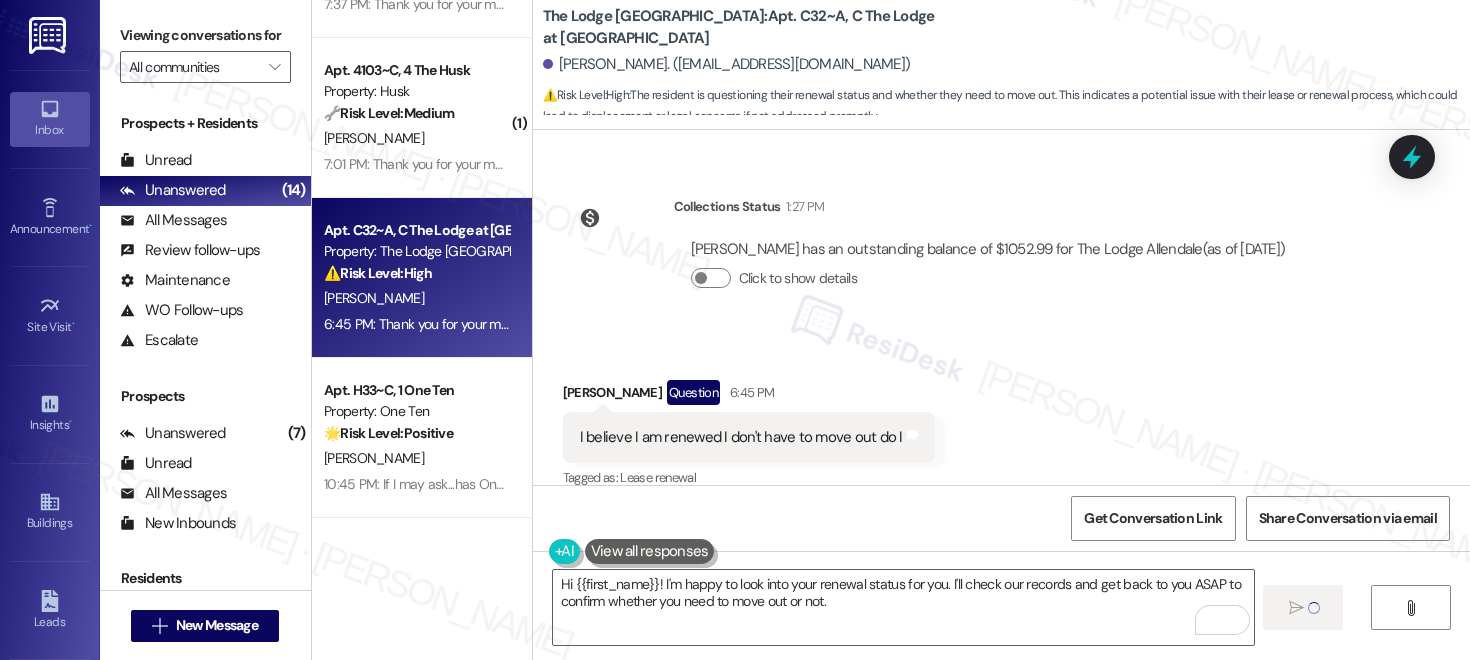 type 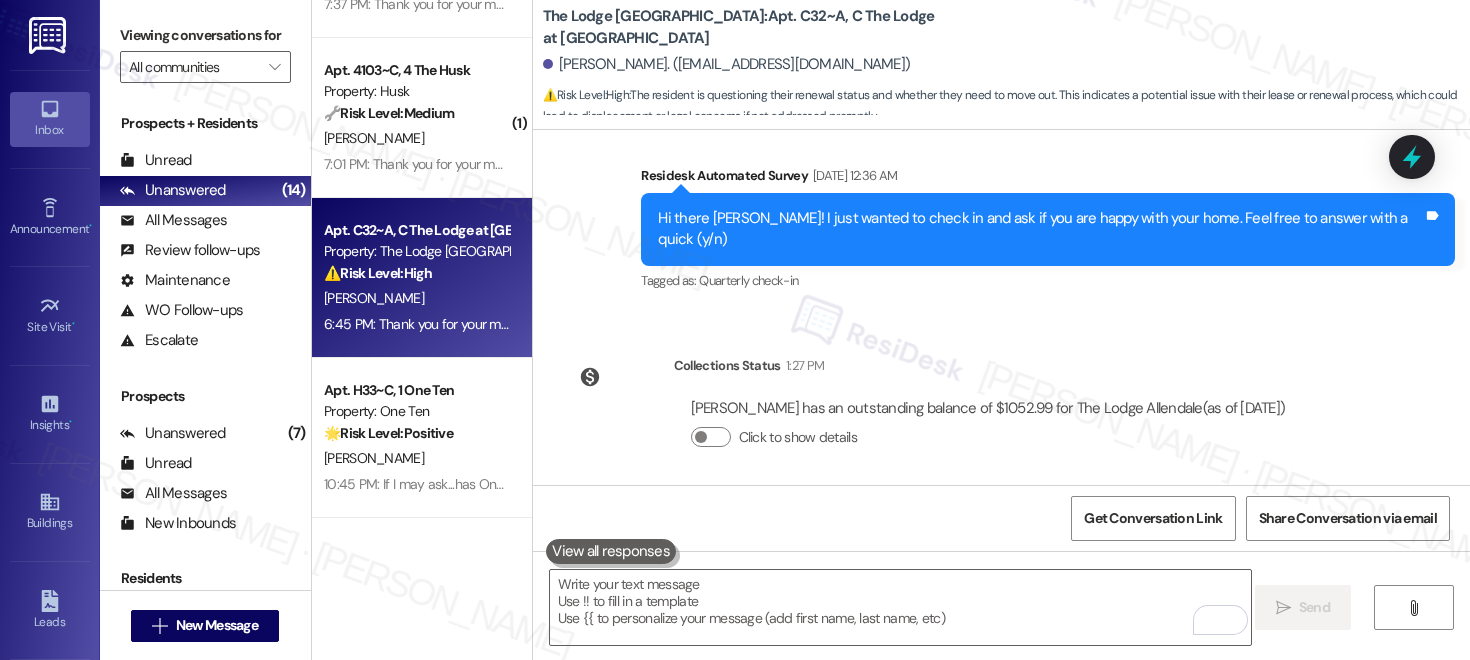 scroll, scrollTop: 3336, scrollLeft: 0, axis: vertical 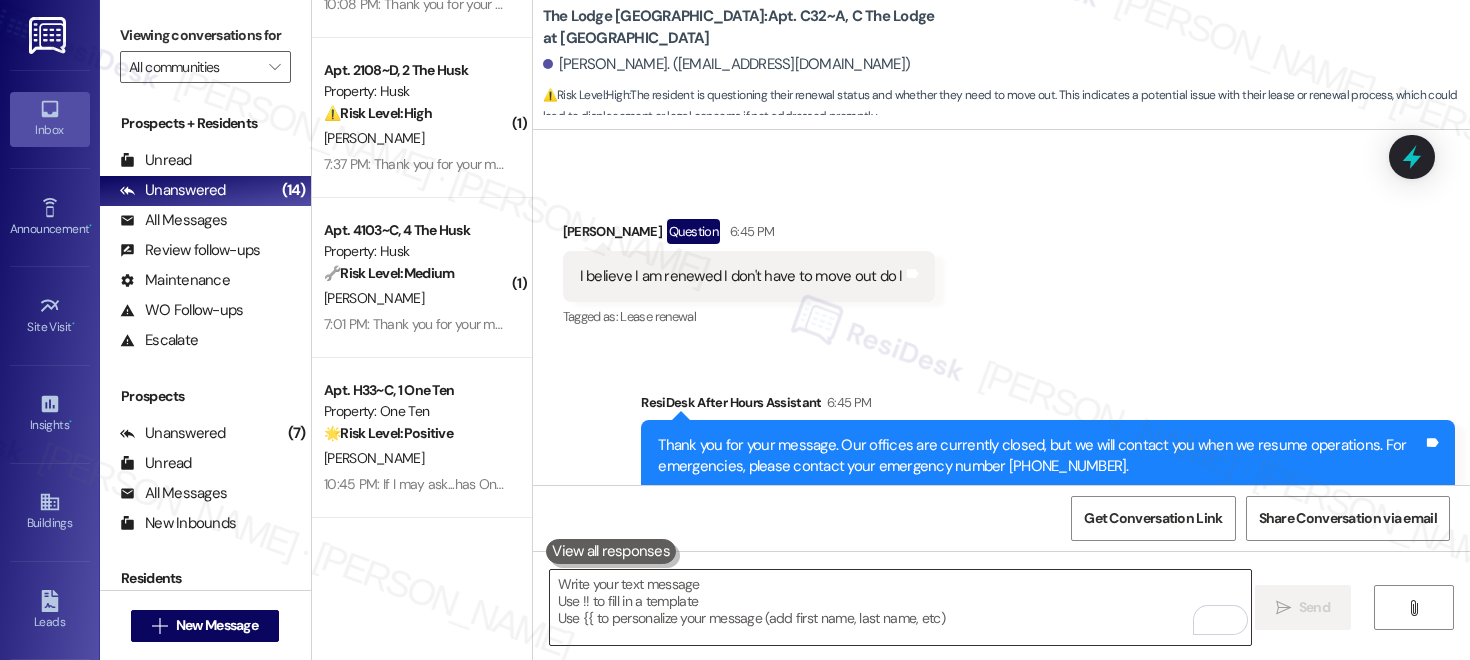 click at bounding box center [900, 607] 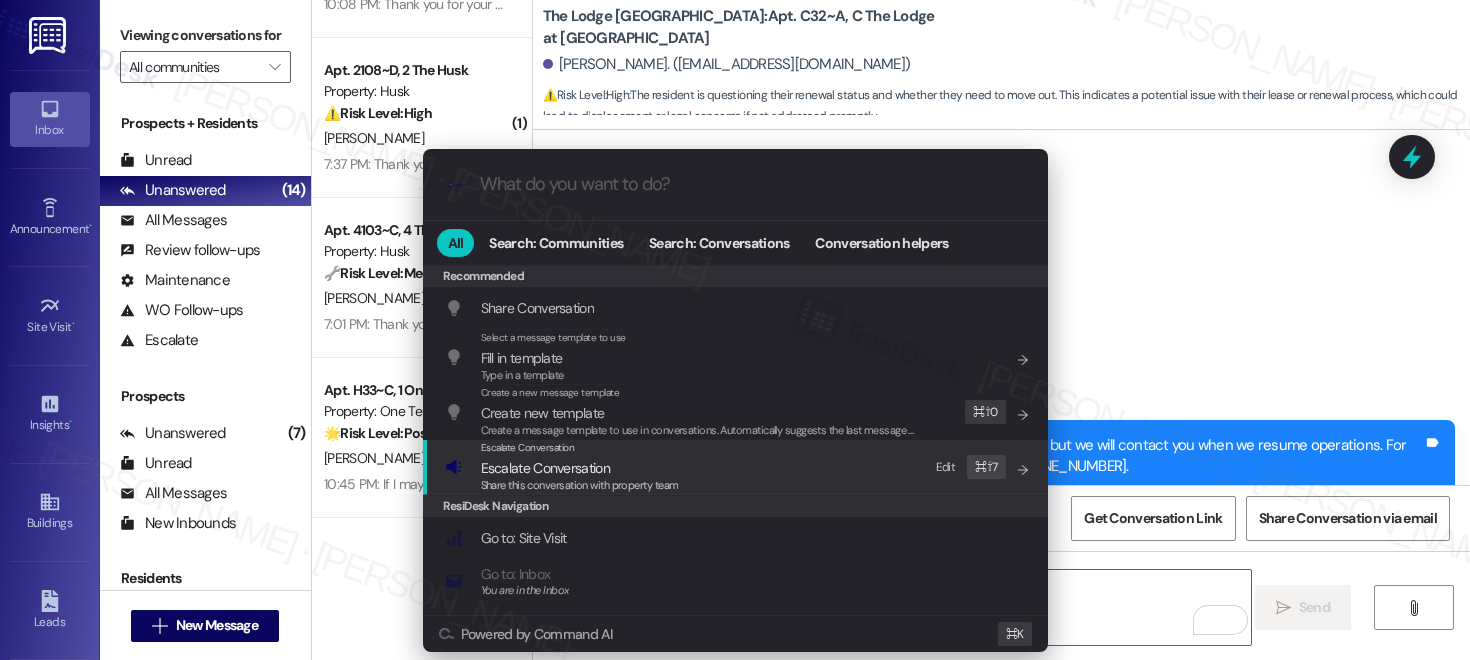 click on "Share this conversation with property team" at bounding box center [580, 485] 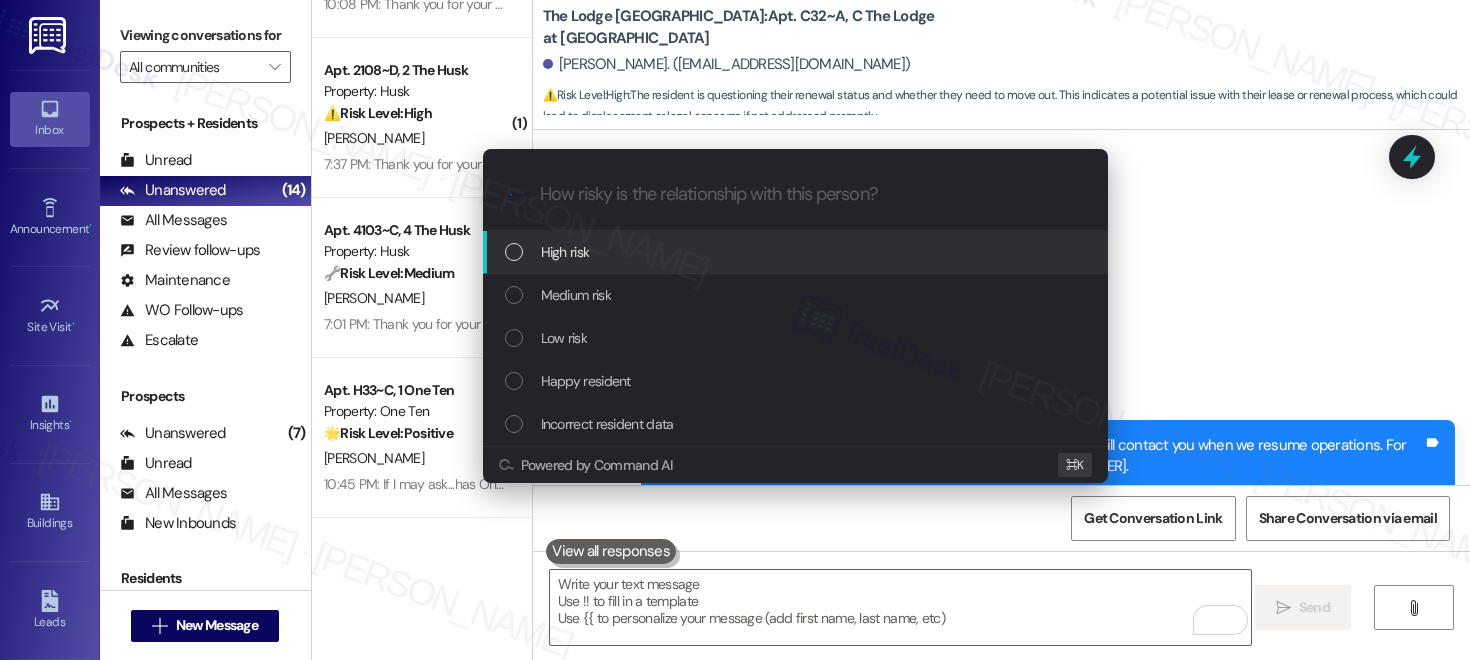 click on "High risk" at bounding box center [565, 252] 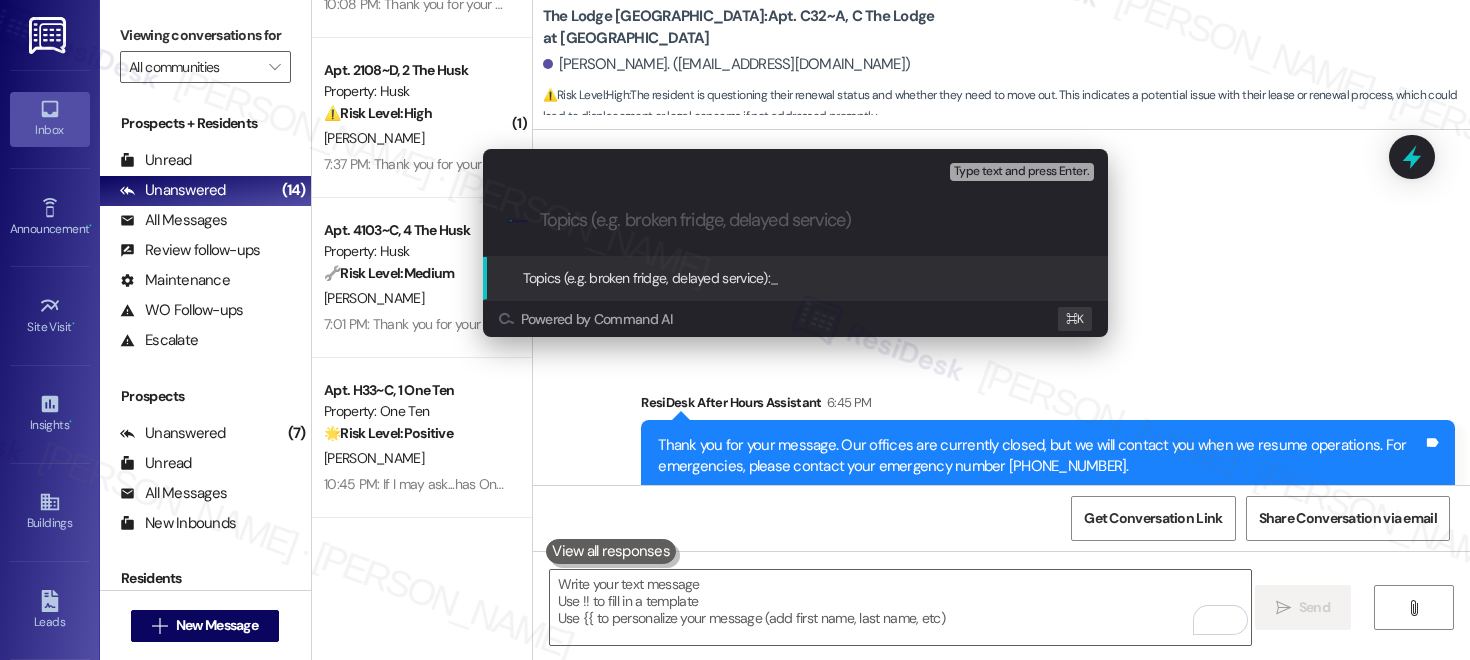 type on "H" 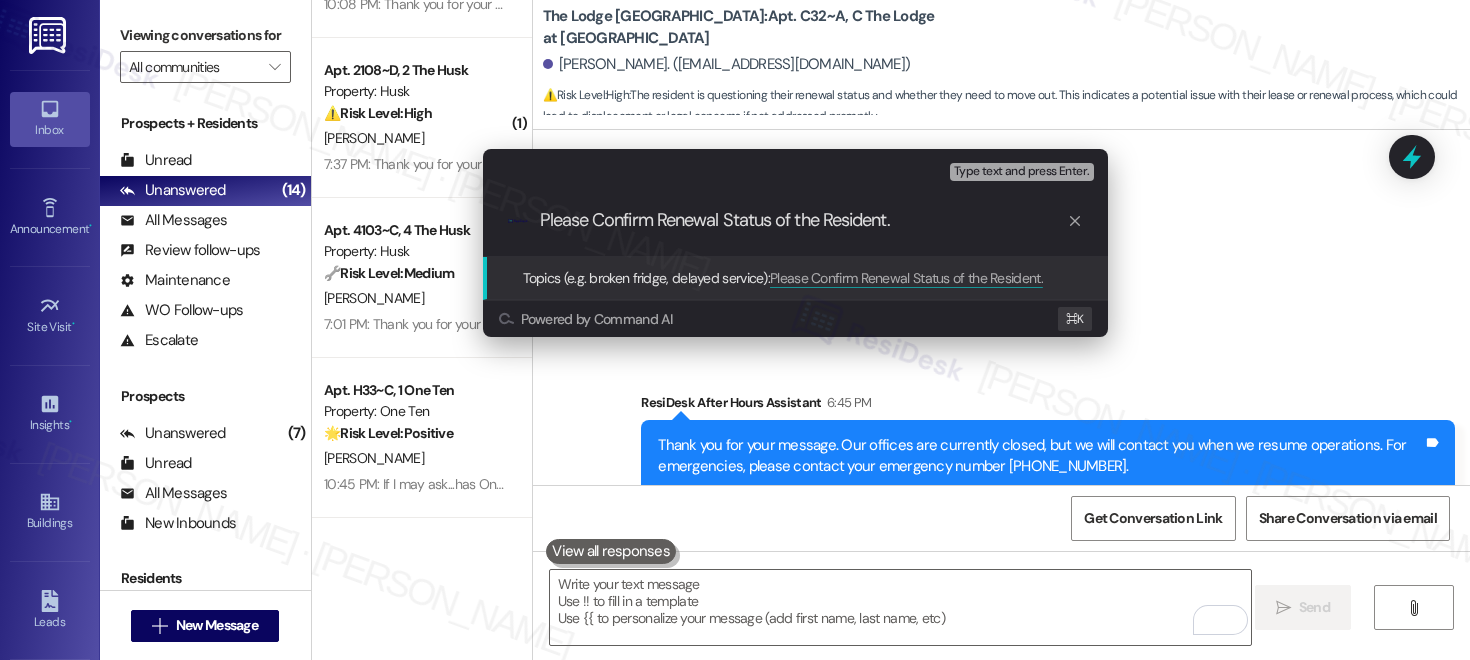 type on "Please Confirm Renewal Status of the Resident" 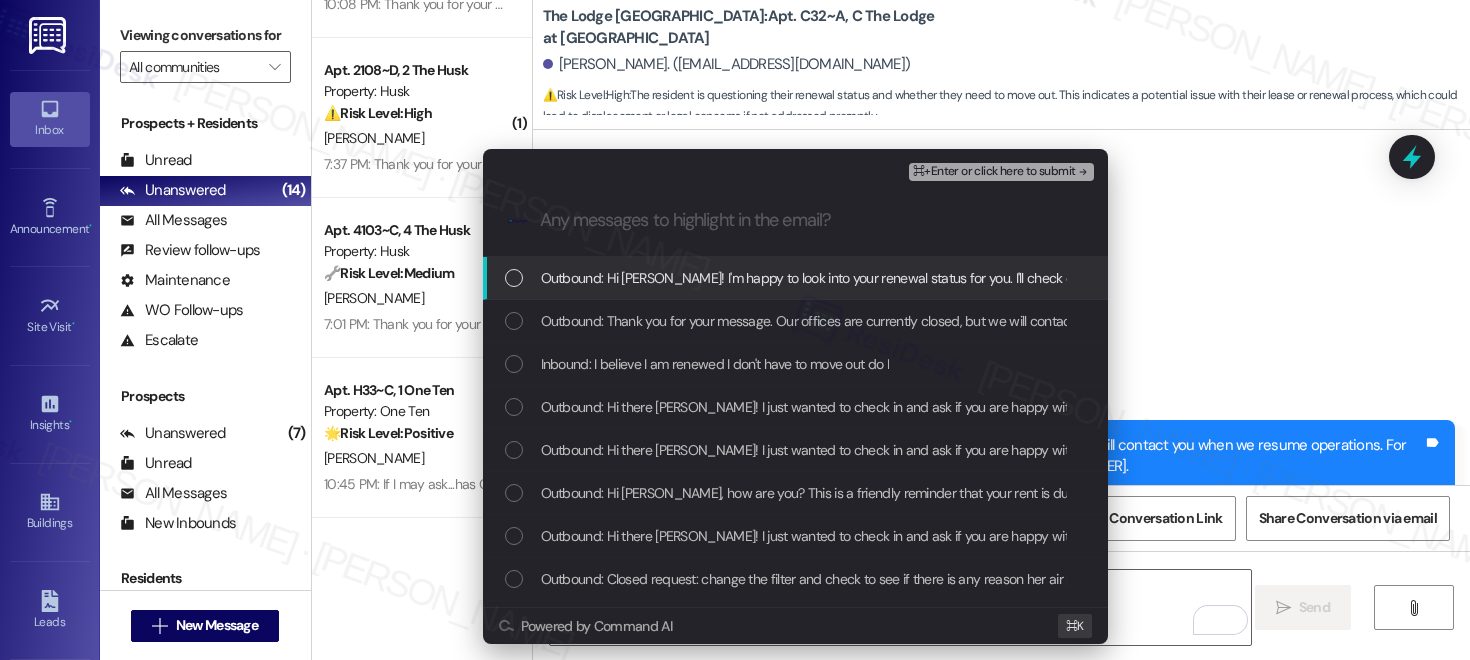 click on "Outbound: Hi [PERSON_NAME]! I'm happy to look into your renewal status for you. I'll check our records and get back to you ASAP to confirm whether you need to move out or not." at bounding box center (1056, 278) 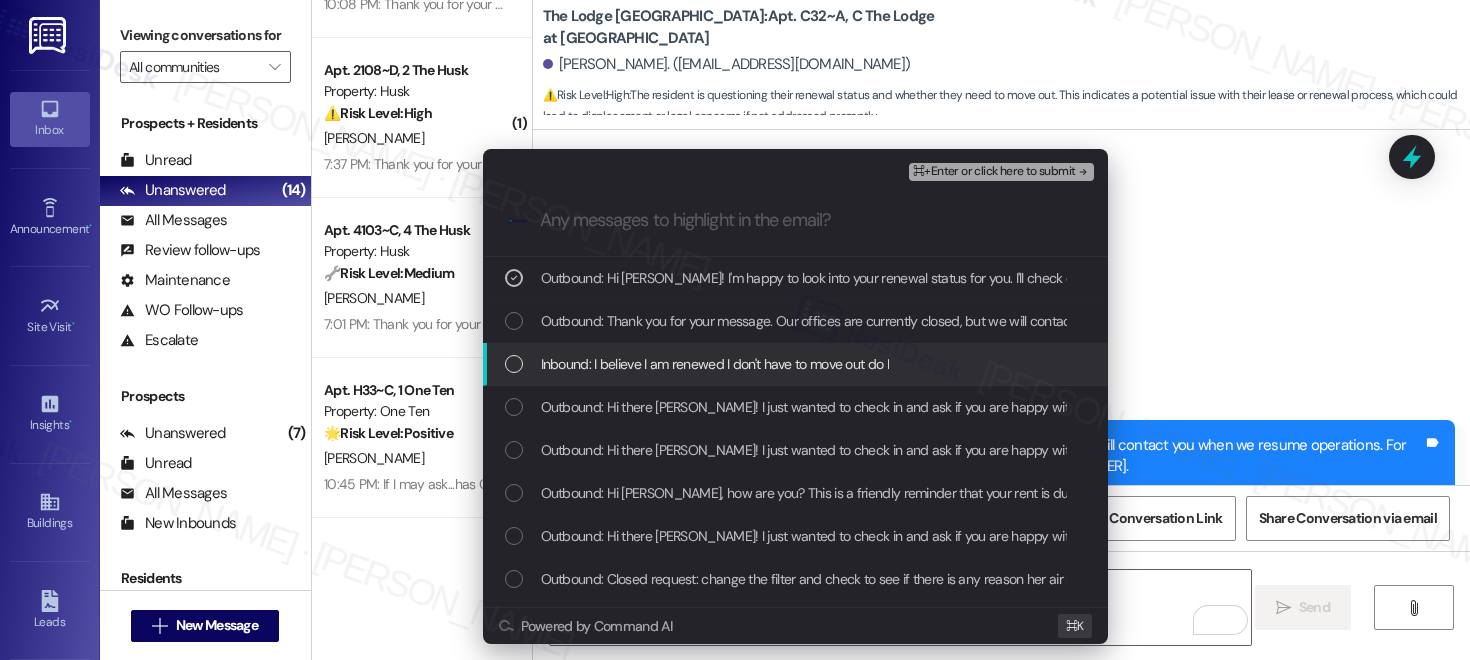 click on "Inbound: I believe I am renewed I don't have to move out do I" at bounding box center (715, 364) 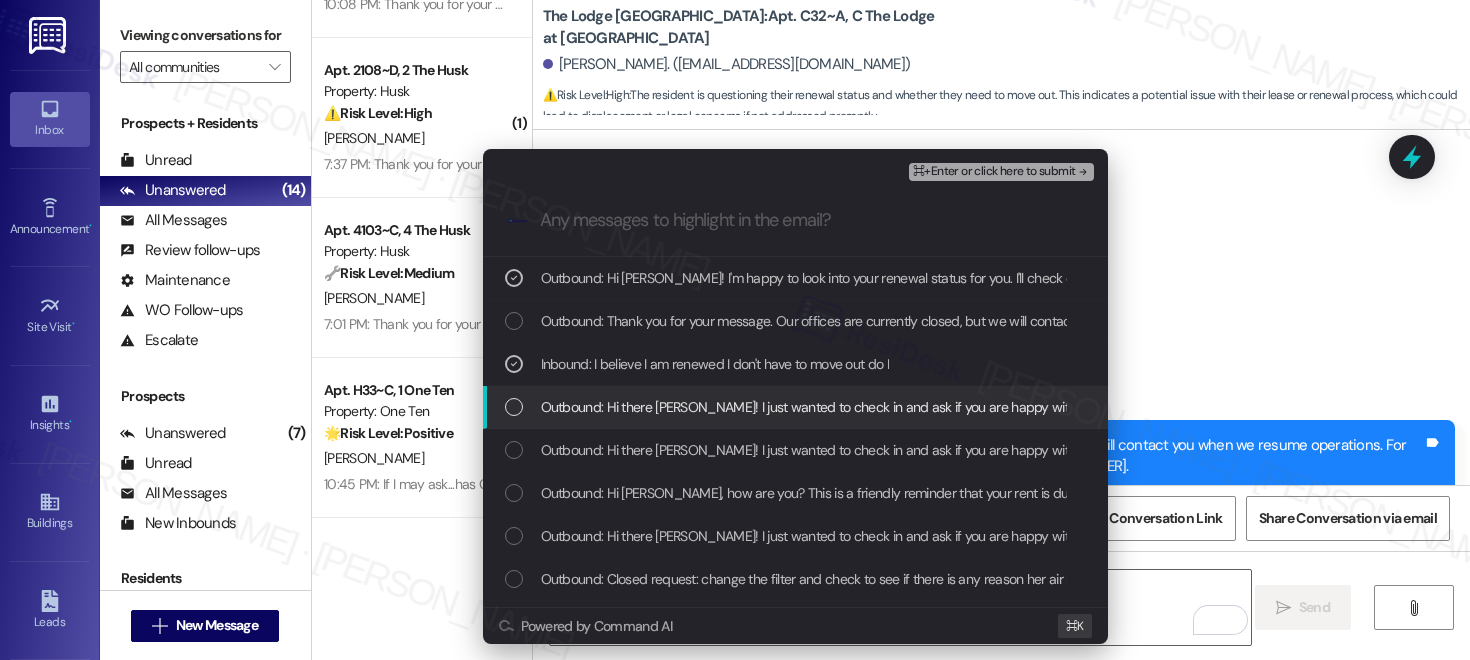 click on "Outbound: Hi there [PERSON_NAME]! I just wanted to check in and ask if you are happy with your home.  Feel free to answer with a quick (y/n)" at bounding box center [951, 407] 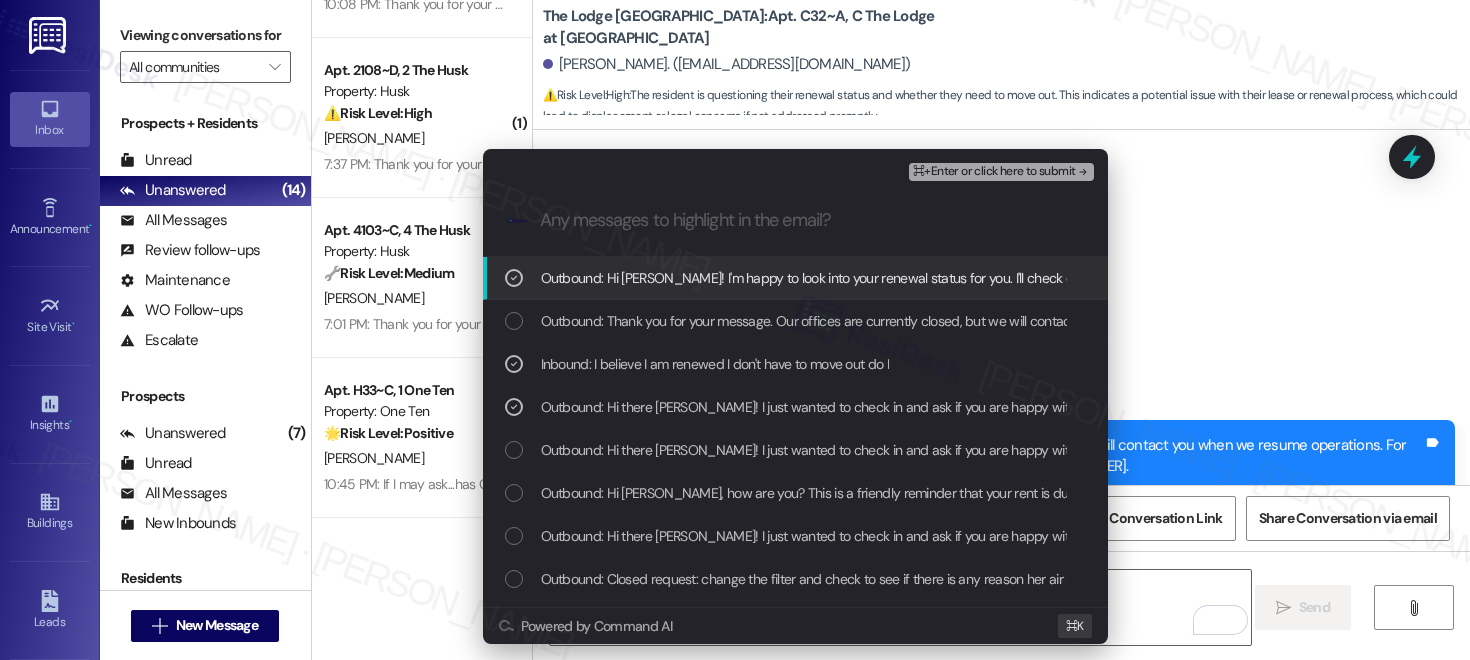 click on "⌘+Enter or click here to submit" at bounding box center (1001, 172) 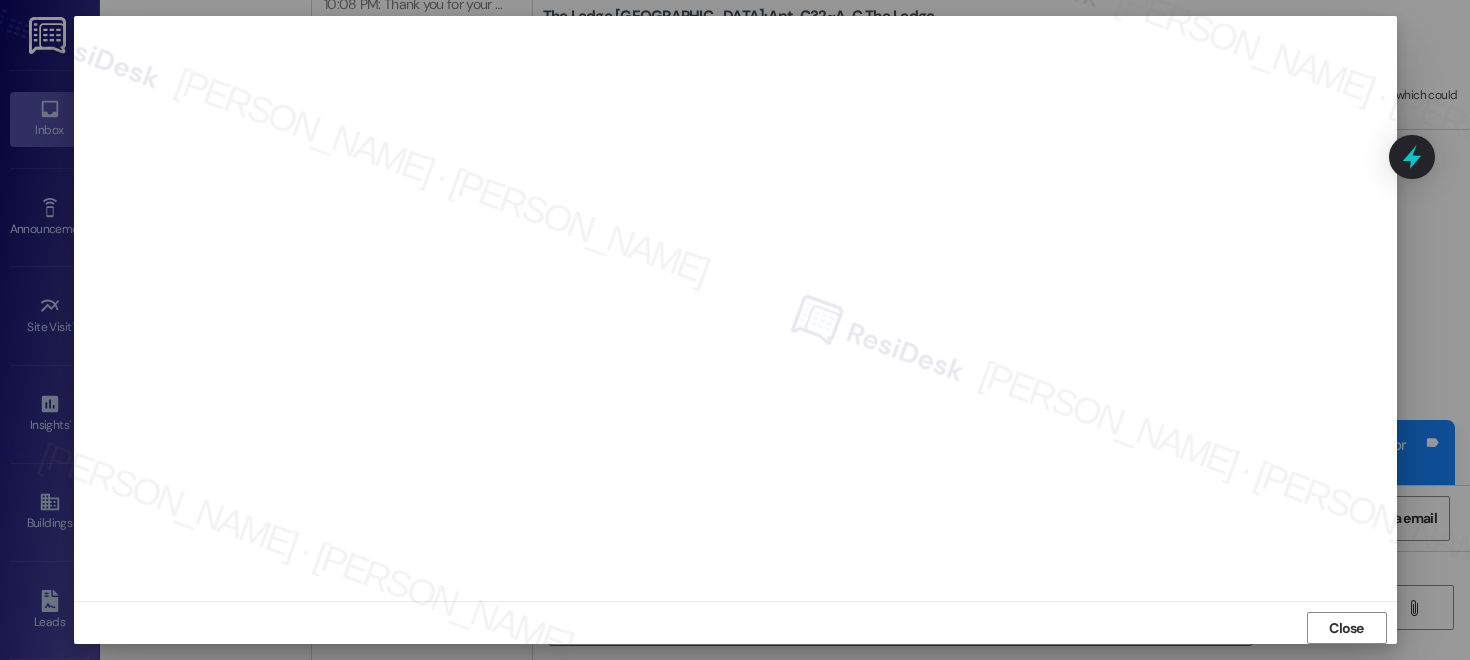 scroll, scrollTop: 19, scrollLeft: 0, axis: vertical 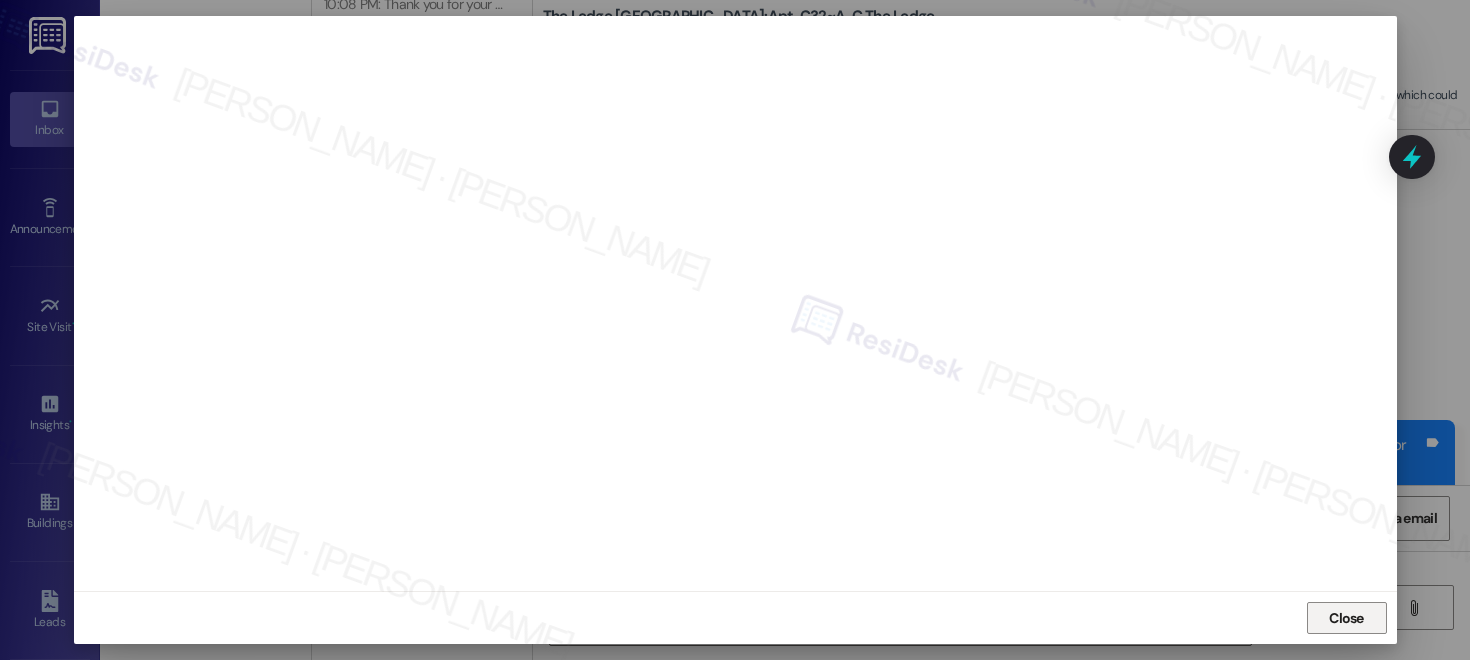 click on "Close" at bounding box center (1346, 618) 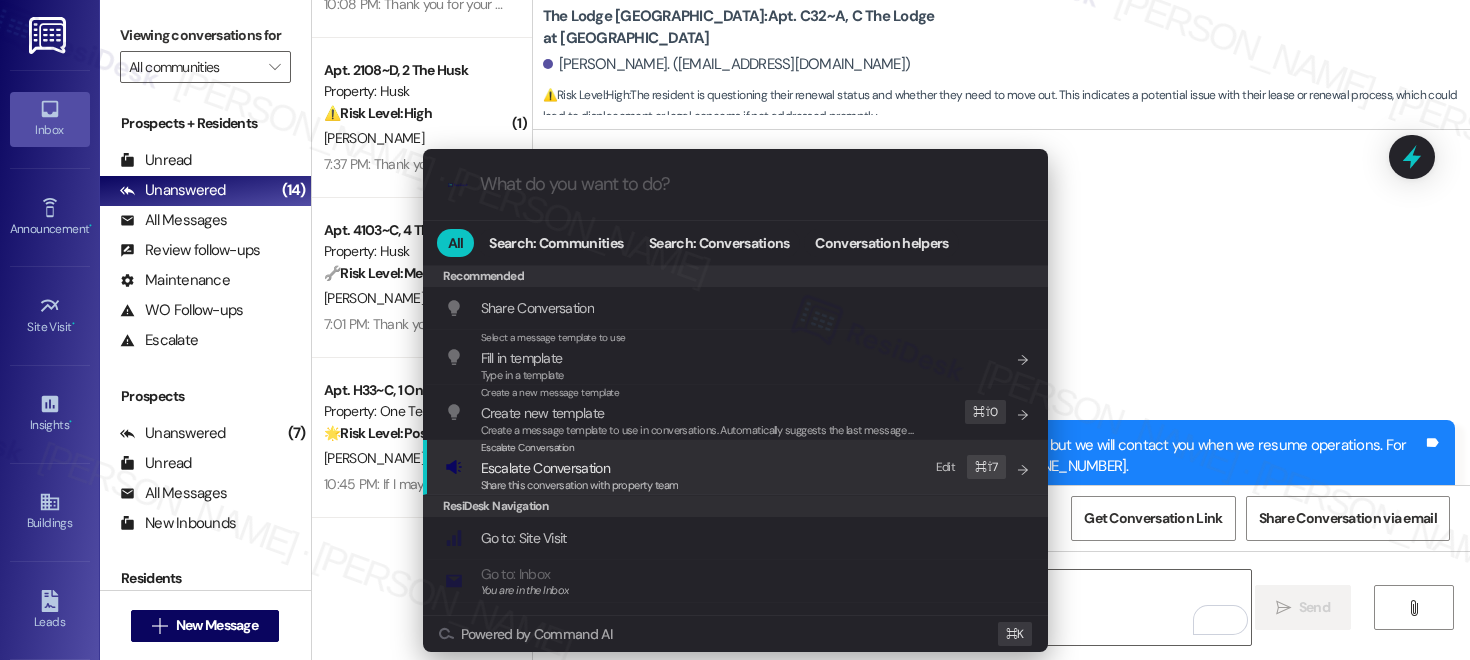 click on "Escalate Conversation" at bounding box center [580, 468] 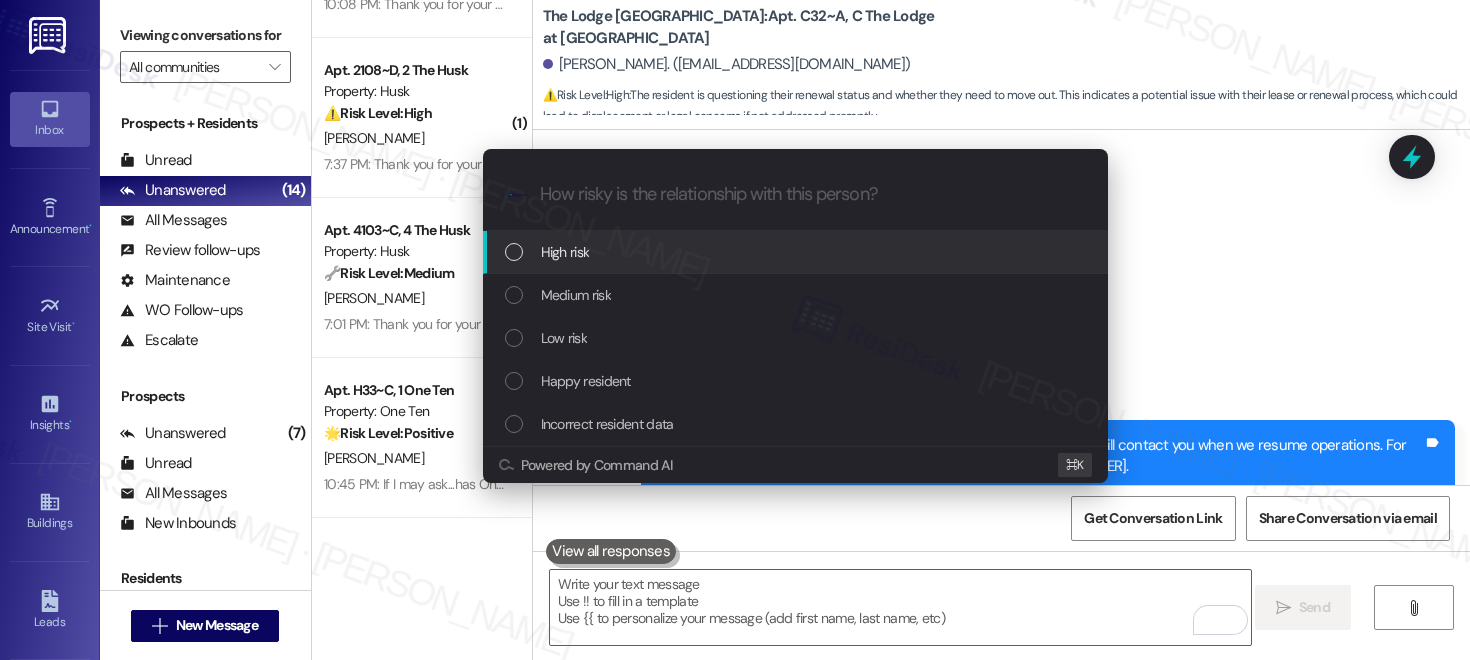 click on "High risk" at bounding box center [795, 252] 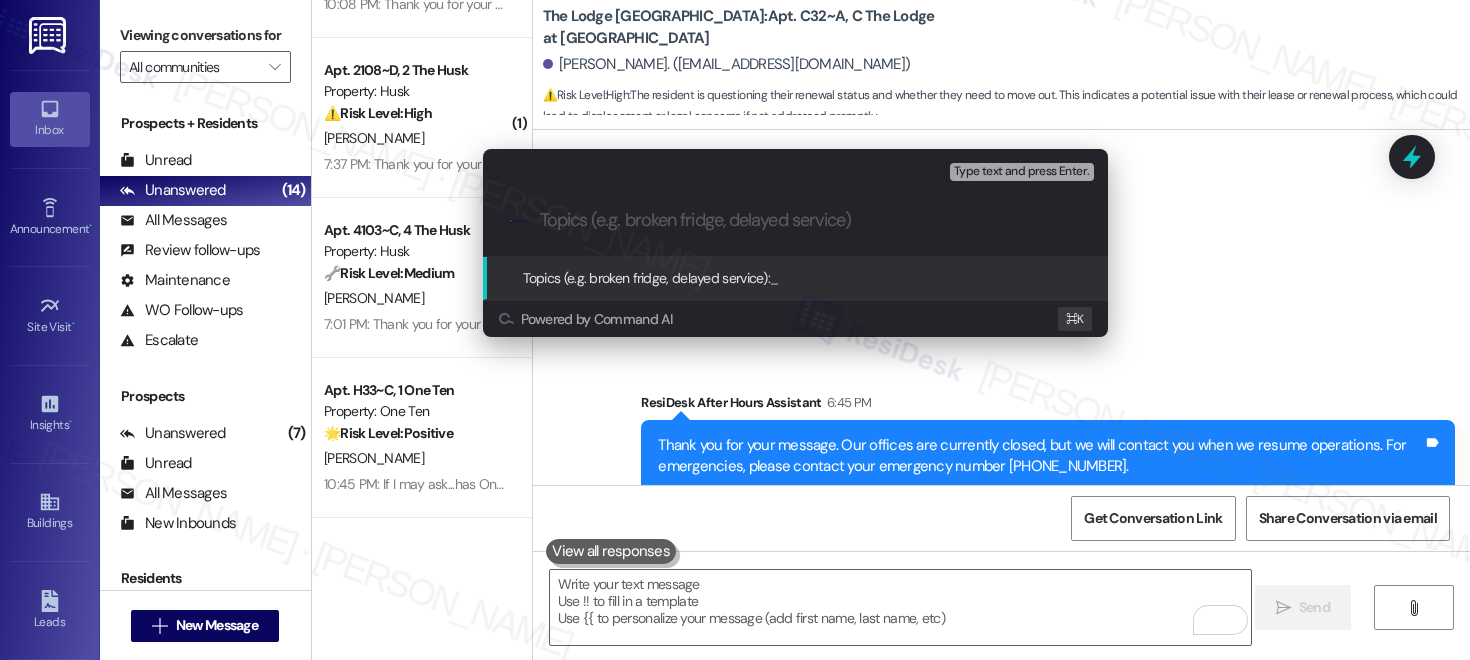 paste on "Please Confirm Renewal Status of the Resident" 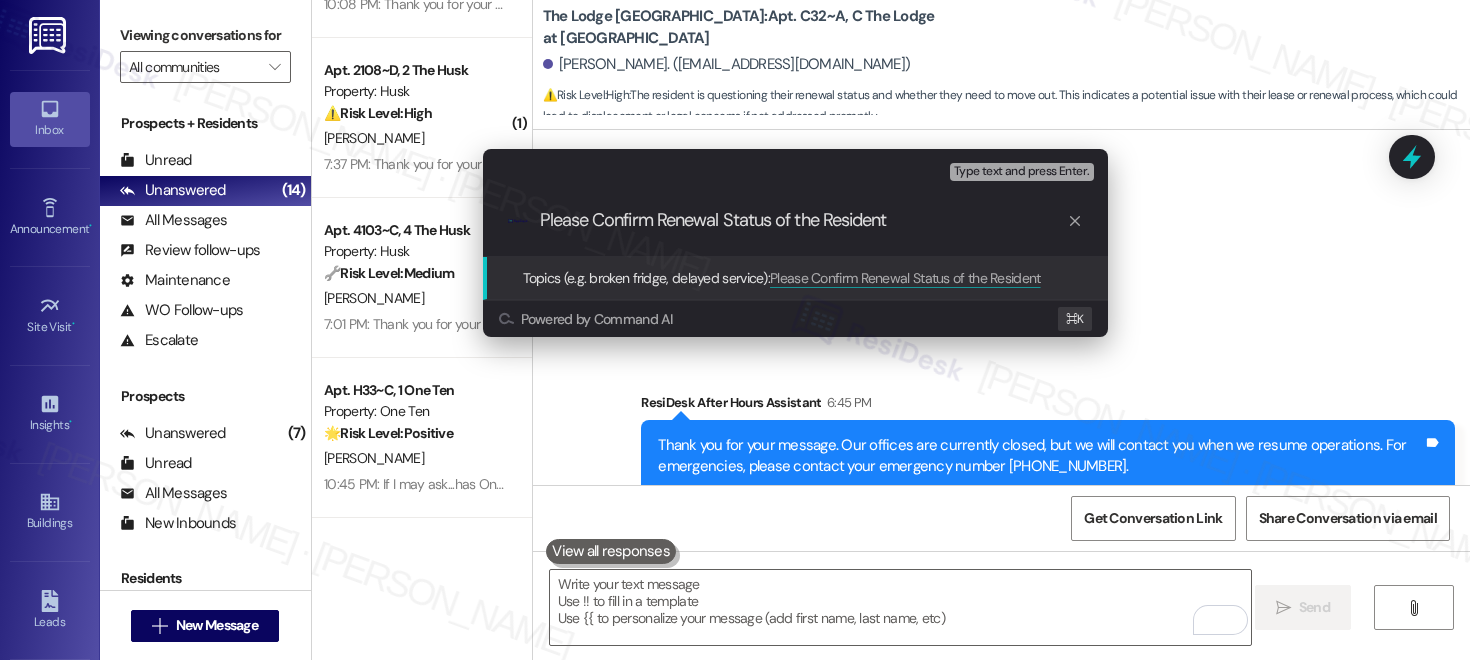 type 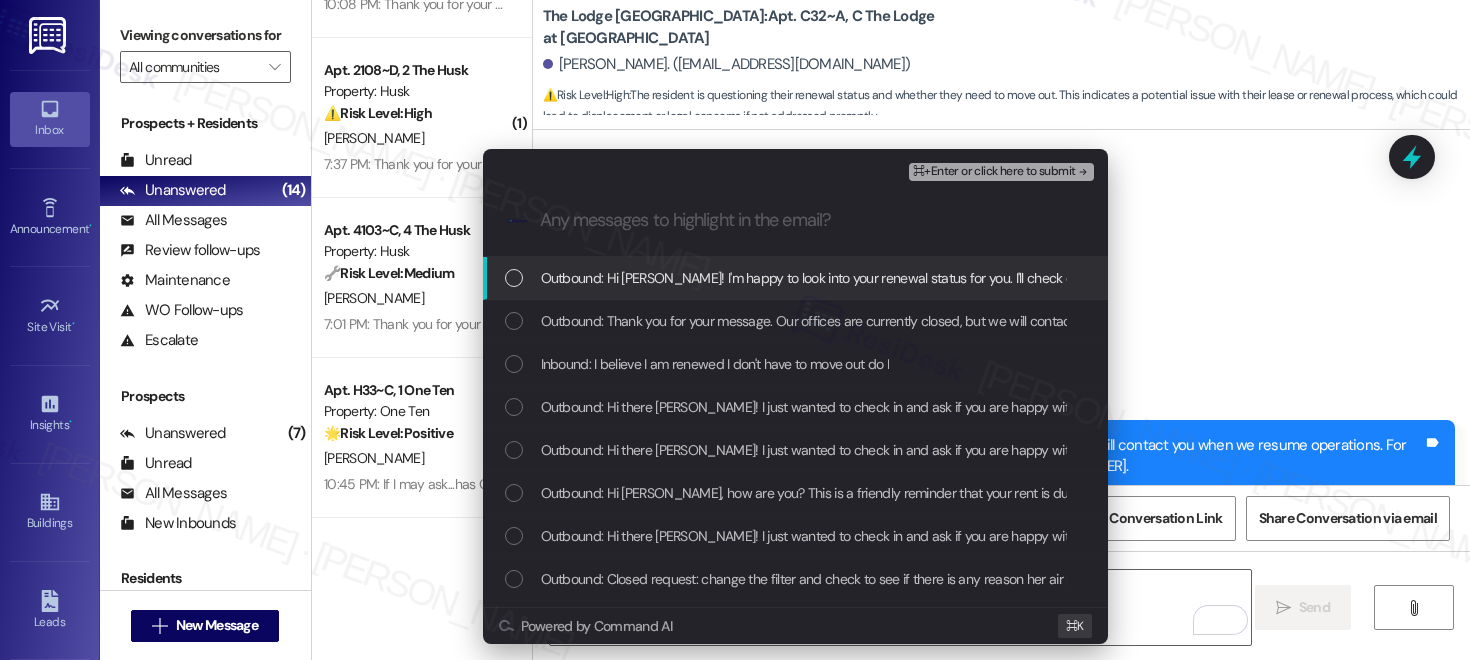 click on "Outbound: Hi [PERSON_NAME]! I'm happy to look into your renewal status for you. I'll check our records and get back to you ASAP to confirm whether you need to move out or not." at bounding box center (1056, 278) 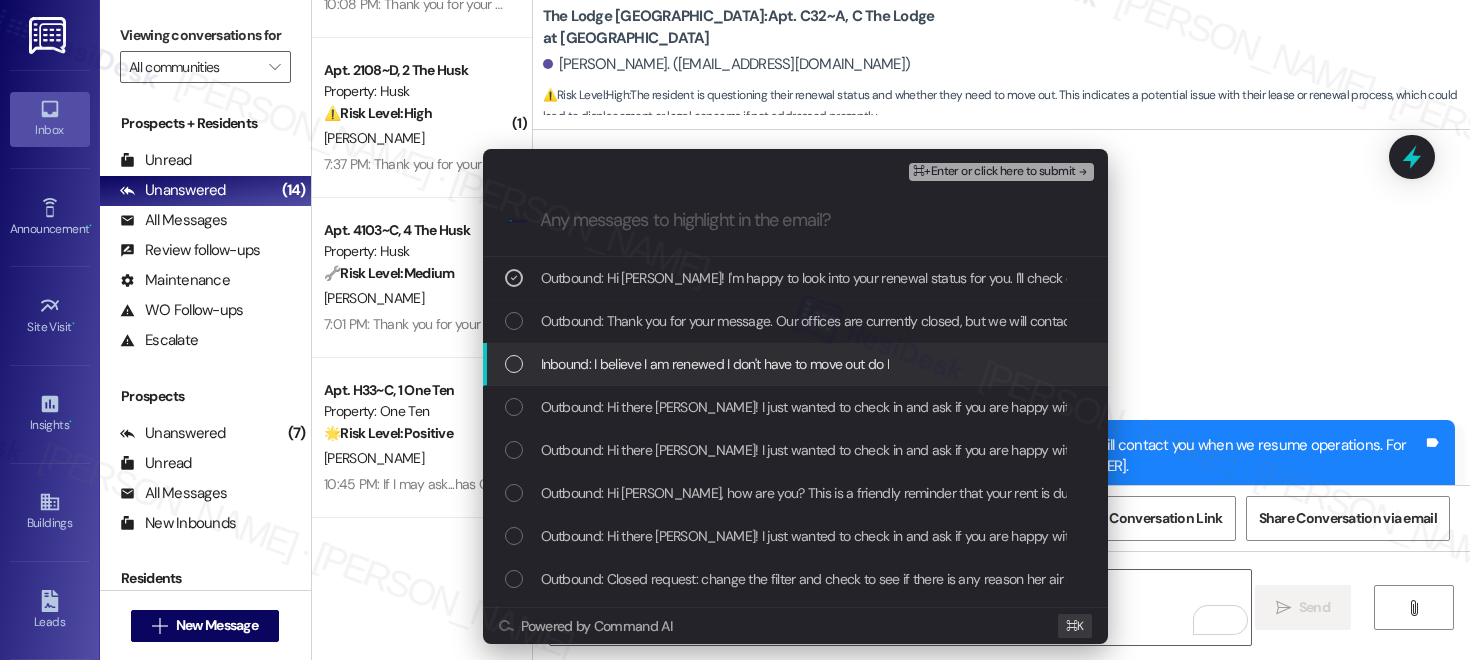 click on "Inbound: I believe I am renewed I don't have to move out do I" at bounding box center (715, 364) 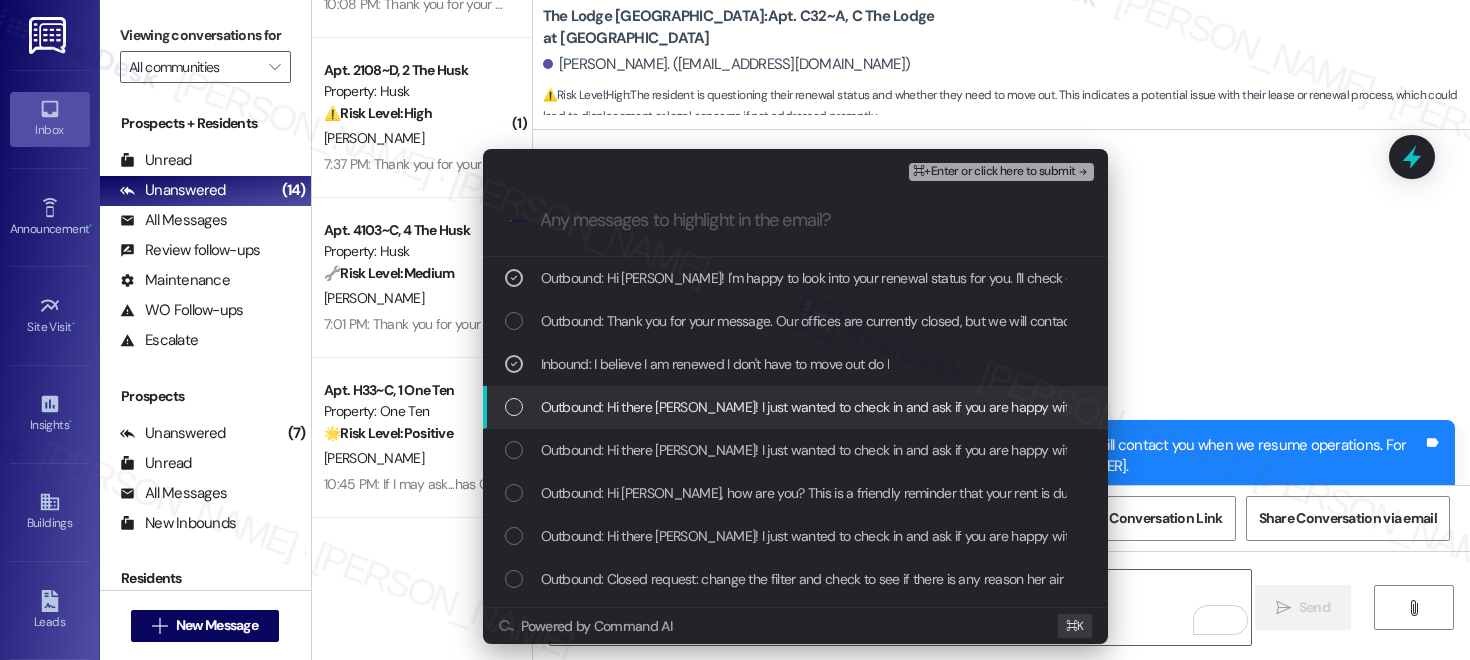 click on "Outbound: Hi there [PERSON_NAME]! I just wanted to check in and ask if you are happy with your home.  Feel free to answer with a quick (y/n)" at bounding box center (951, 407) 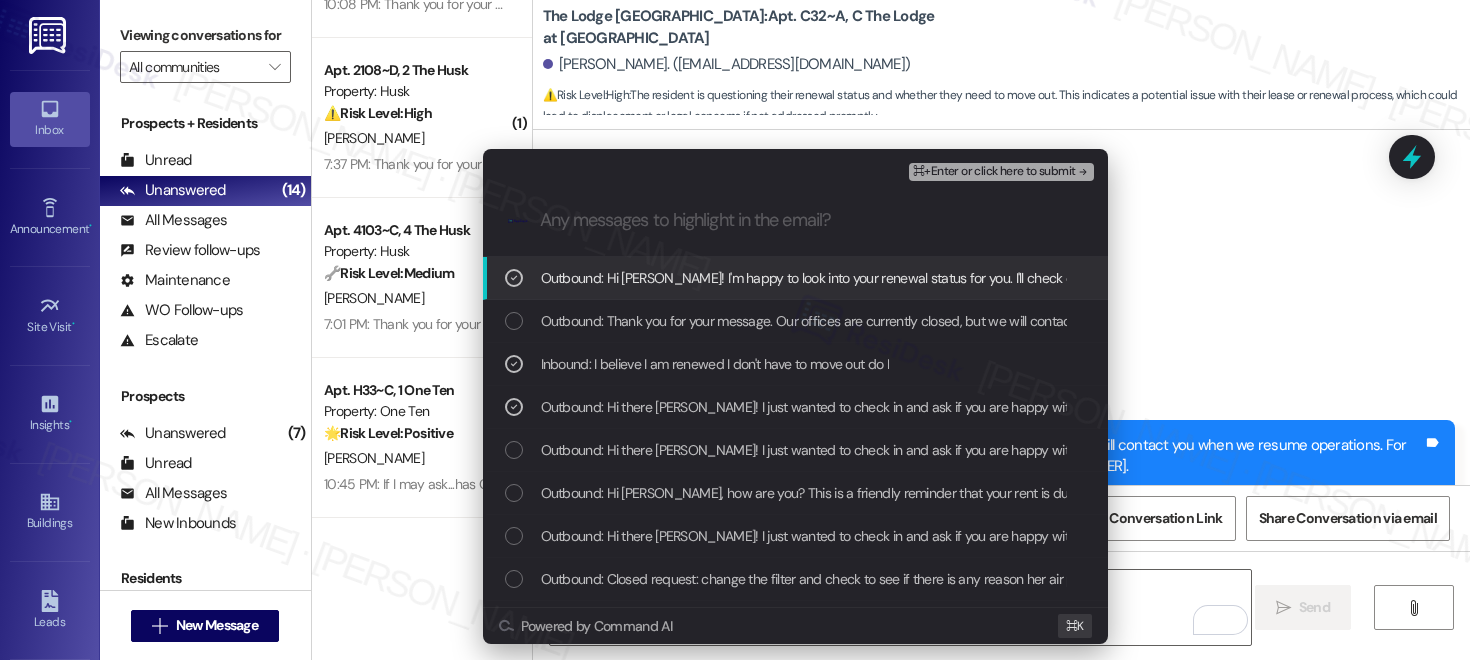 click on "⌘+Enter or click here to submit" at bounding box center (994, 172) 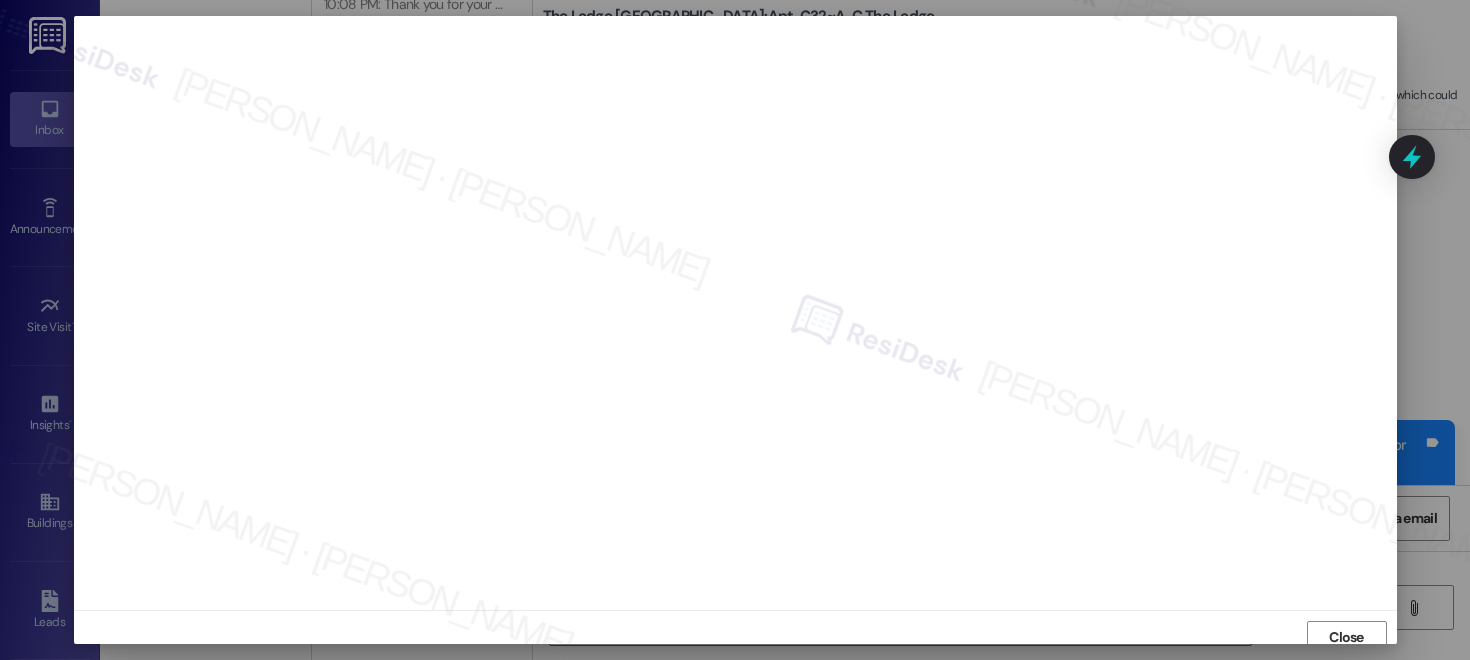 scroll, scrollTop: 9, scrollLeft: 0, axis: vertical 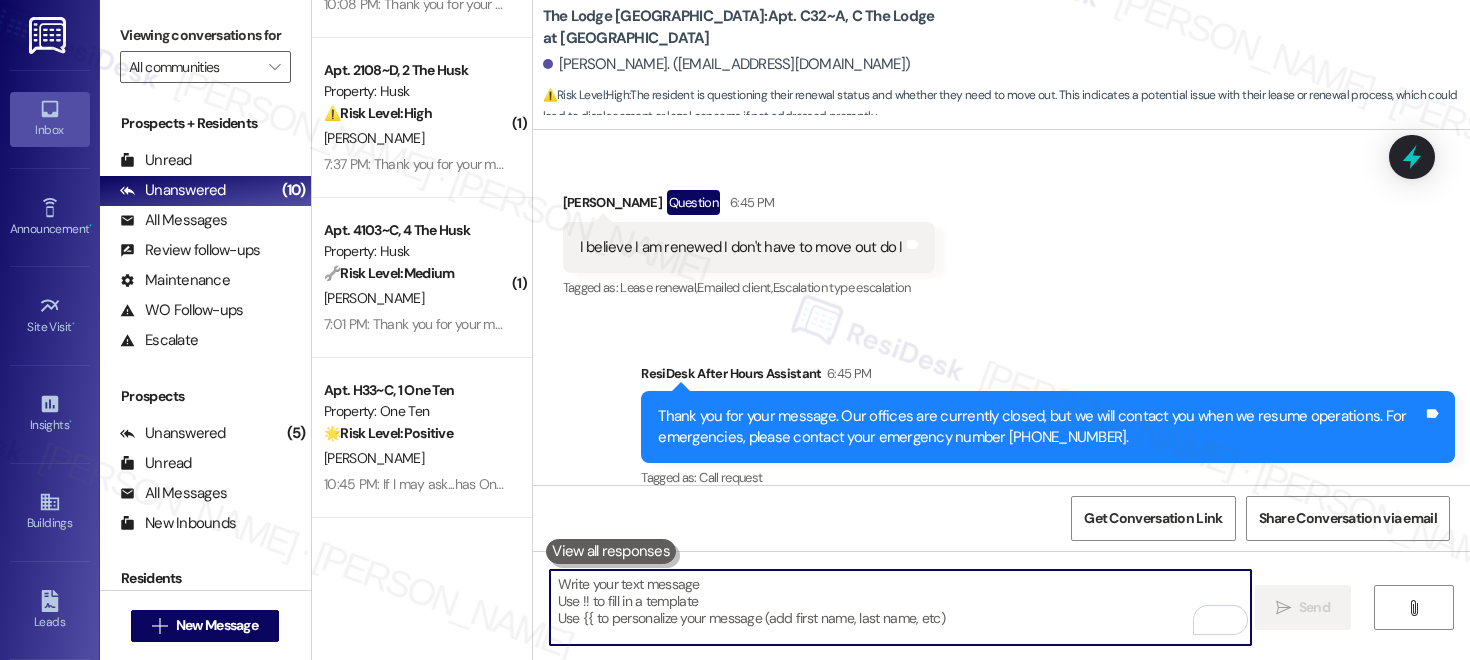 click at bounding box center [900, 607] 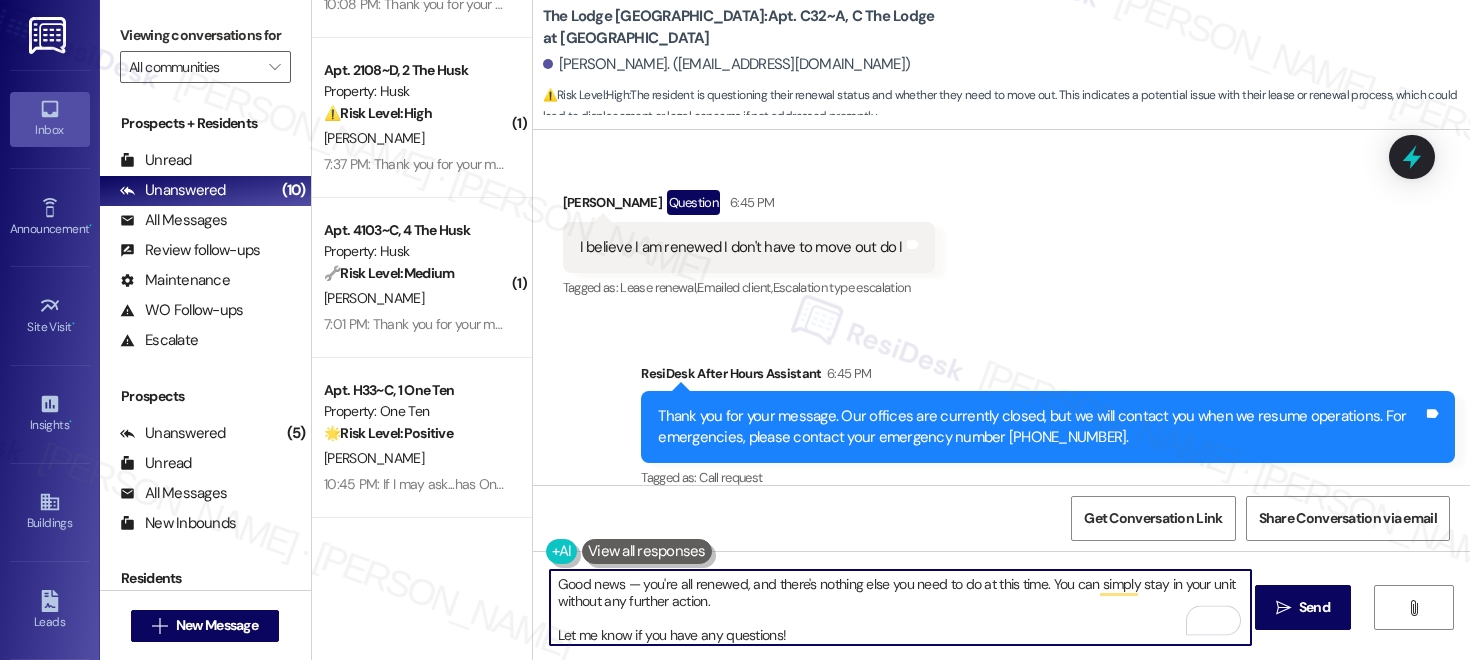 click on "Good news — you're all renewed, and there's nothing else you need to do at this time. You can simply stay in your unit without any further action.
Let me know if you have any questions!" at bounding box center (900, 607) 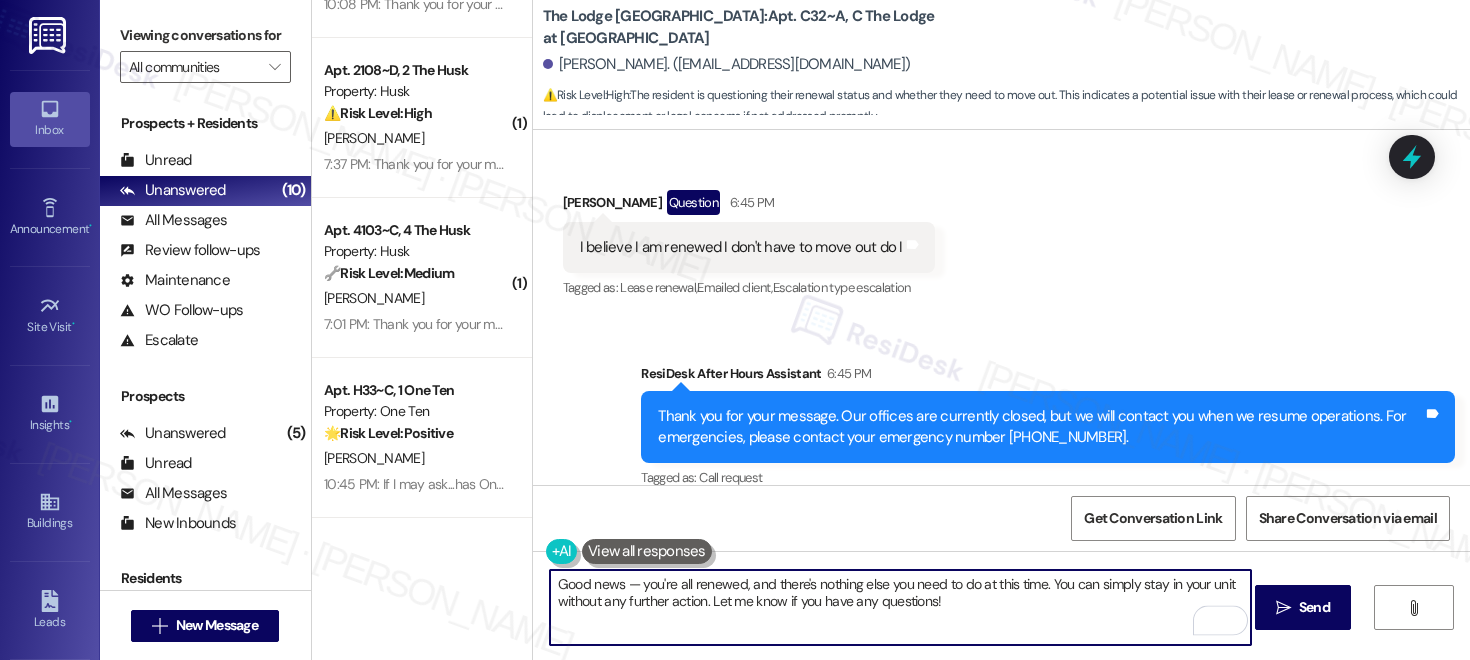 click on "Good news — you're all renewed, and there's nothing else you need to do at this time. You can simply stay in your unit without any further action. Let me know if you have any questions!" at bounding box center (900, 607) 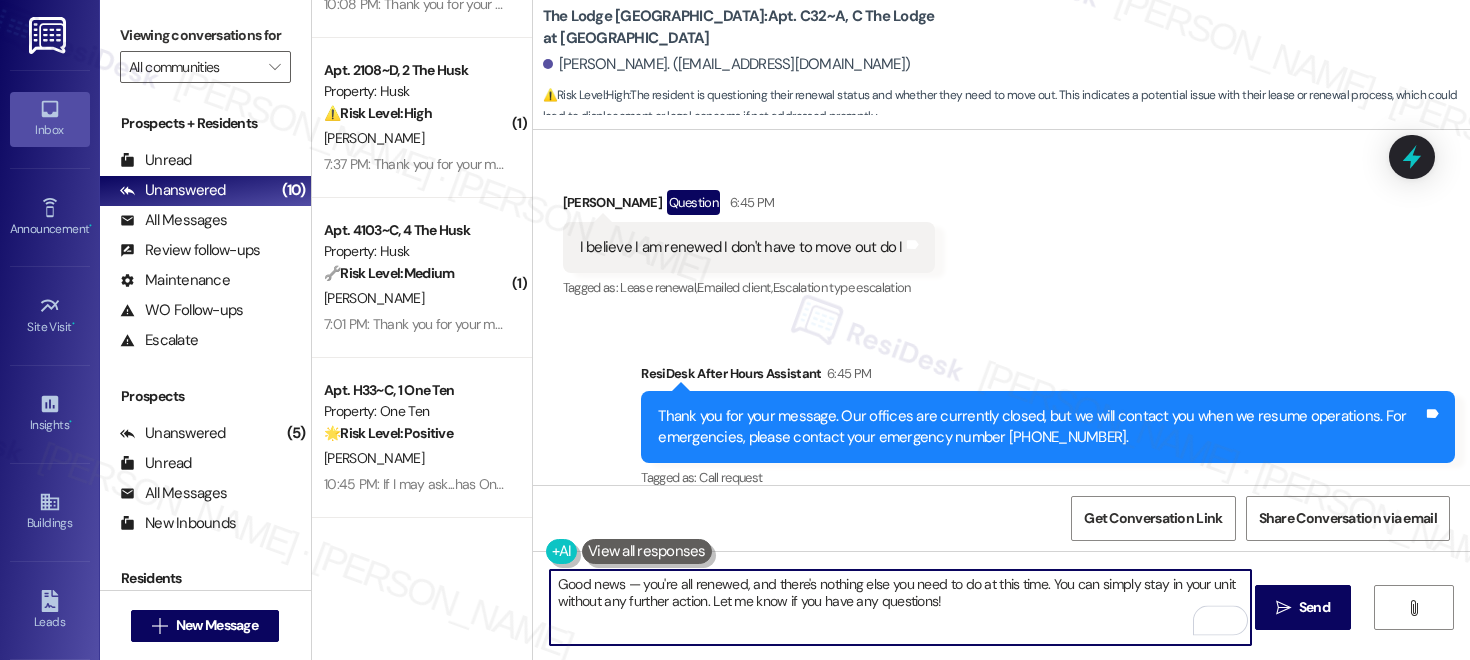 click on "Good news — you're all renewed, and there's nothing else you need to do at this time. You can simply stay in your unit without any further action. Let me know if you have any questions!" at bounding box center [900, 607] 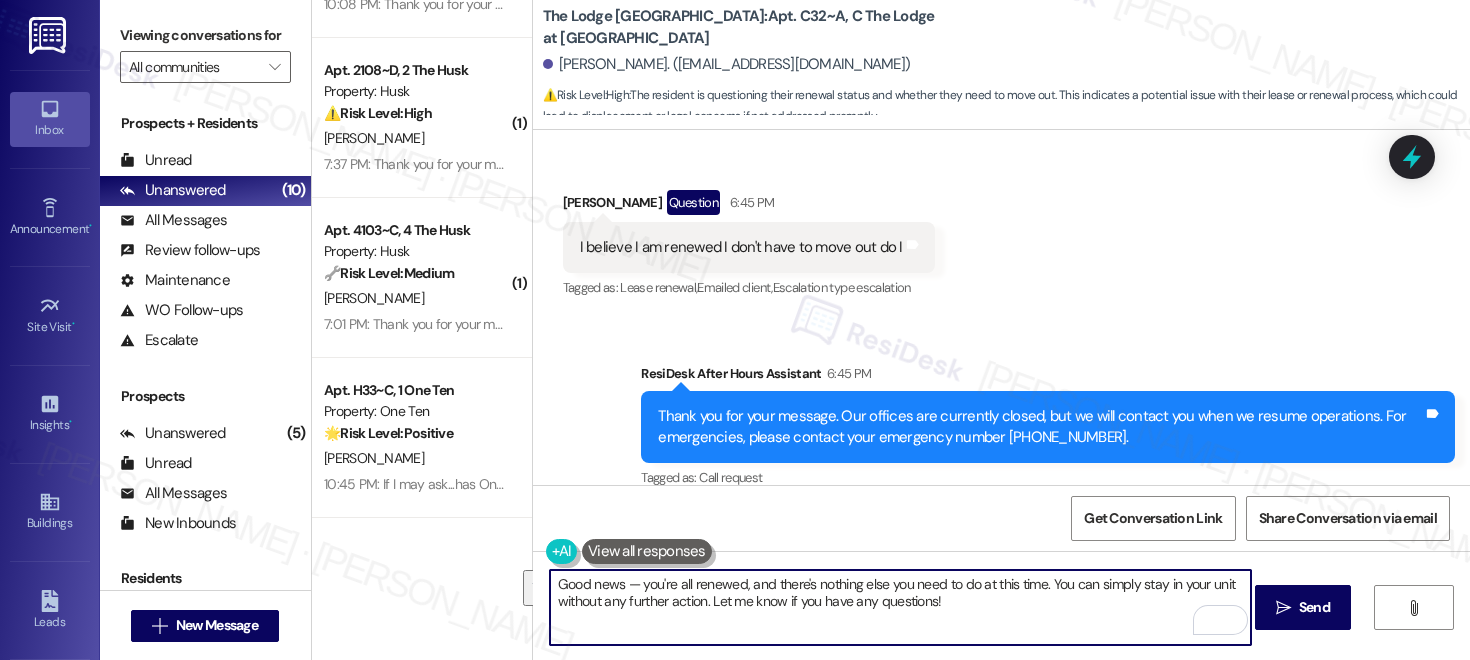 click on "Good news — you're all renewed, and there's nothing else you need to do at this time. You can simply stay in your unit without any further action. Let me know if you have any questions!" at bounding box center (900, 607) 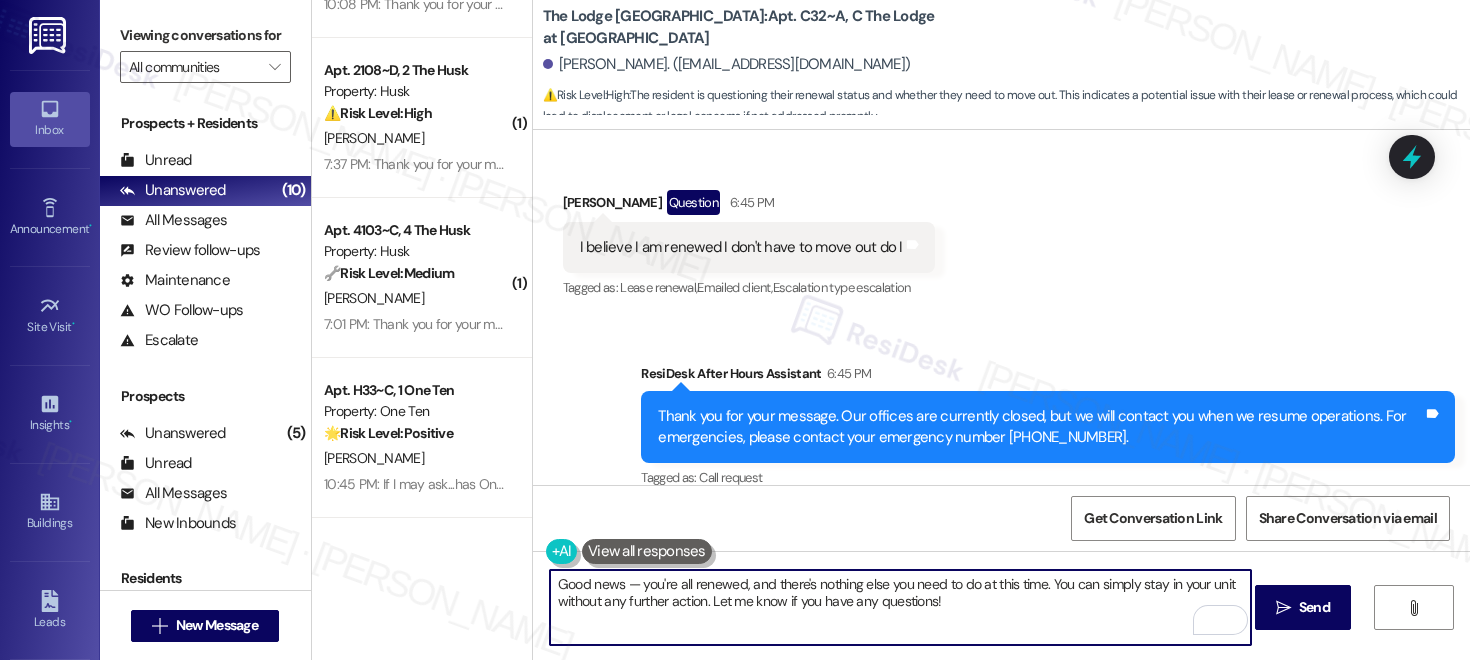 click on "Good news — you're all renewed, and there's nothing else you need to do at this time. You can simply stay in your unit without any further action. Let me know if you have any questions!" at bounding box center [900, 607] 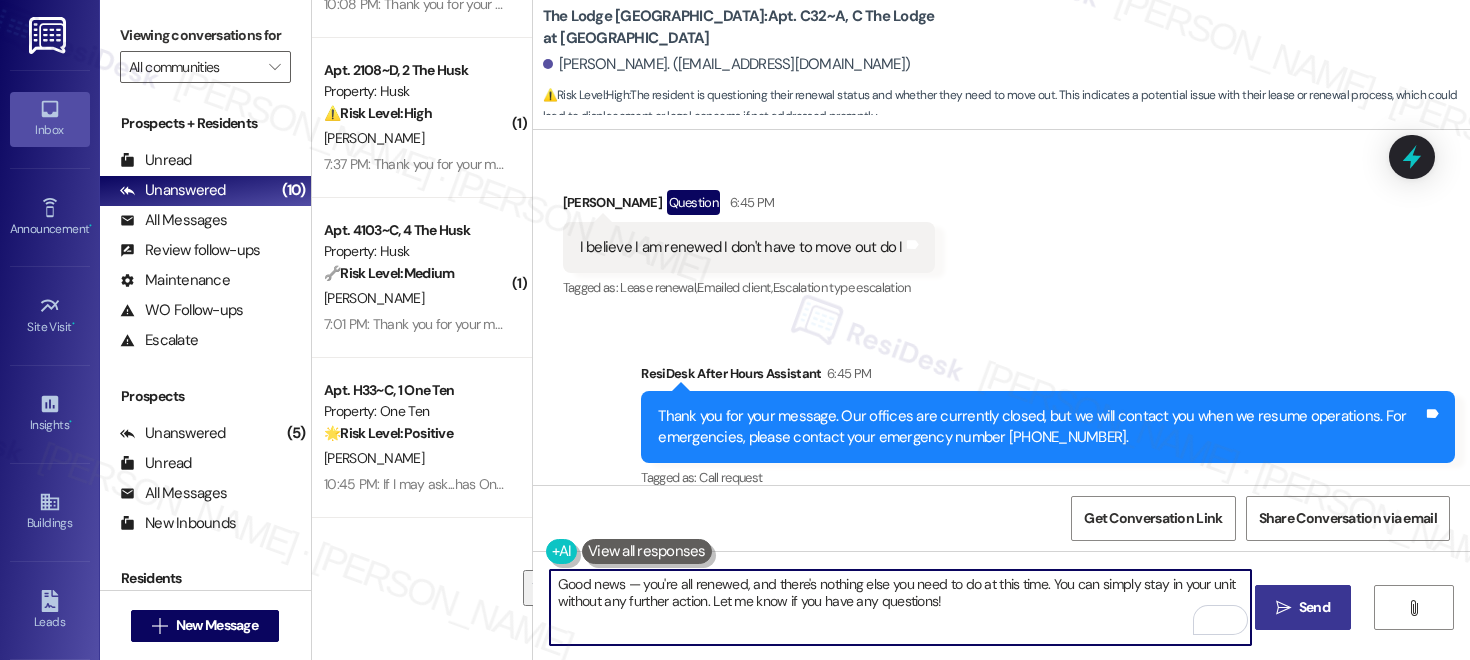 type on "Good news — you're all renewed, and there's nothing else you need to do at this time. You can simply stay in your unit without any further action. Let me know if you have any questions!" 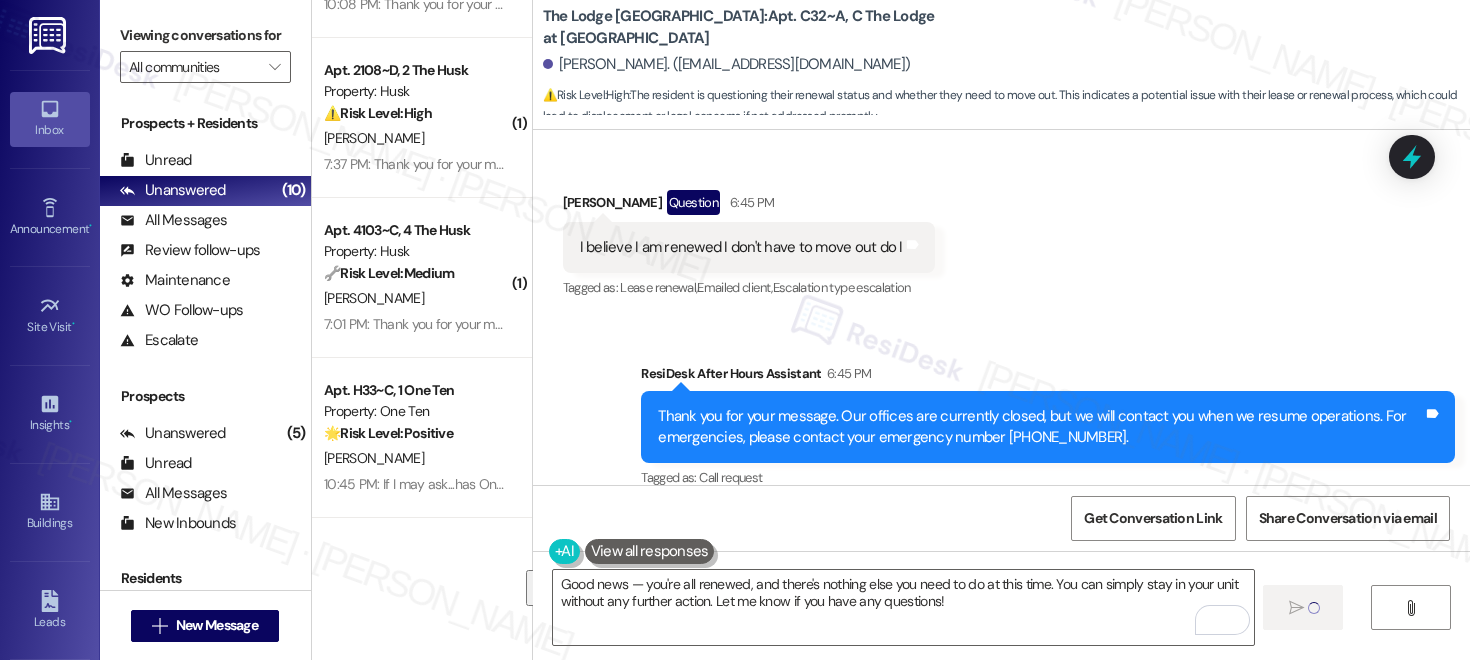 type 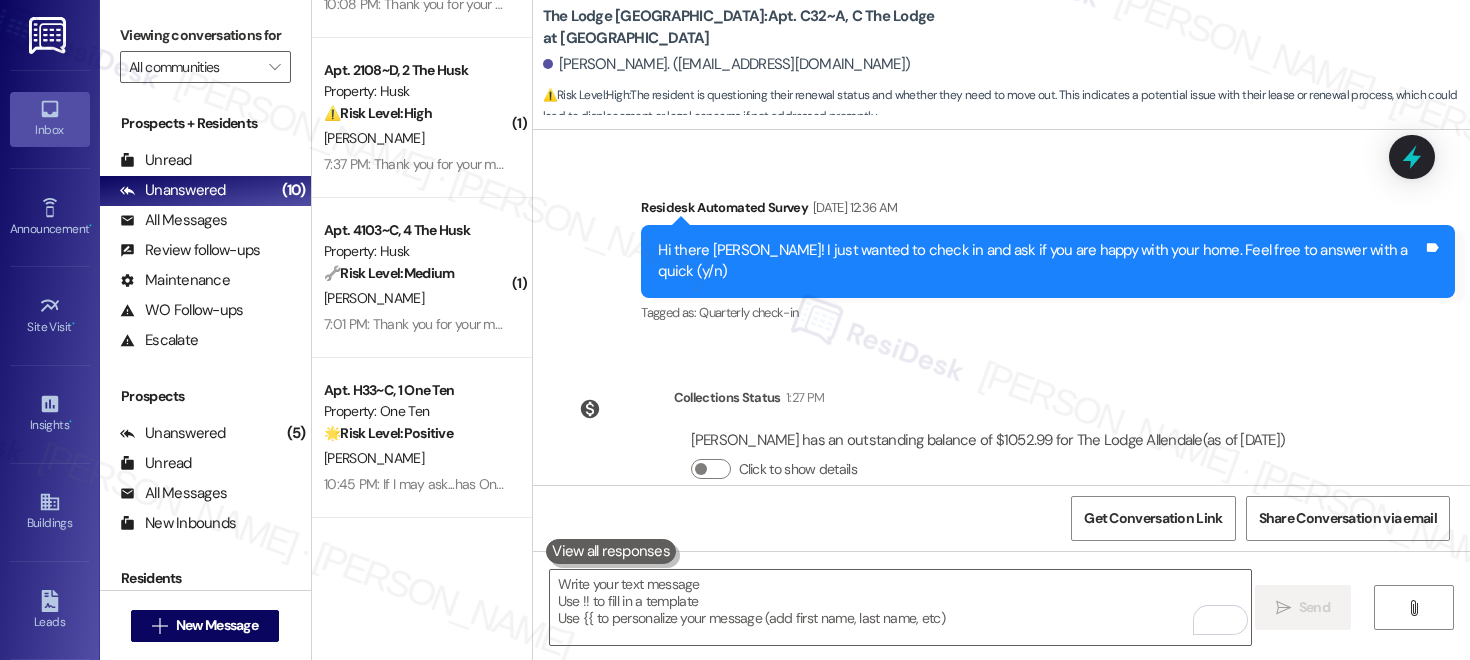 scroll, scrollTop: 3526, scrollLeft: 0, axis: vertical 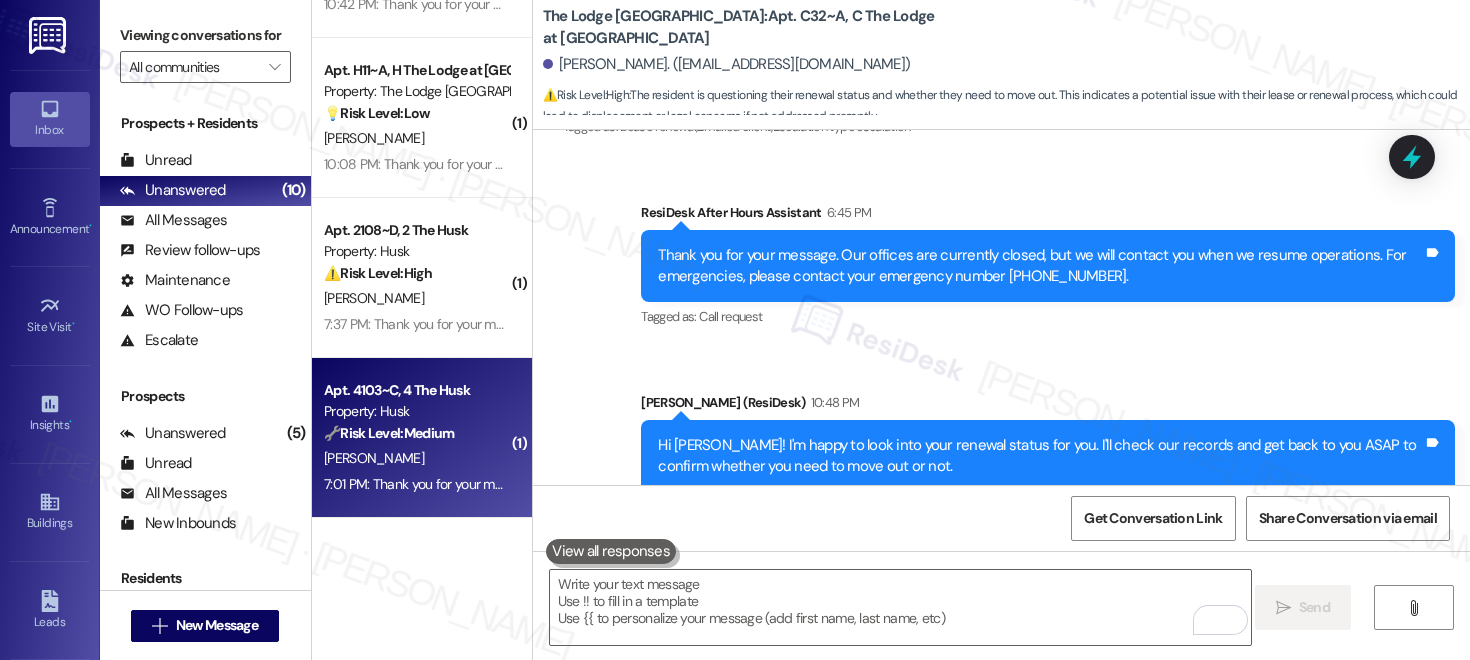 click on "🔧  Risk Level:  Medium" at bounding box center [389, 433] 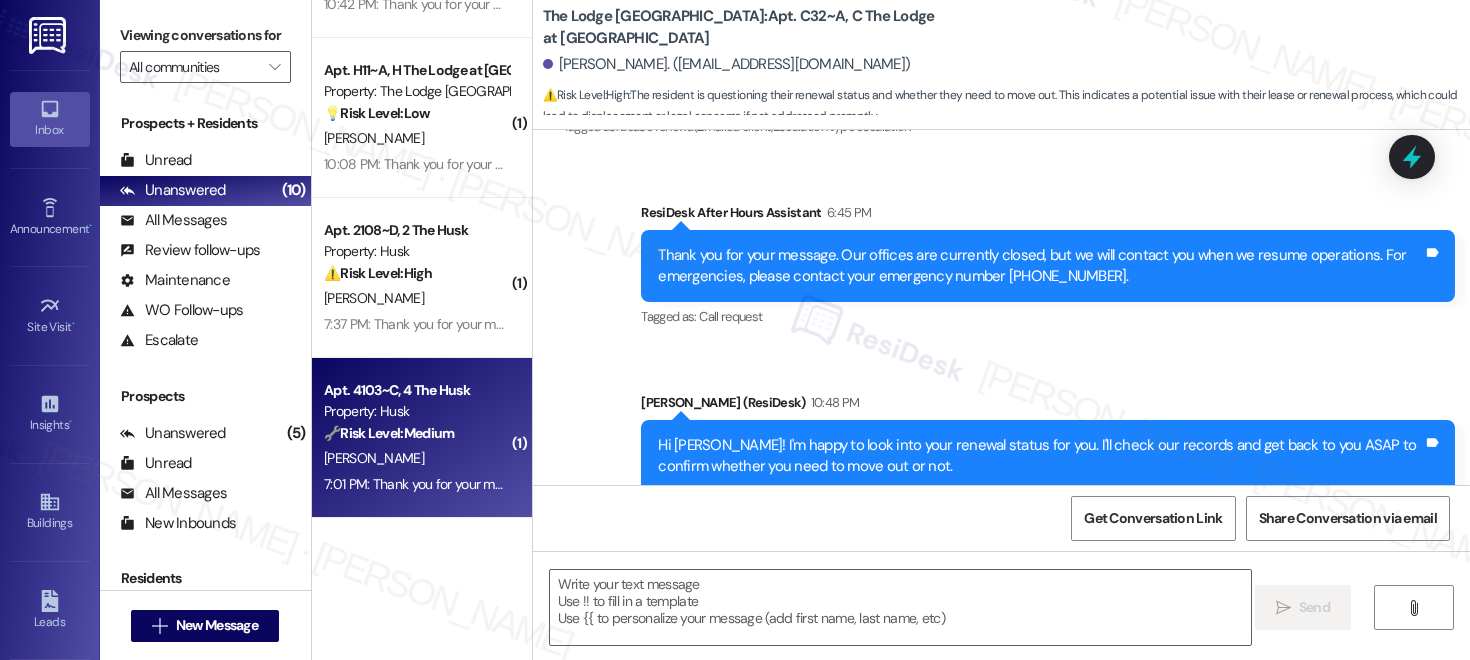 click on "🔧  Risk Level:  Medium" at bounding box center (389, 433) 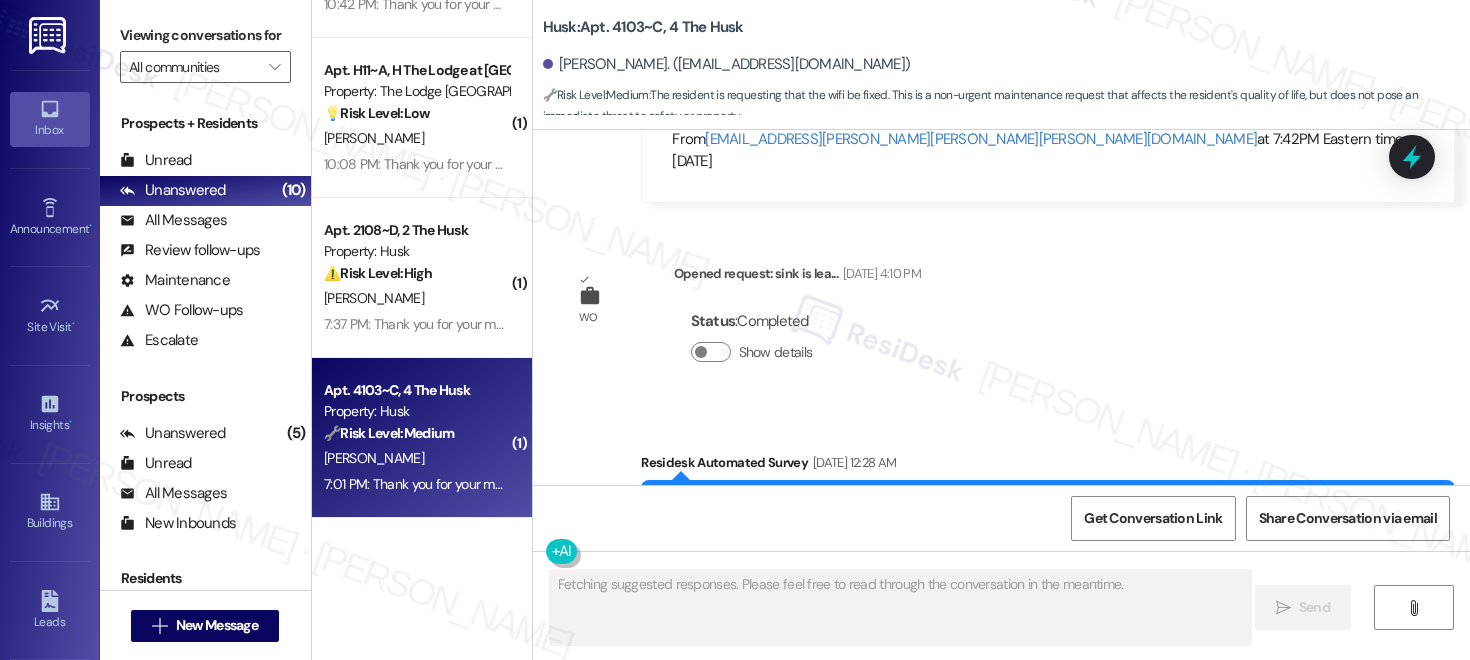 scroll, scrollTop: 3385, scrollLeft: 0, axis: vertical 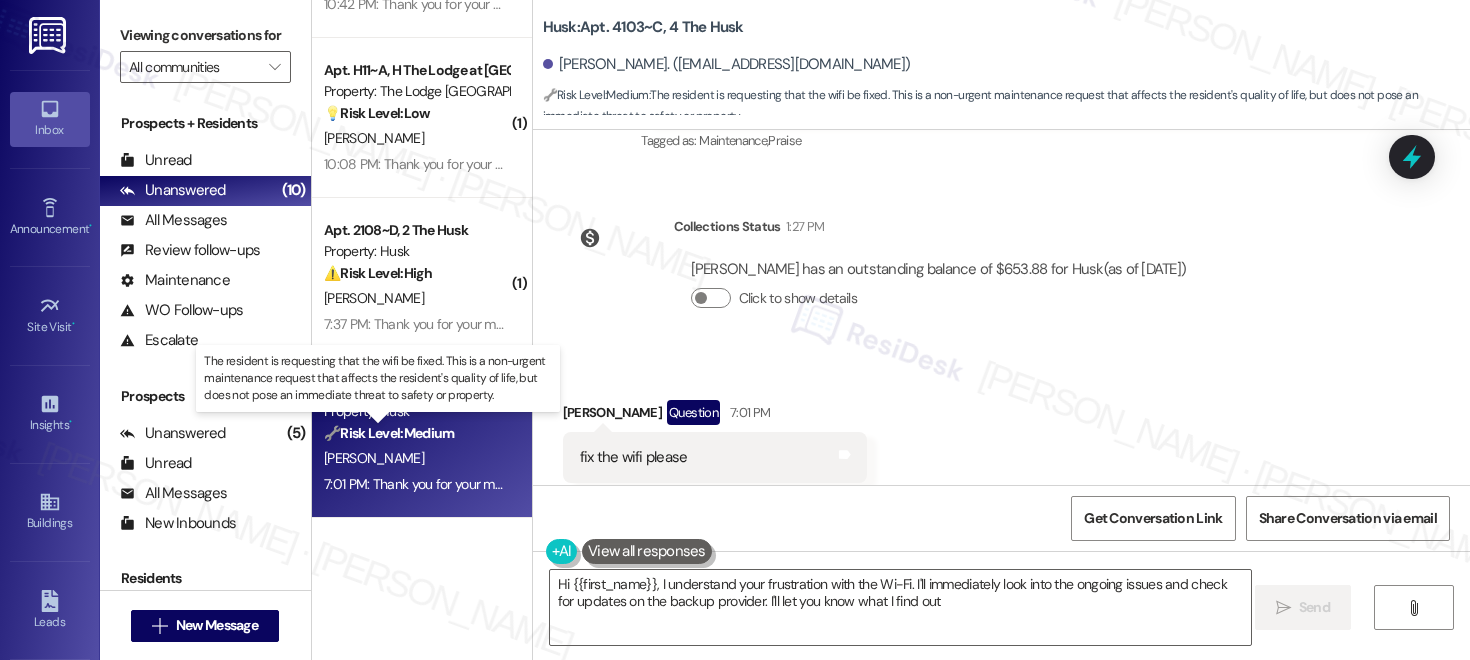 type on "Hi {{first_name}}, I understand your frustration with the Wi-Fi. I'll immediately look into the ongoing issues and check for updates on the backup provider. I'll let you know what I find out!" 